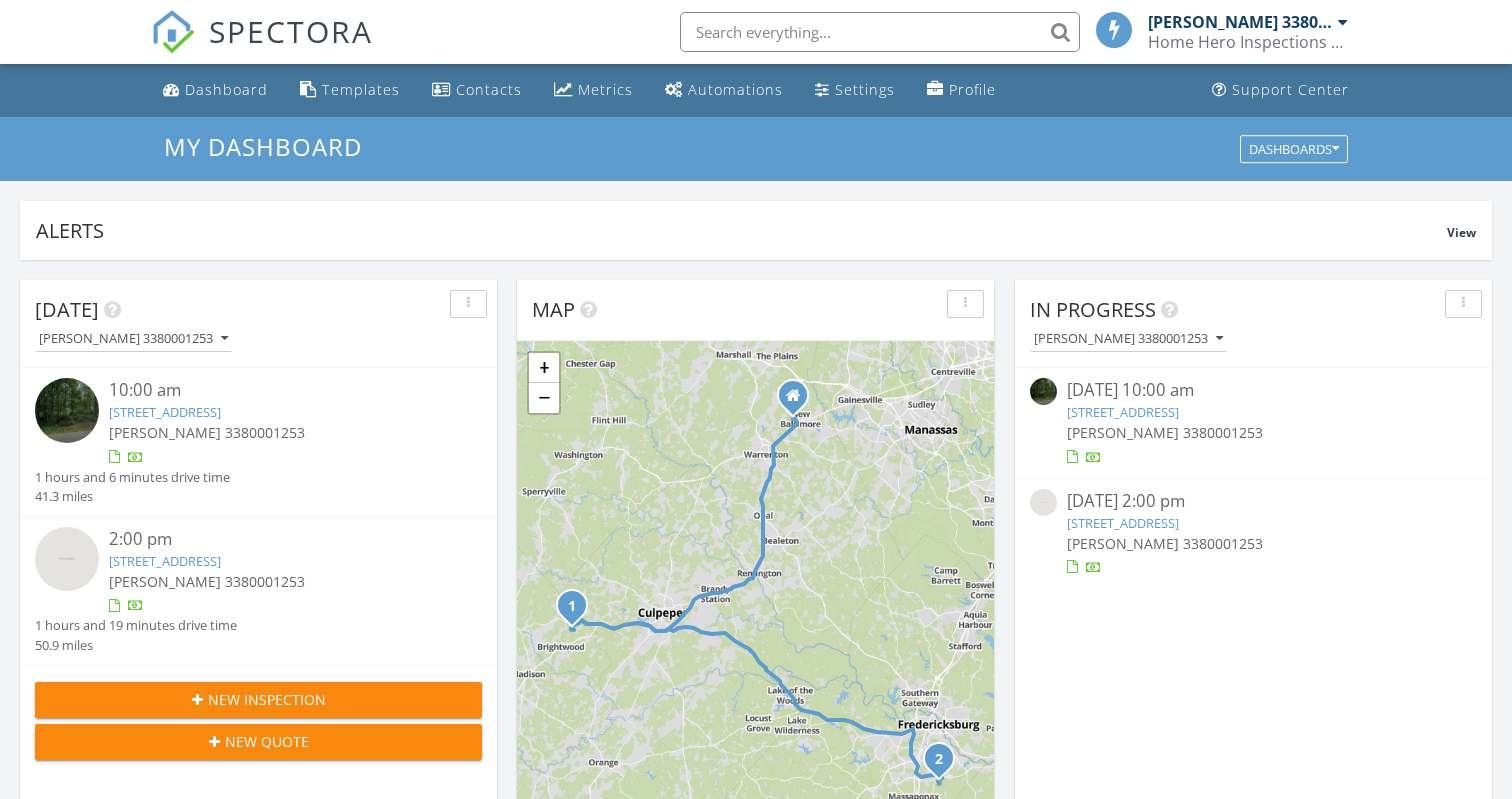 scroll, scrollTop: 1055, scrollLeft: 0, axis: vertical 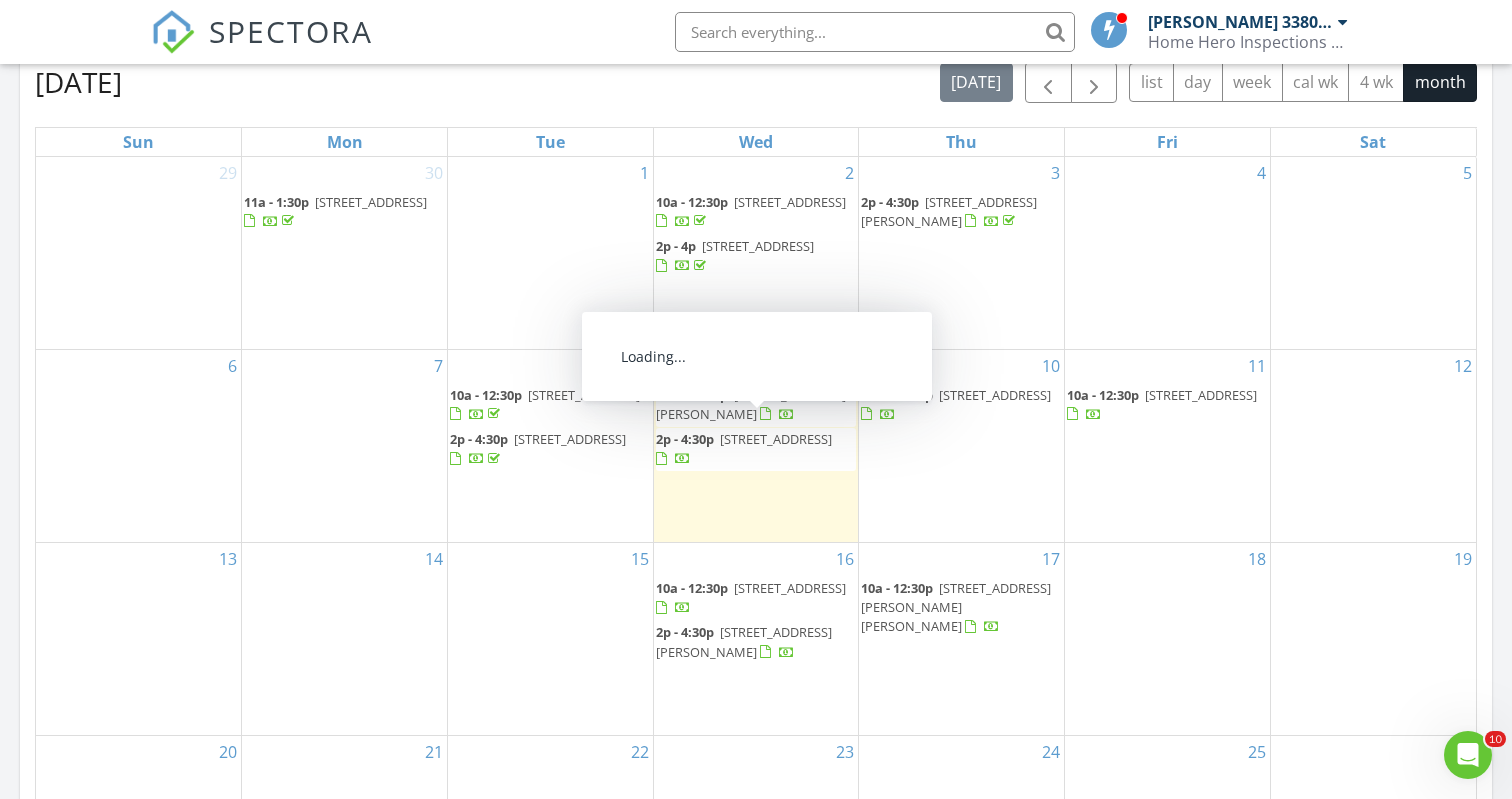 click on "9307 Cedar Forest Dr, Fredericksburg 22408" at bounding box center [776, 439] 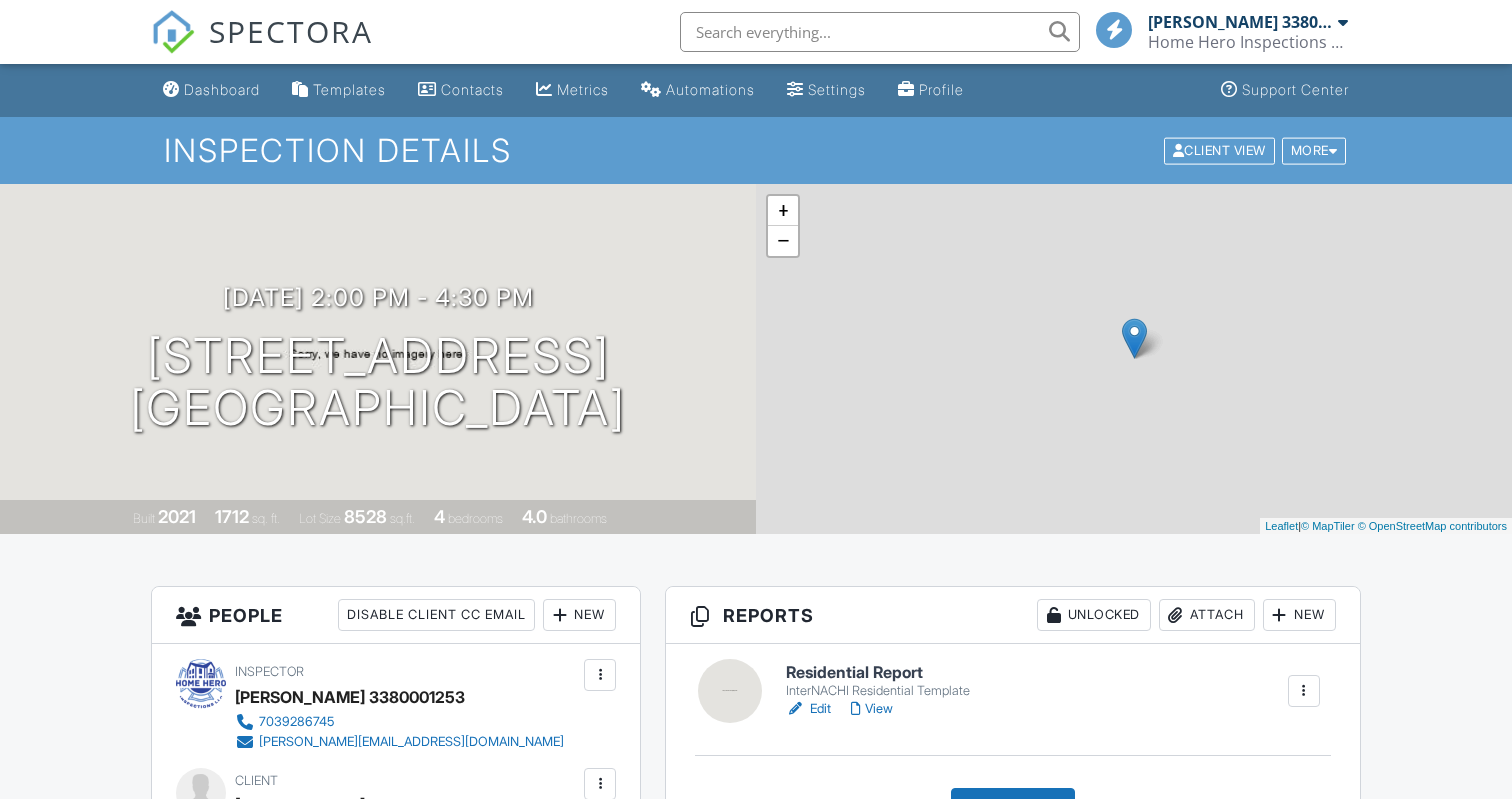 scroll, scrollTop: 0, scrollLeft: 0, axis: both 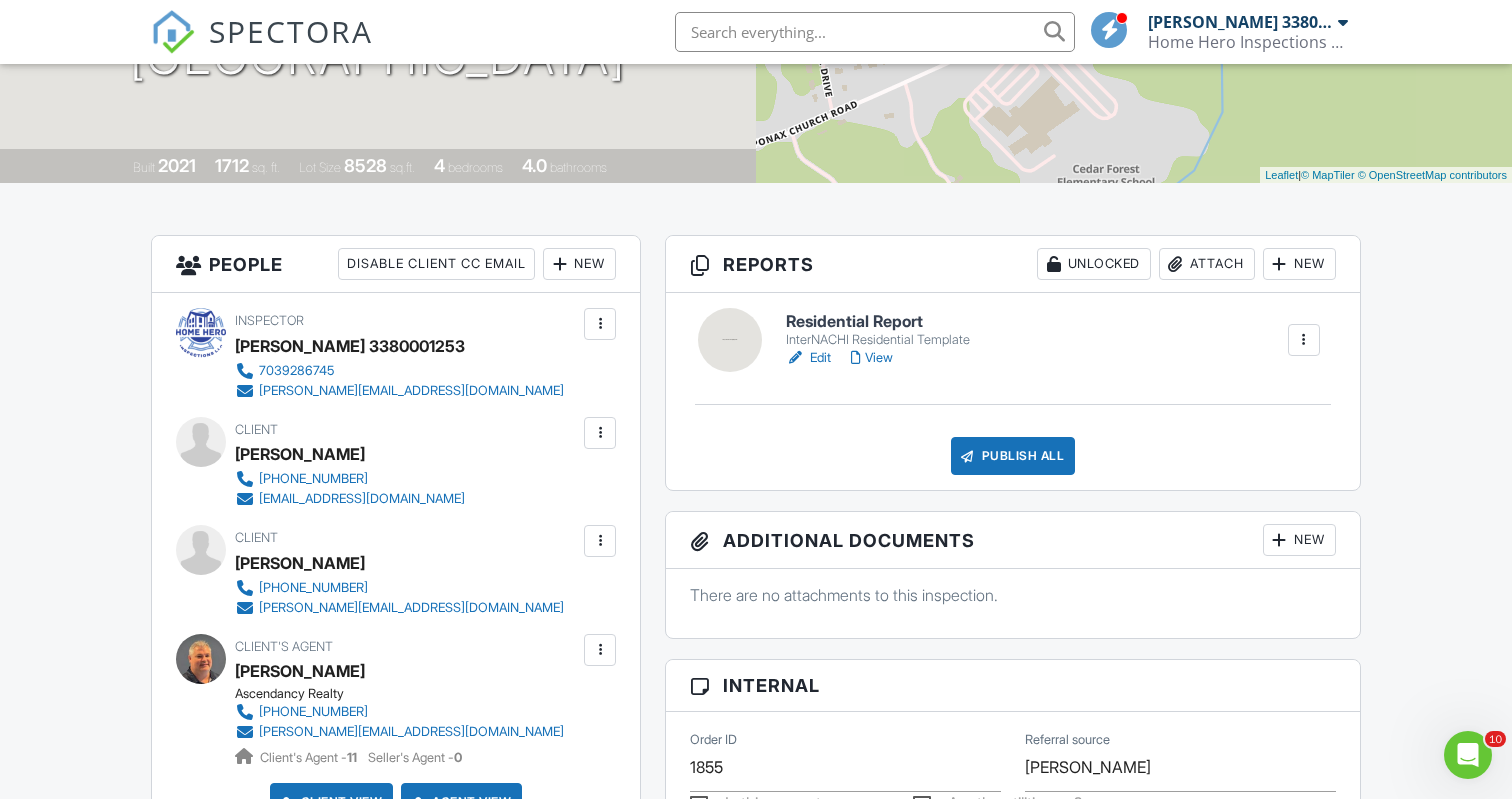 click on "View" at bounding box center [872, 358] 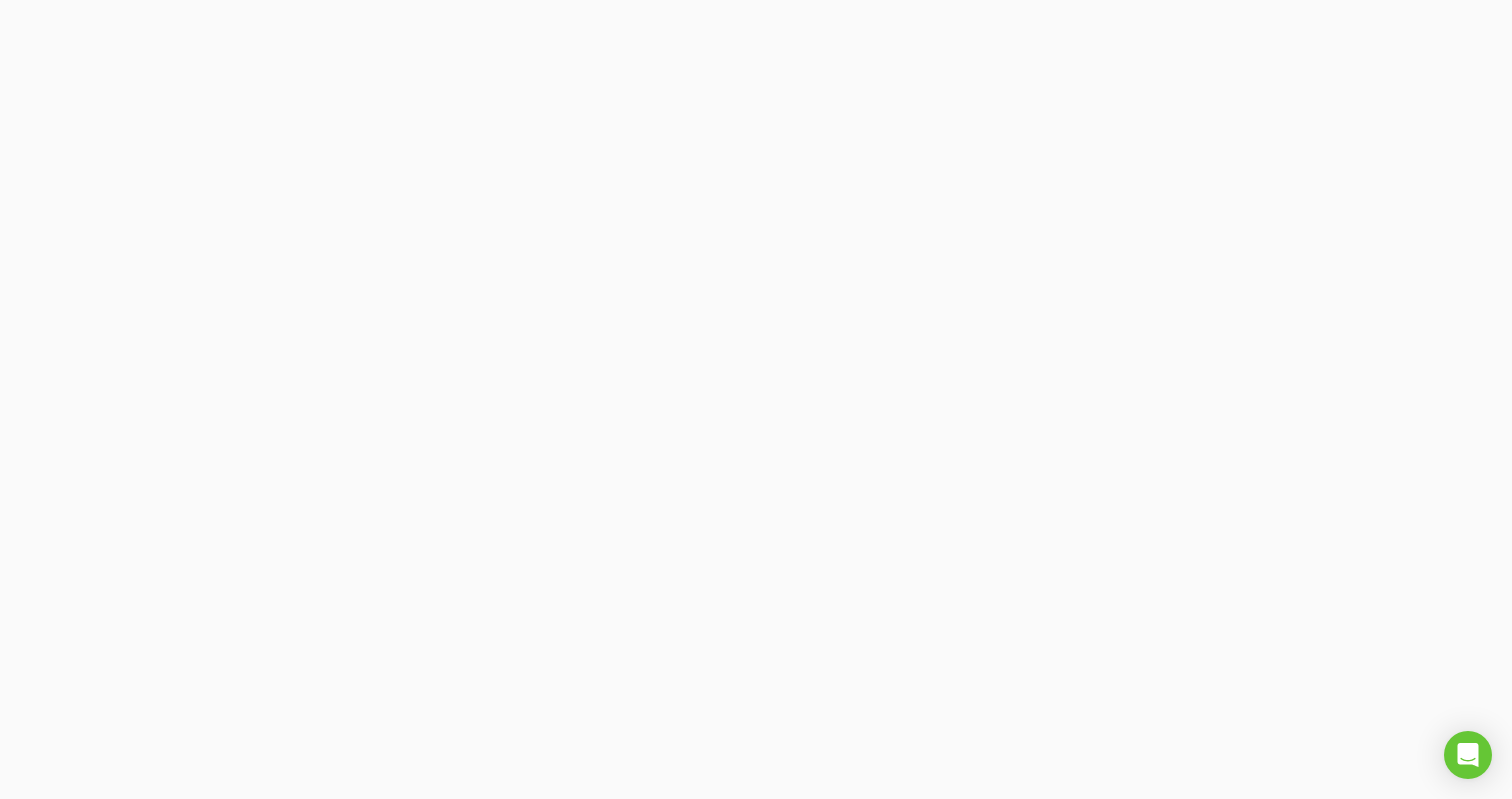 scroll, scrollTop: 0, scrollLeft: 0, axis: both 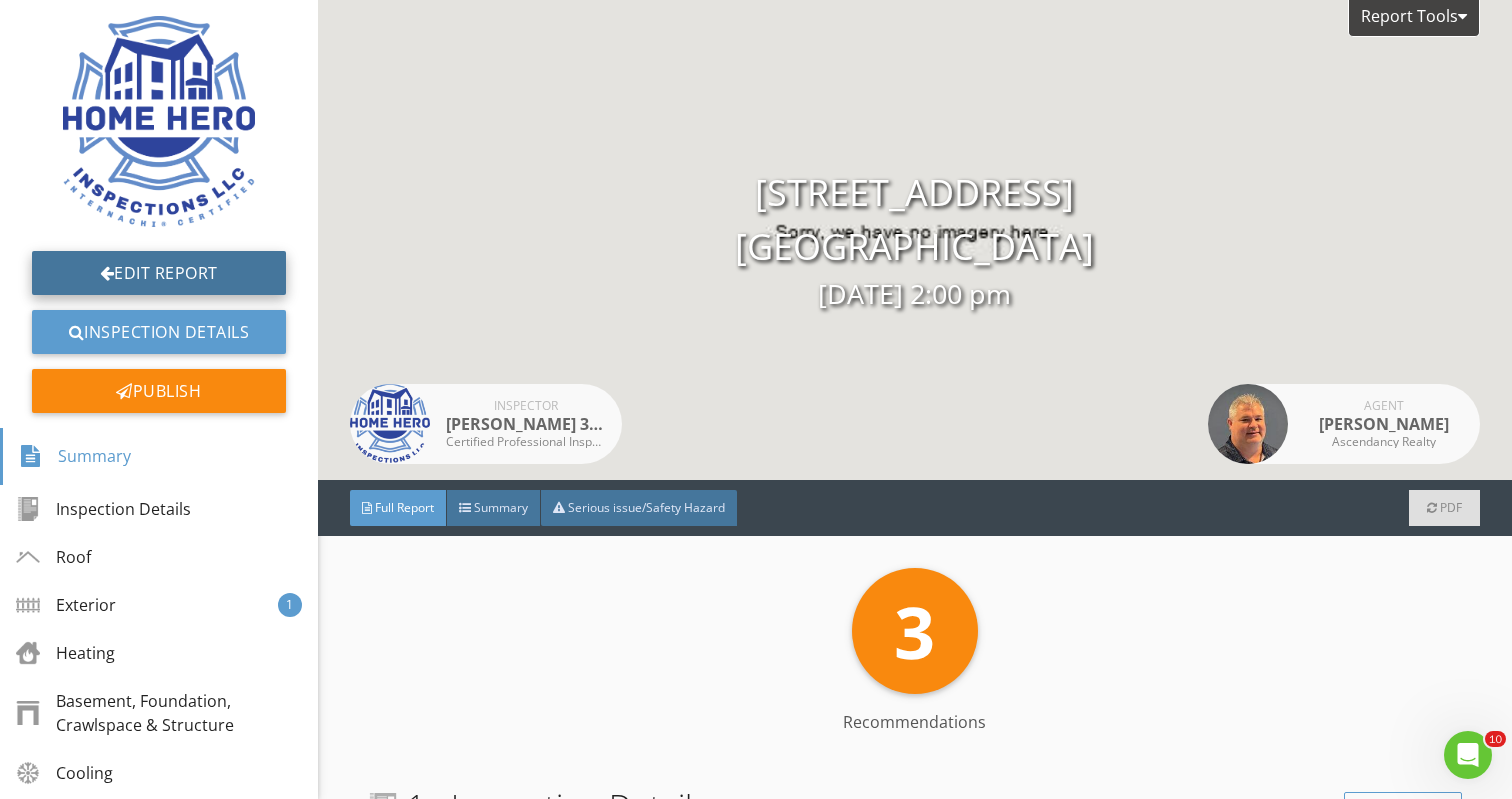 click on "Edit Report" at bounding box center [159, 273] 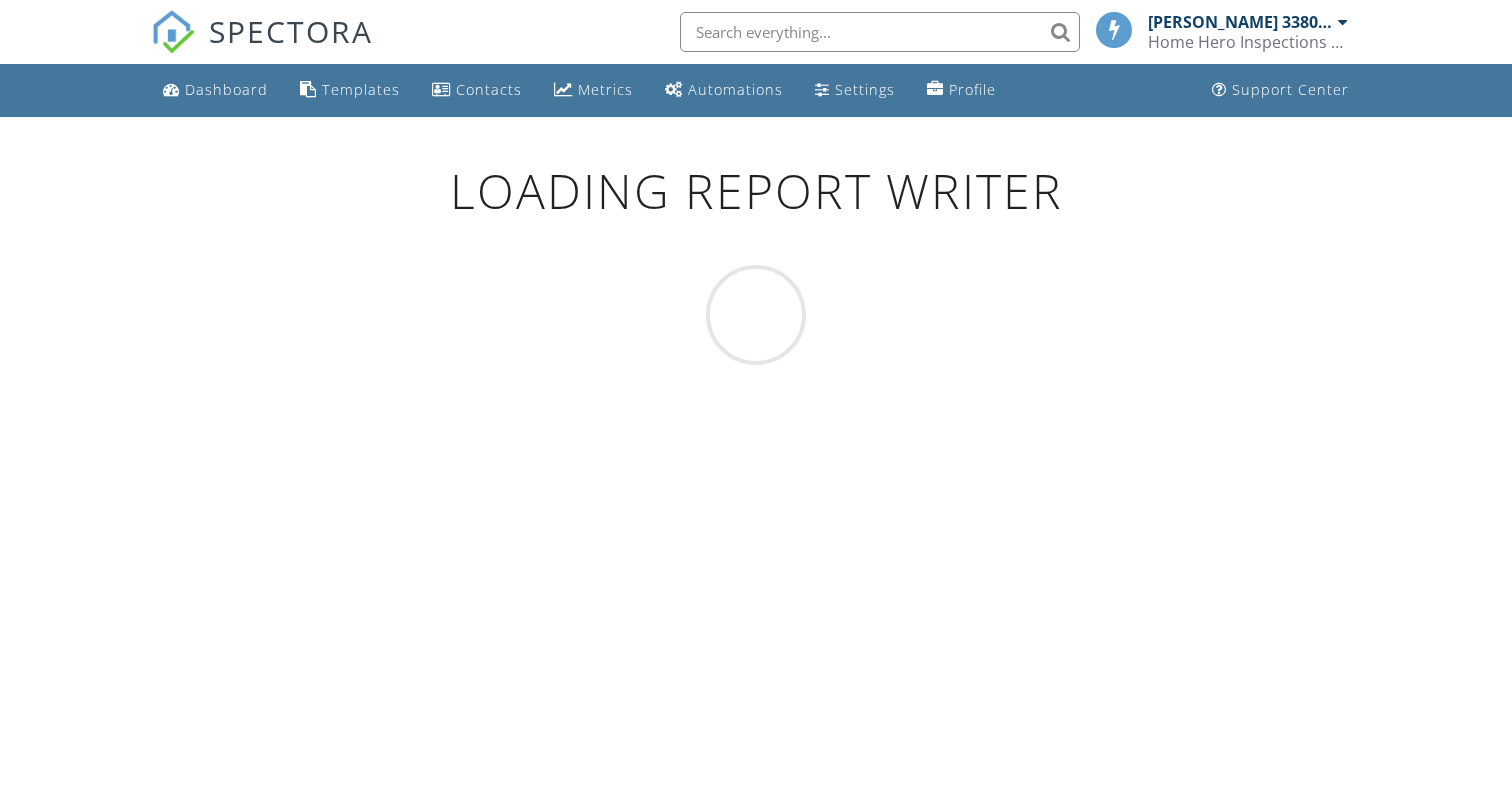 scroll, scrollTop: 0, scrollLeft: 0, axis: both 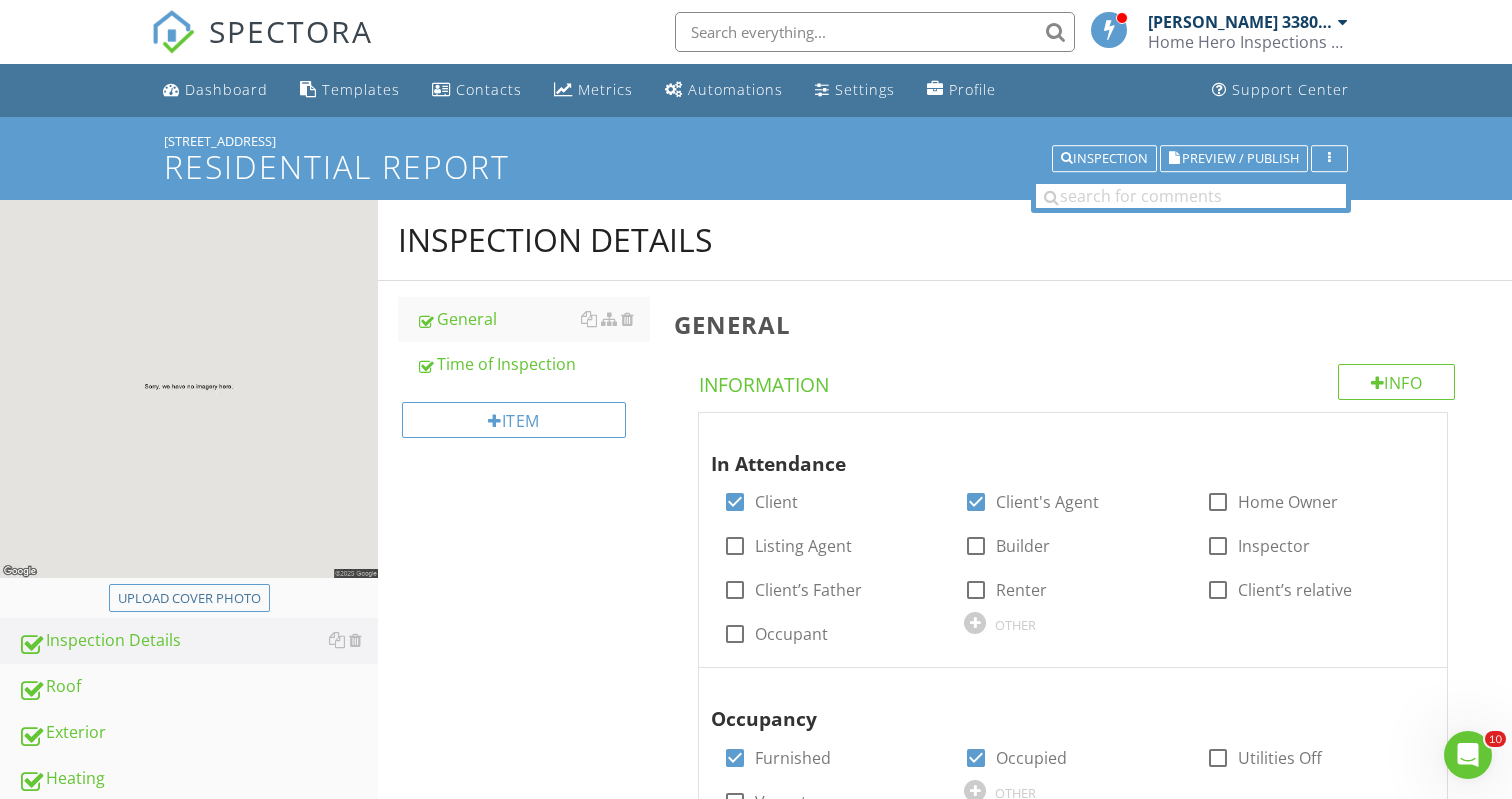 click at bounding box center (189, 392) 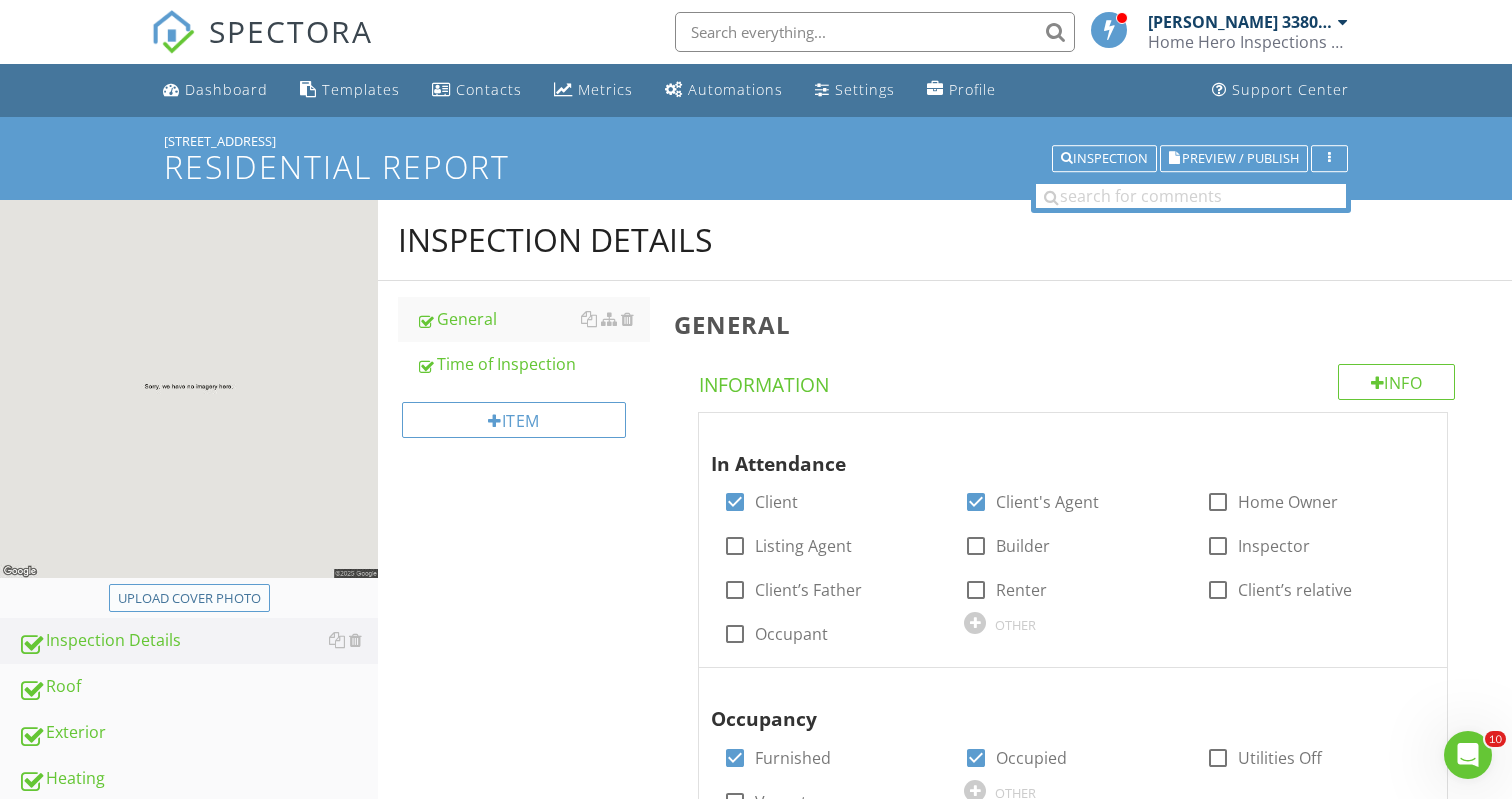 click on "Upload cover photo" at bounding box center [189, 599] 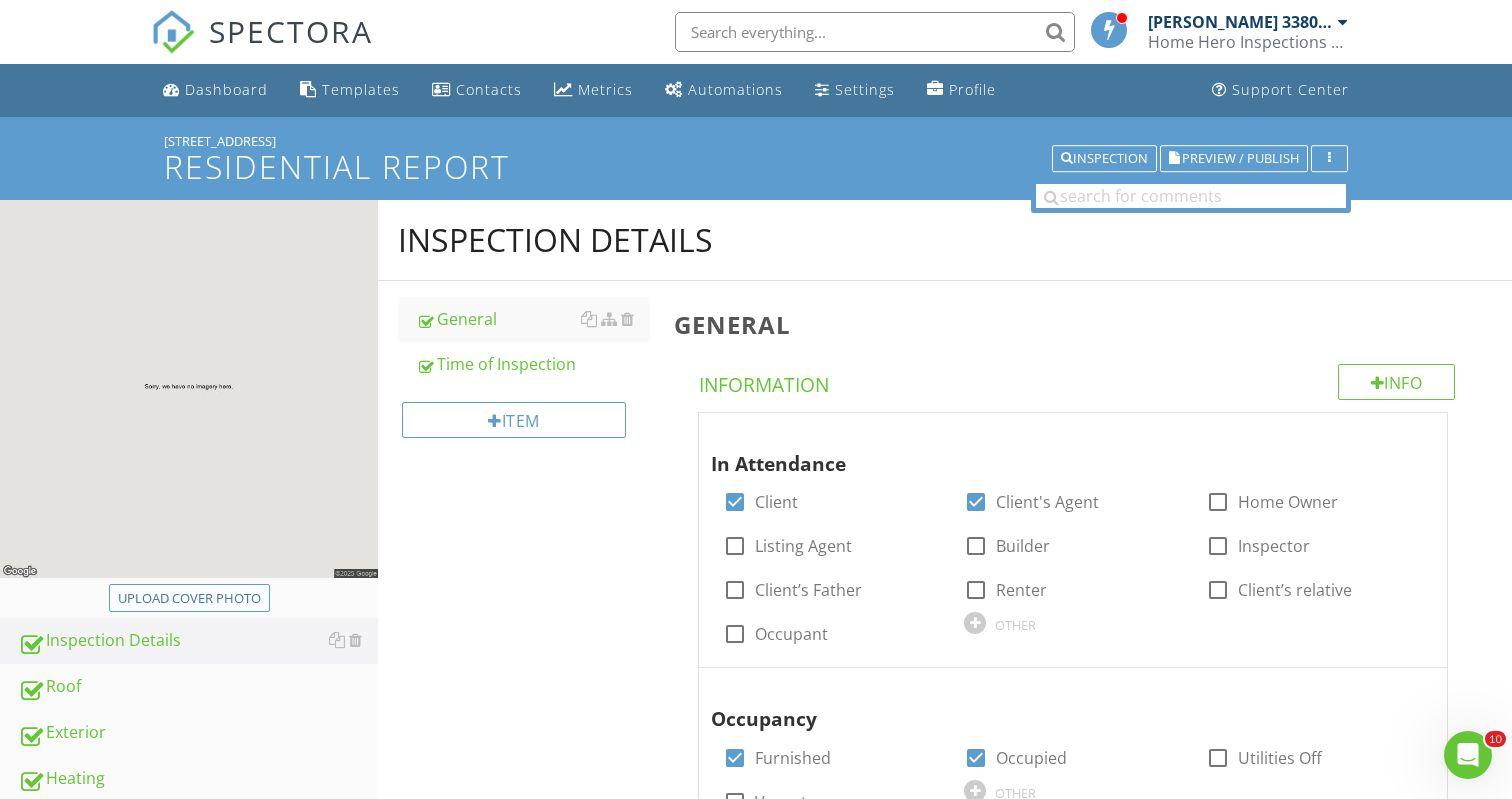type on "C:\fakepath\IMG_2530.jpeg" 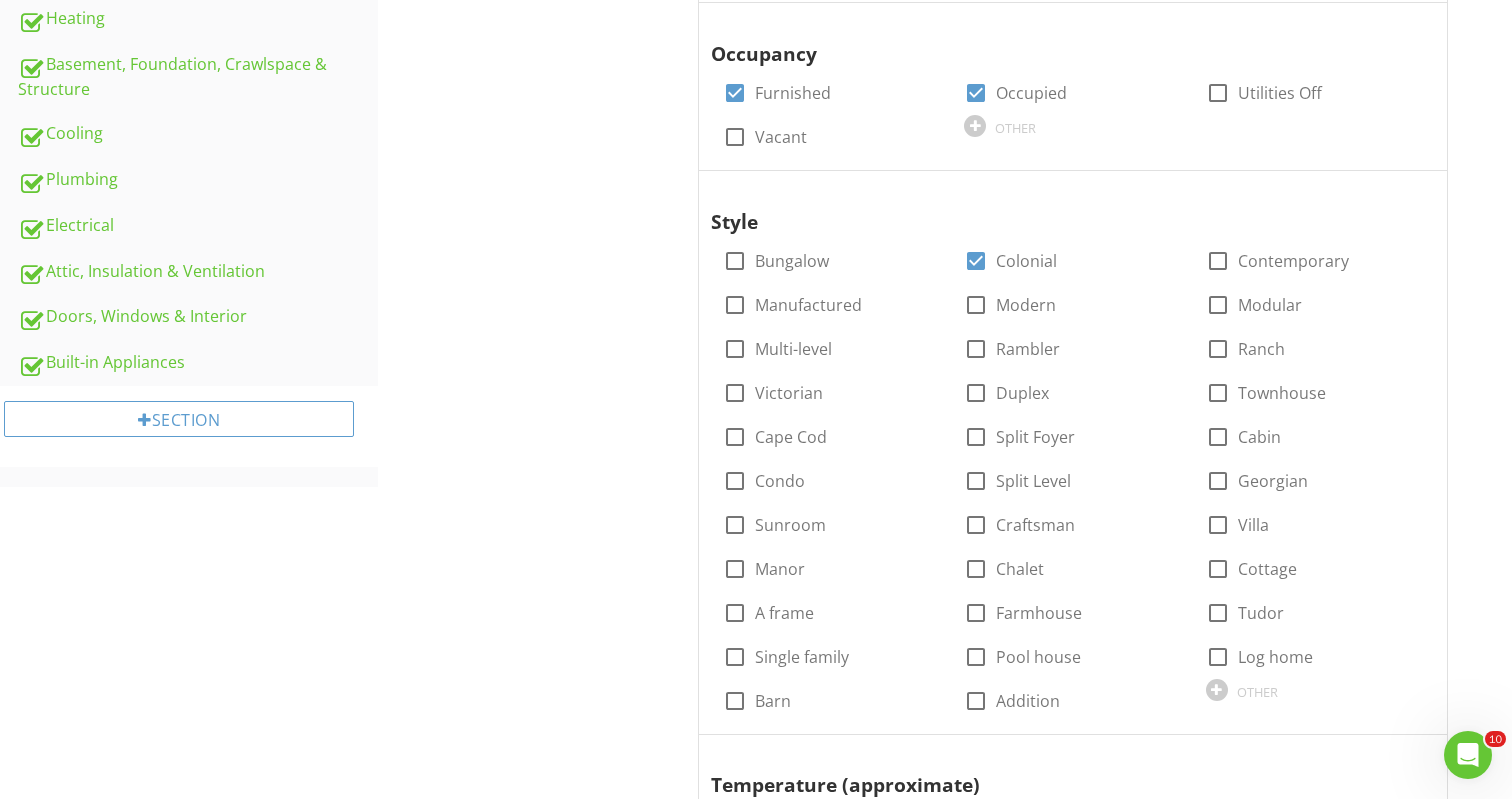 scroll, scrollTop: 751, scrollLeft: 0, axis: vertical 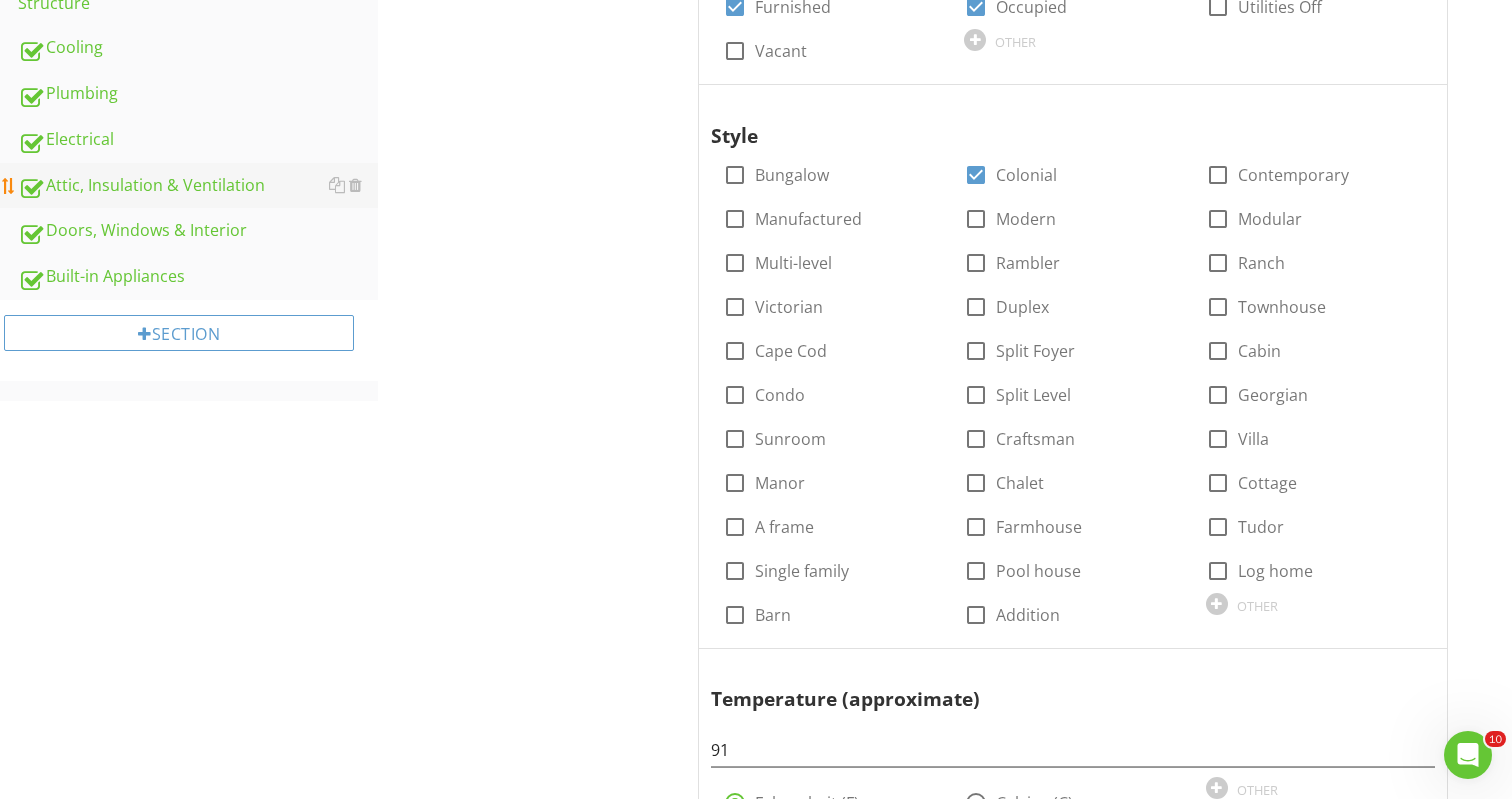 click on "Attic, Insulation & Ventilation" at bounding box center (198, 186) 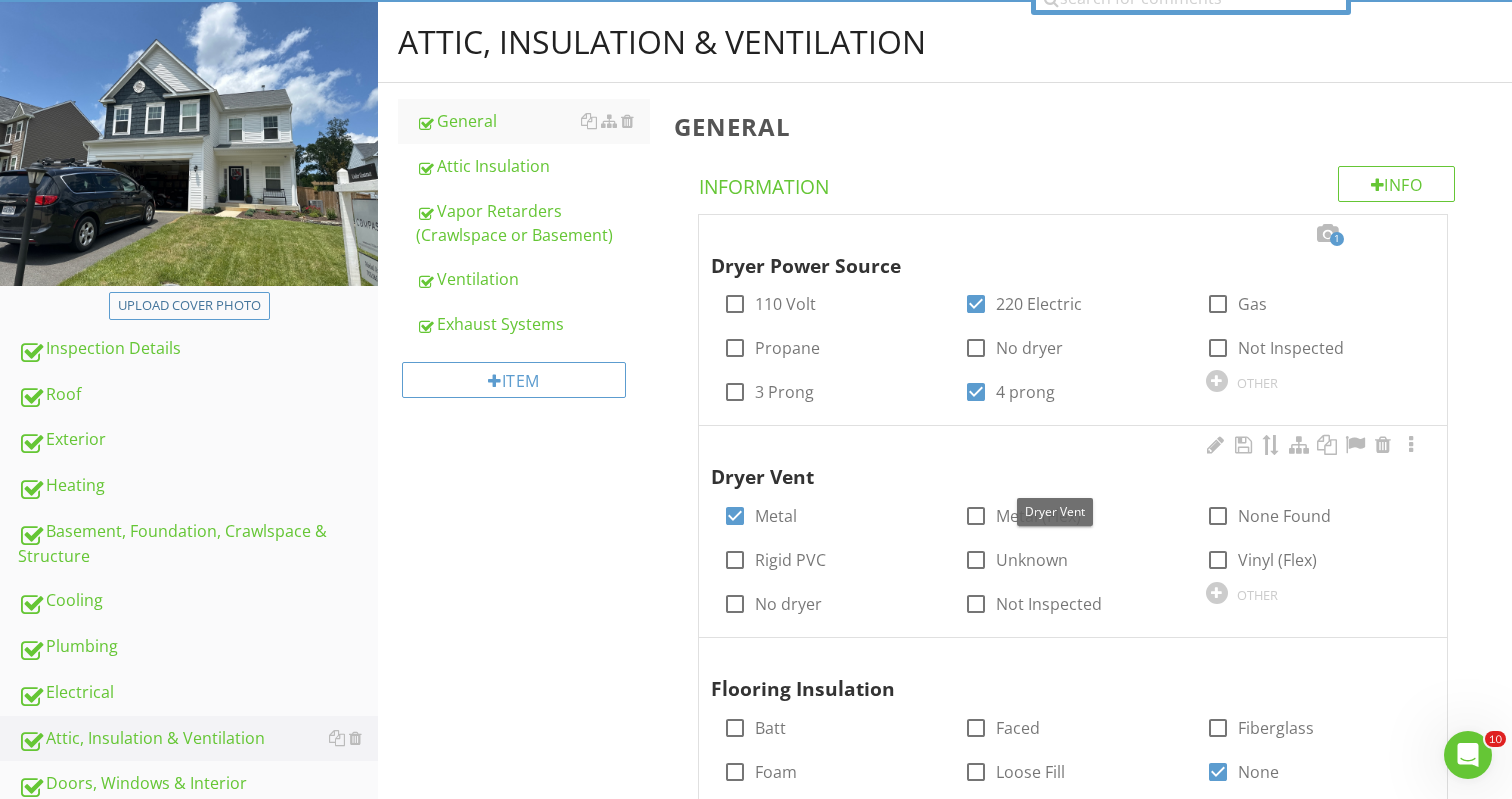 scroll, scrollTop: 198, scrollLeft: 0, axis: vertical 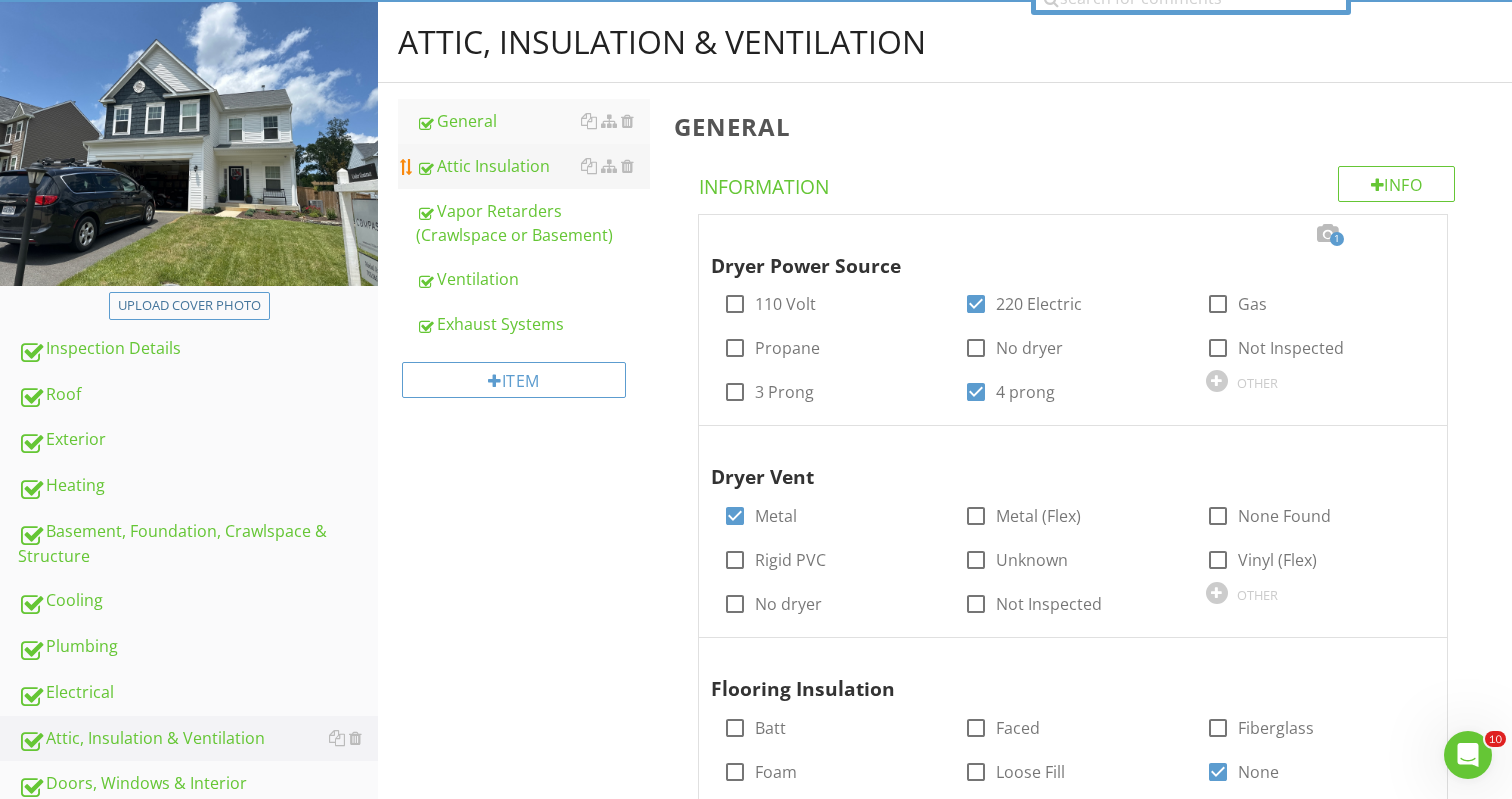 click on "Attic Insulation" at bounding box center [533, 166] 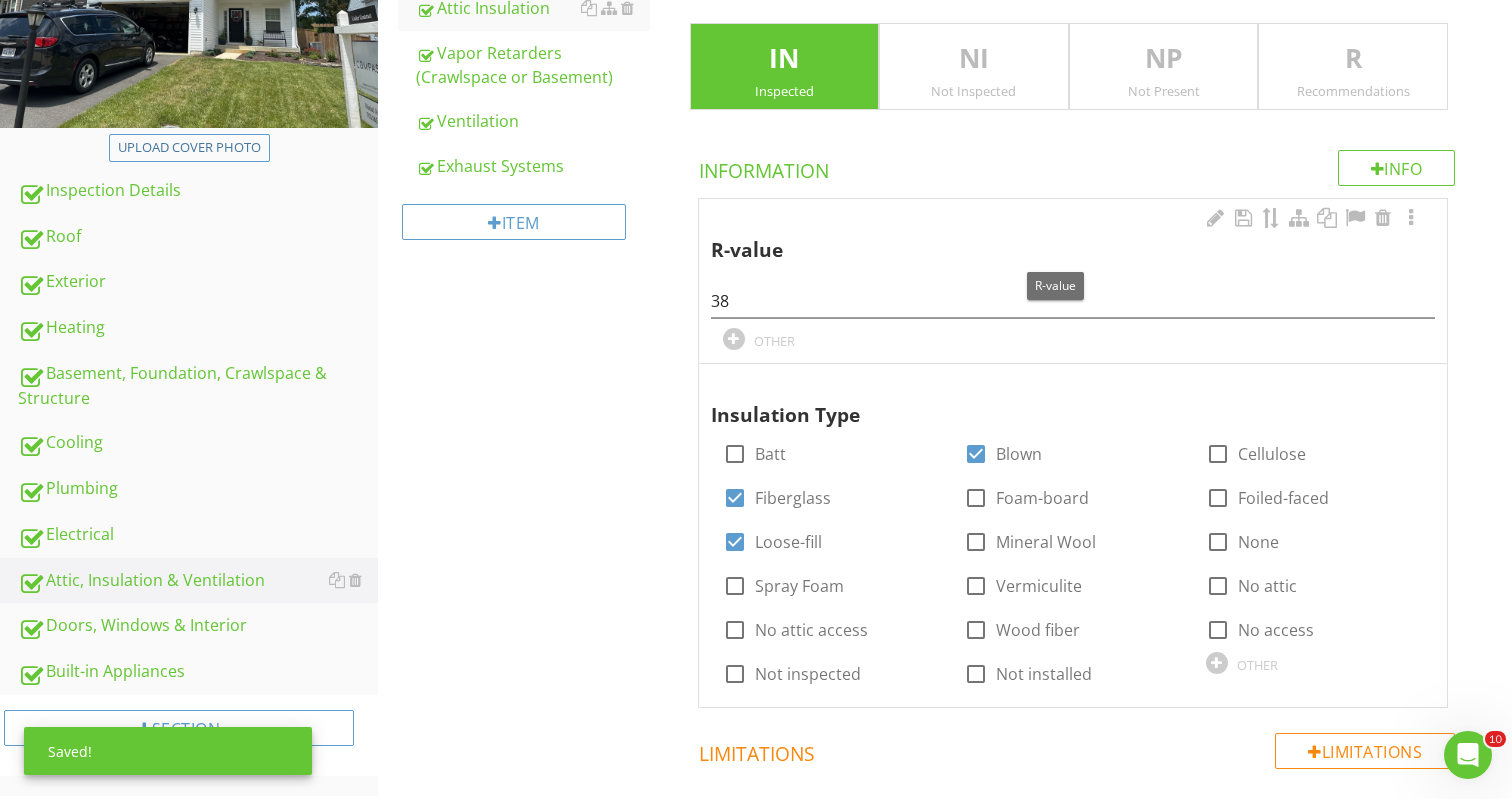 scroll, scrollTop: 358, scrollLeft: 0, axis: vertical 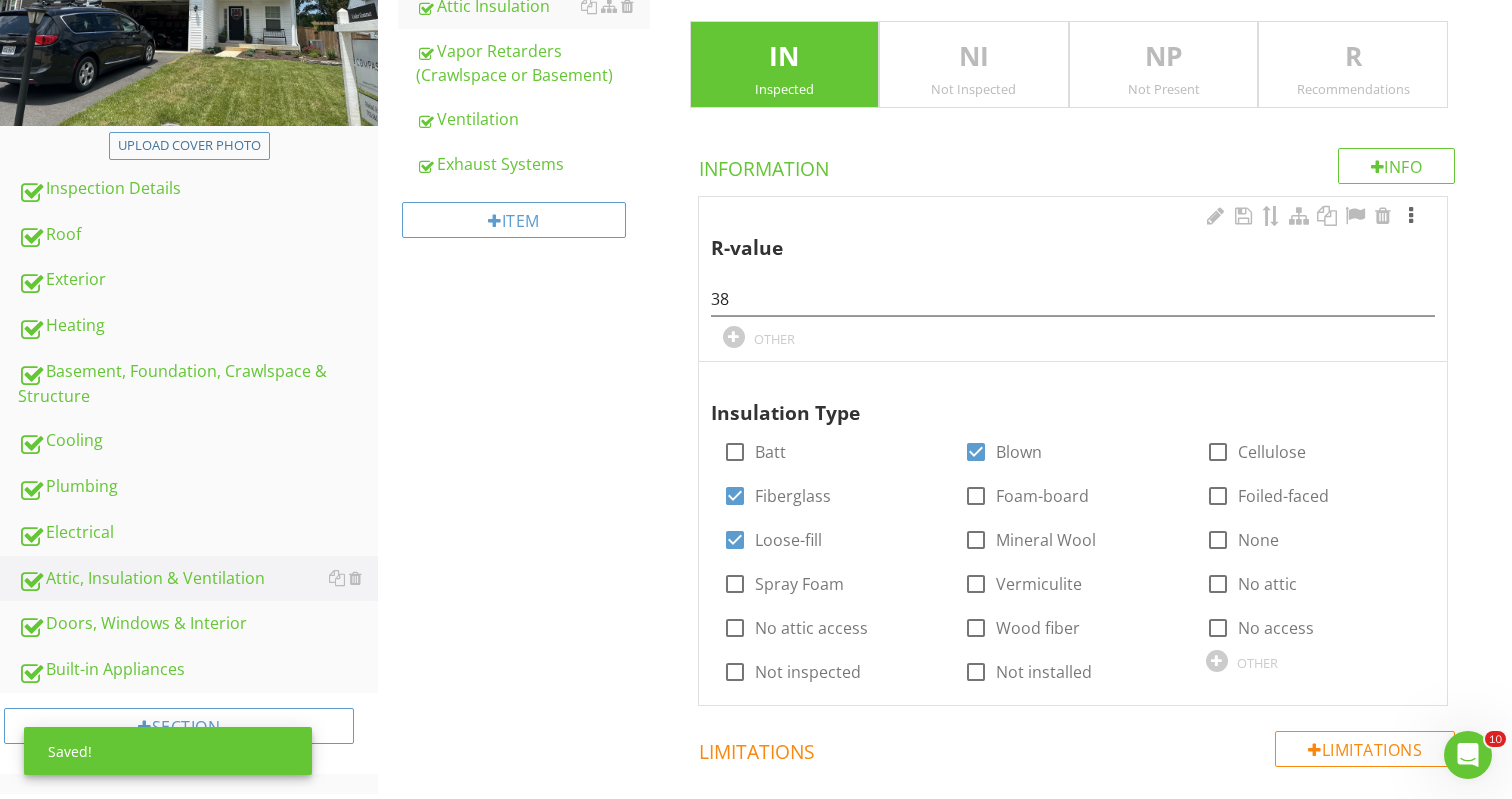 click at bounding box center (1411, 216) 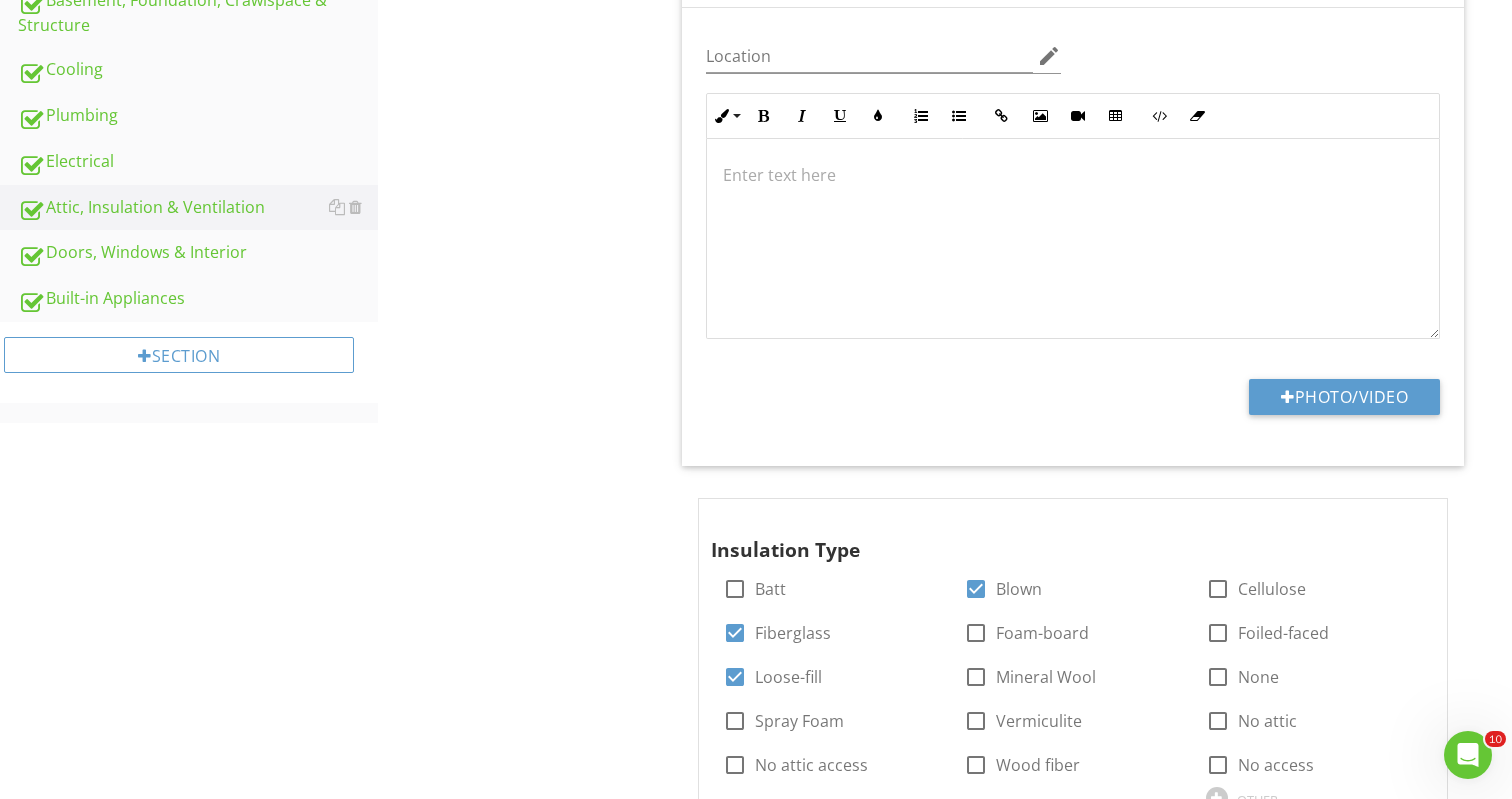 scroll, scrollTop: 918, scrollLeft: 0, axis: vertical 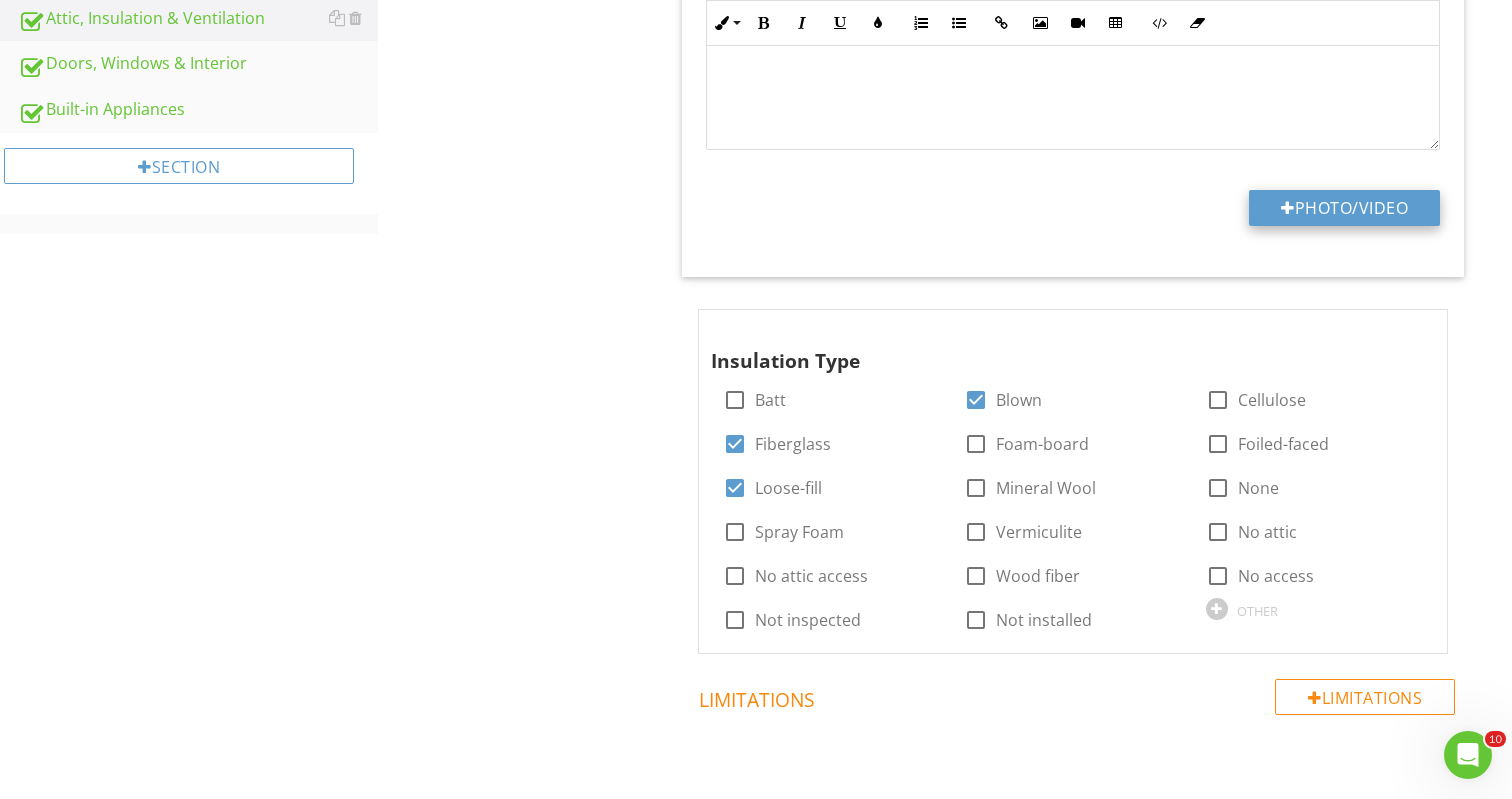click on "Photo/Video" at bounding box center [1344, 208] 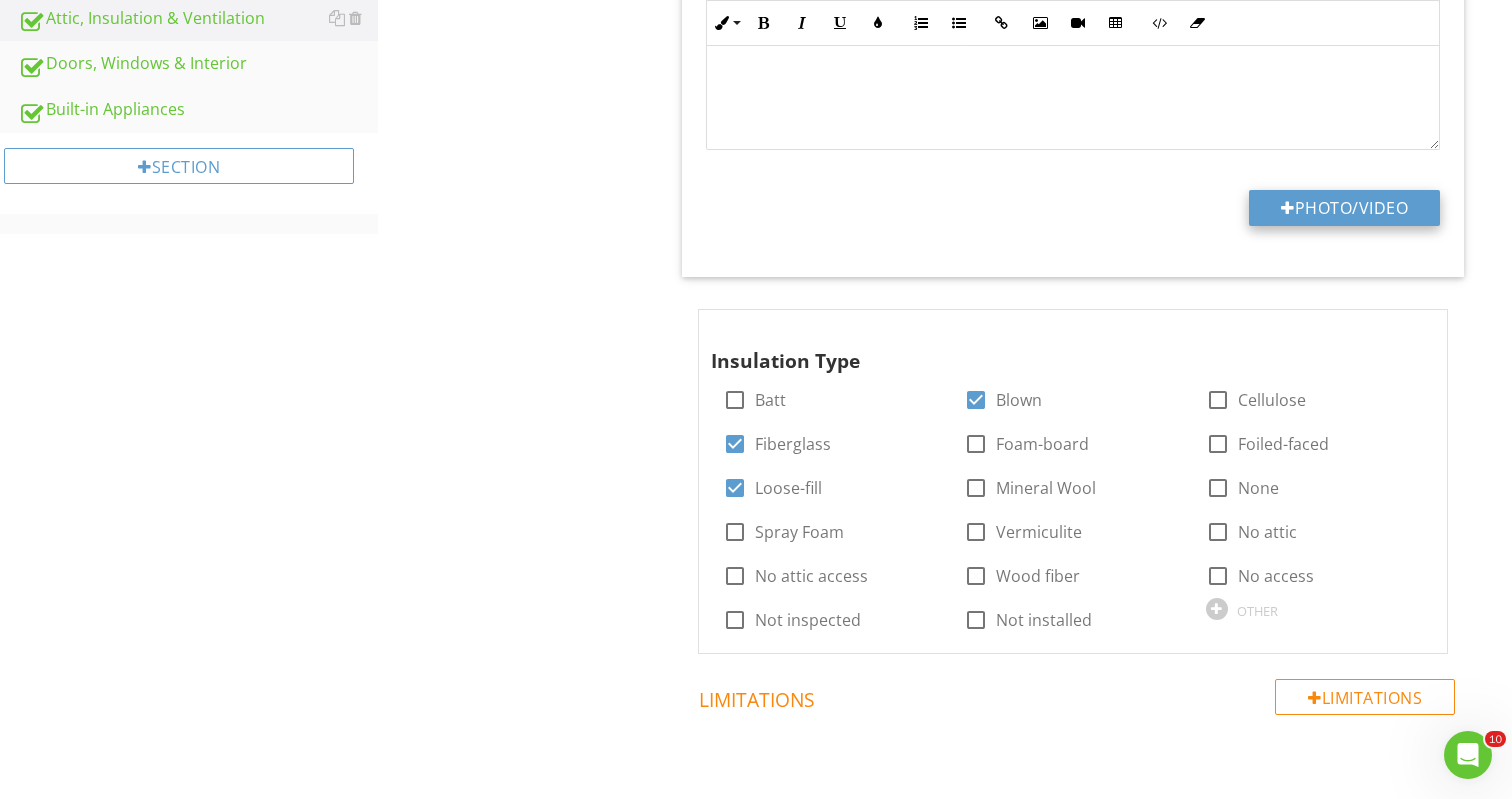 type on "C:\fakepath\IMG_2589.jpeg" 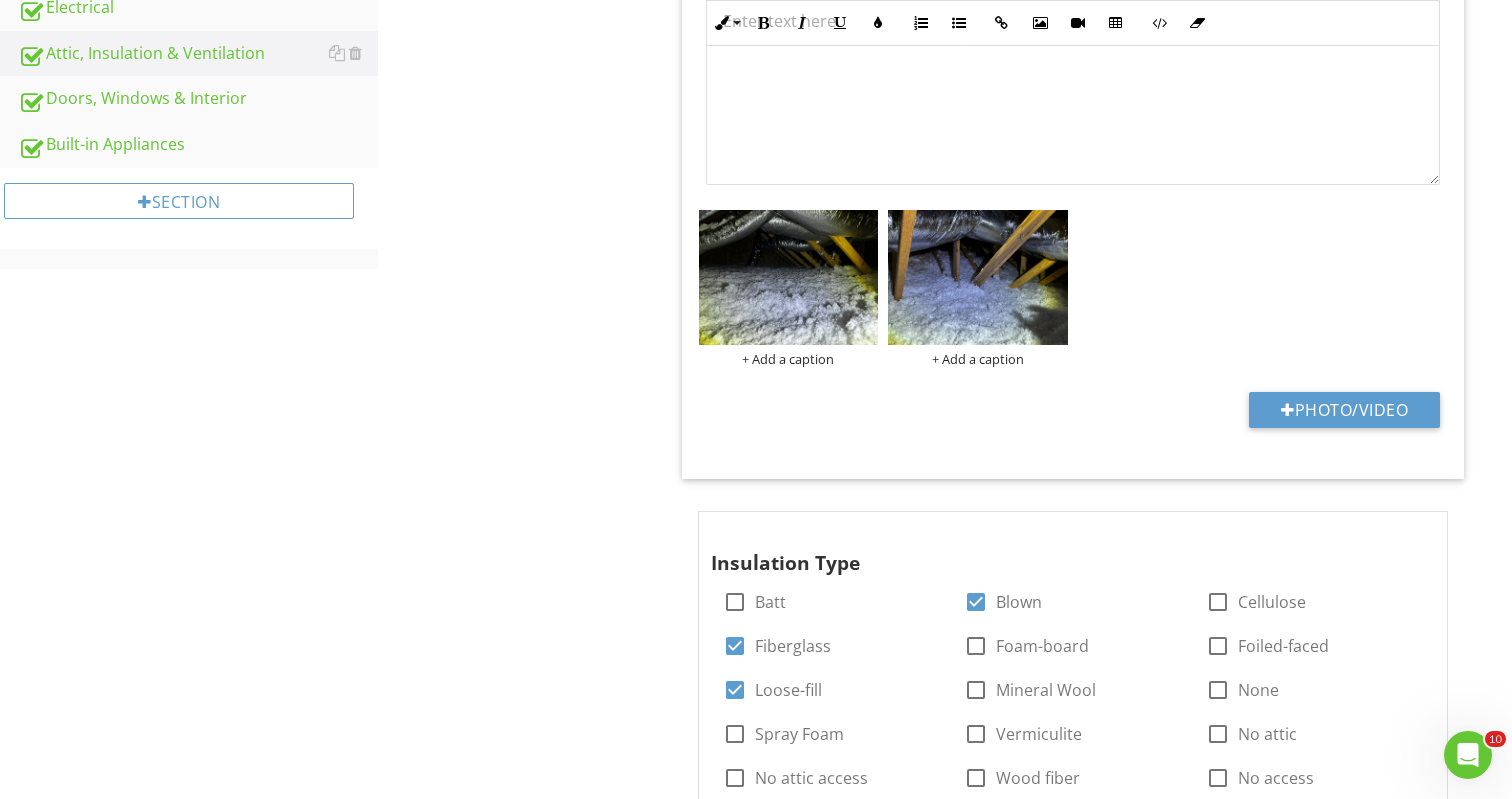 scroll, scrollTop: 875, scrollLeft: 0, axis: vertical 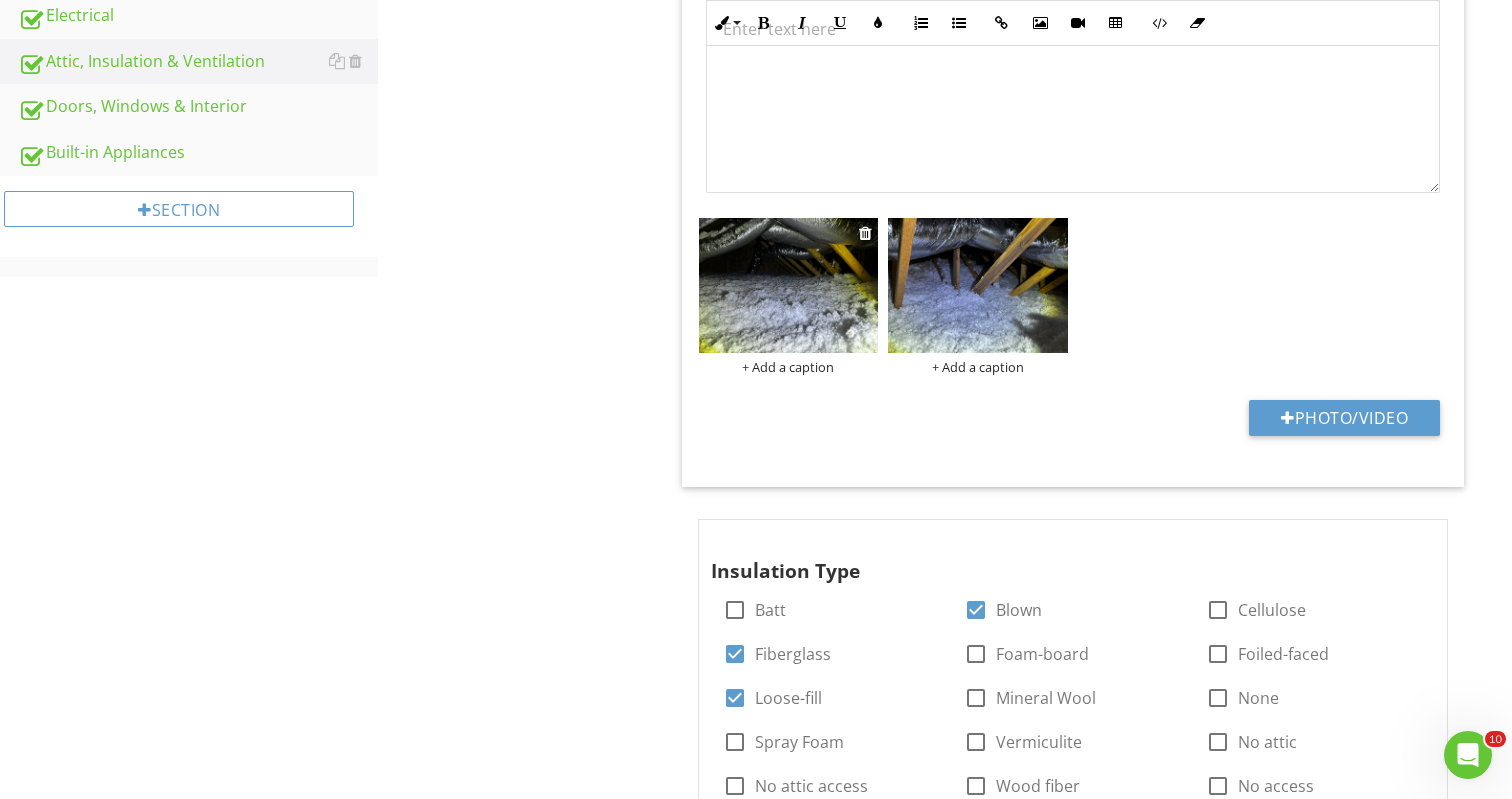 click at bounding box center [789, 285] 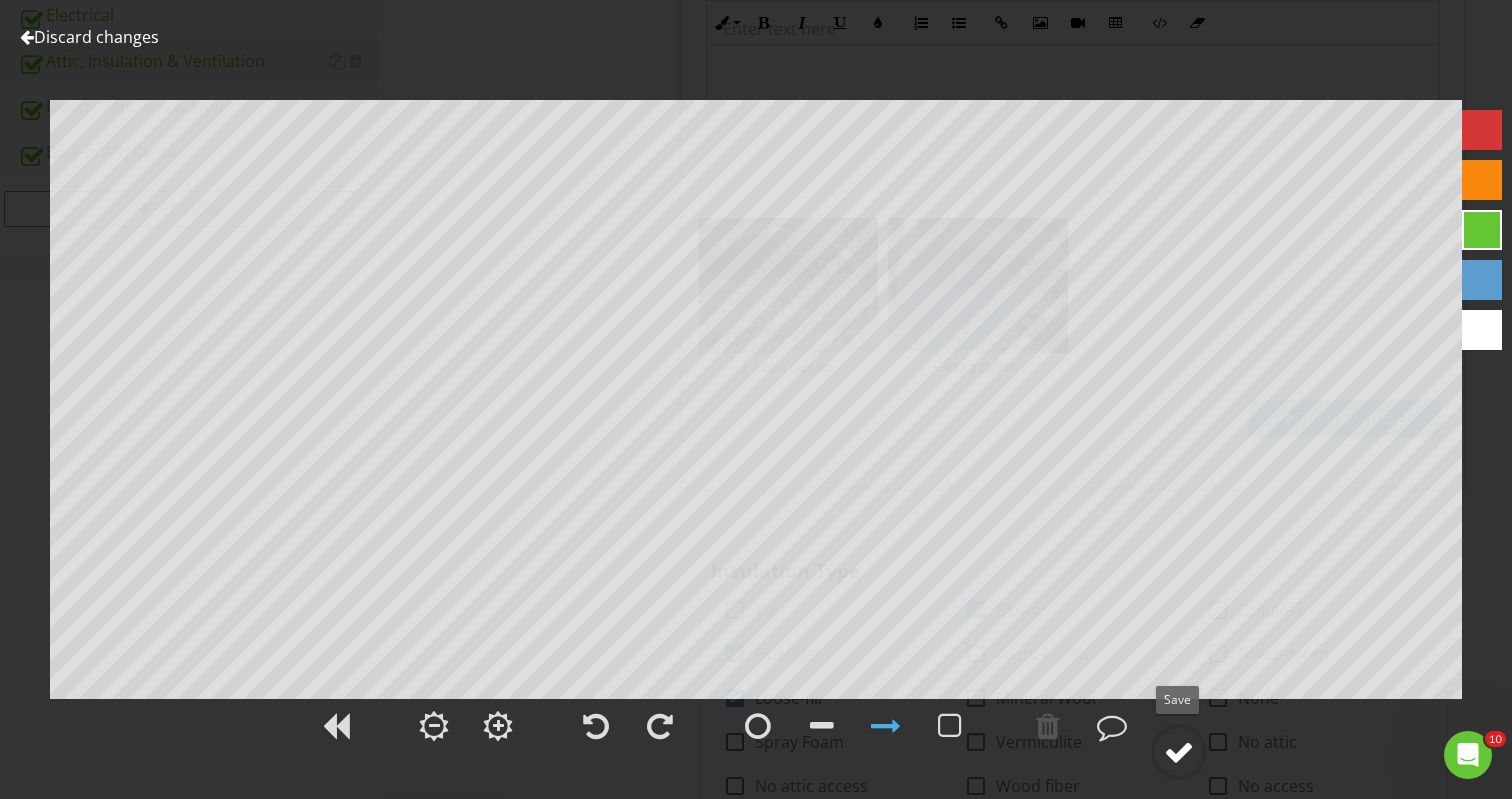 click at bounding box center (1179, 752) 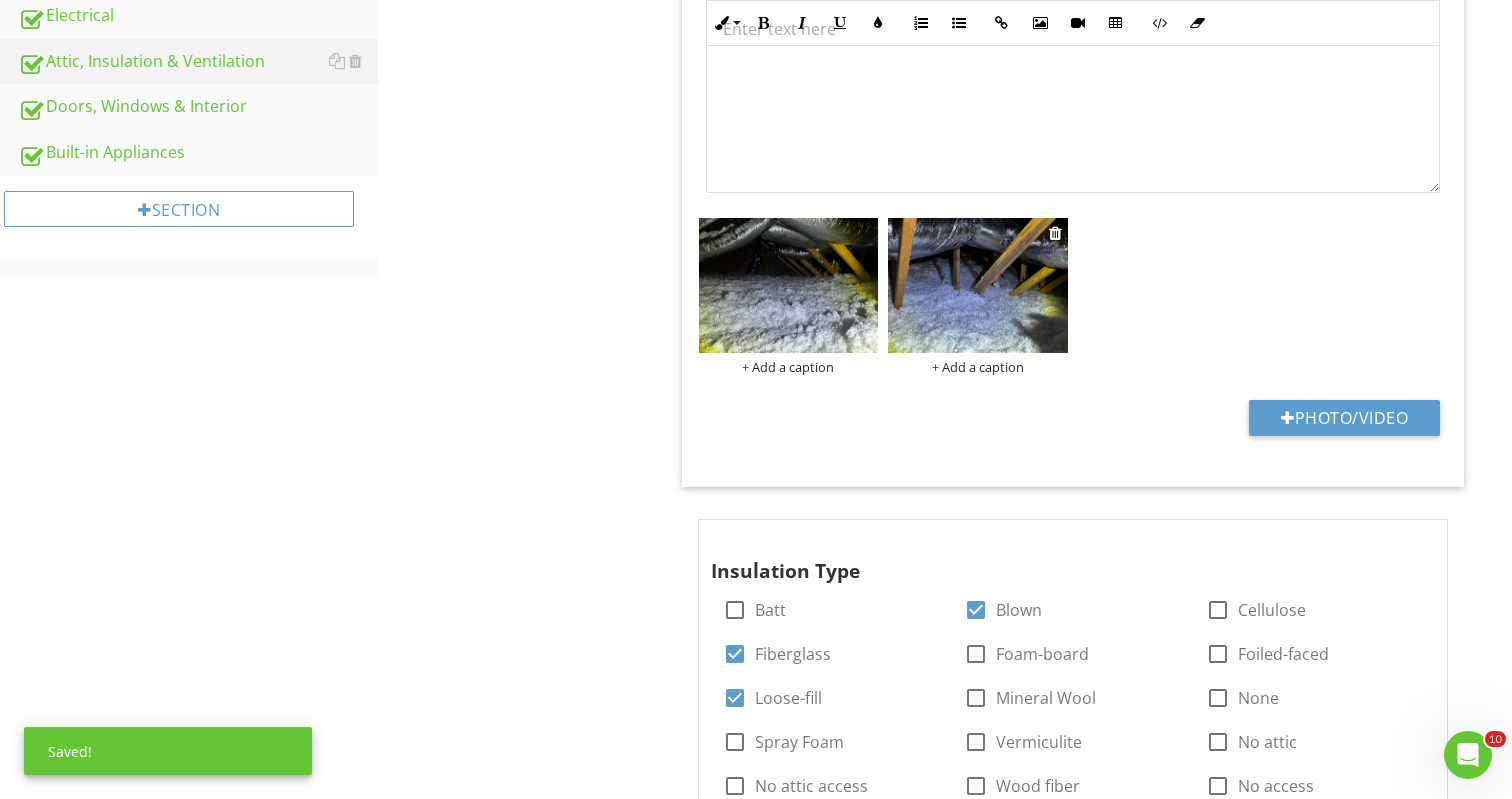 click at bounding box center (978, 285) 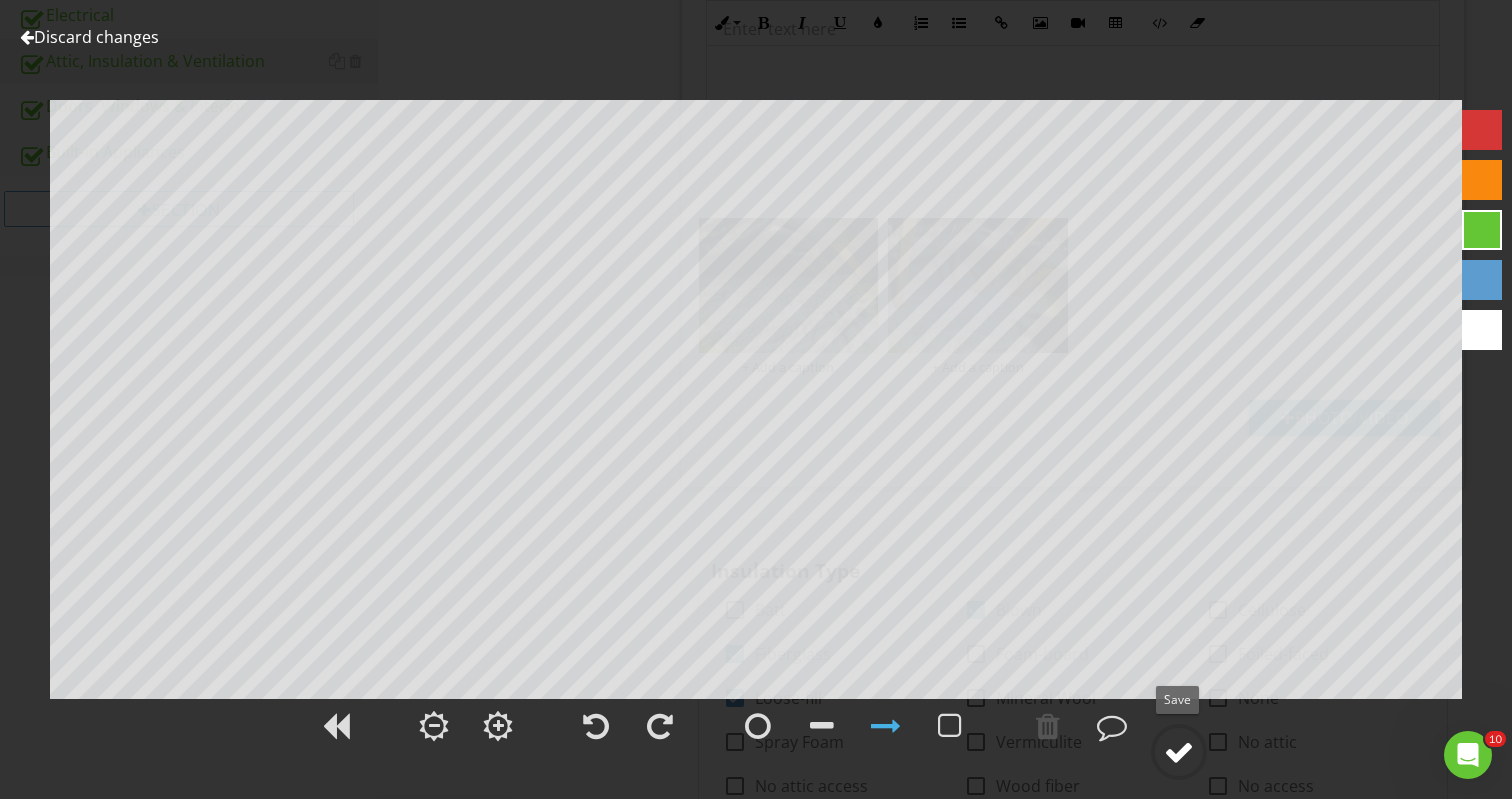click at bounding box center [1179, 752] 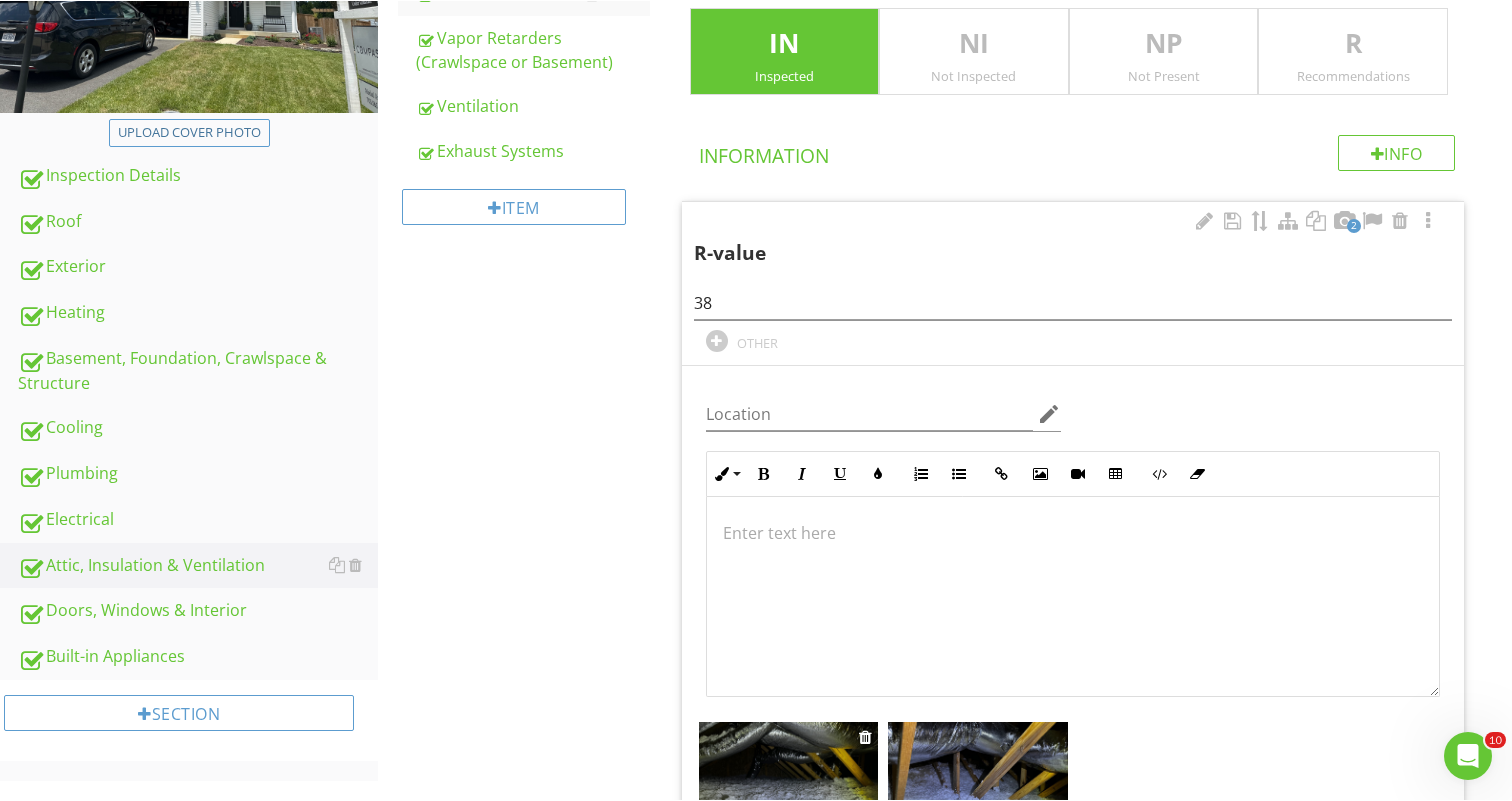 scroll, scrollTop: 361, scrollLeft: 0, axis: vertical 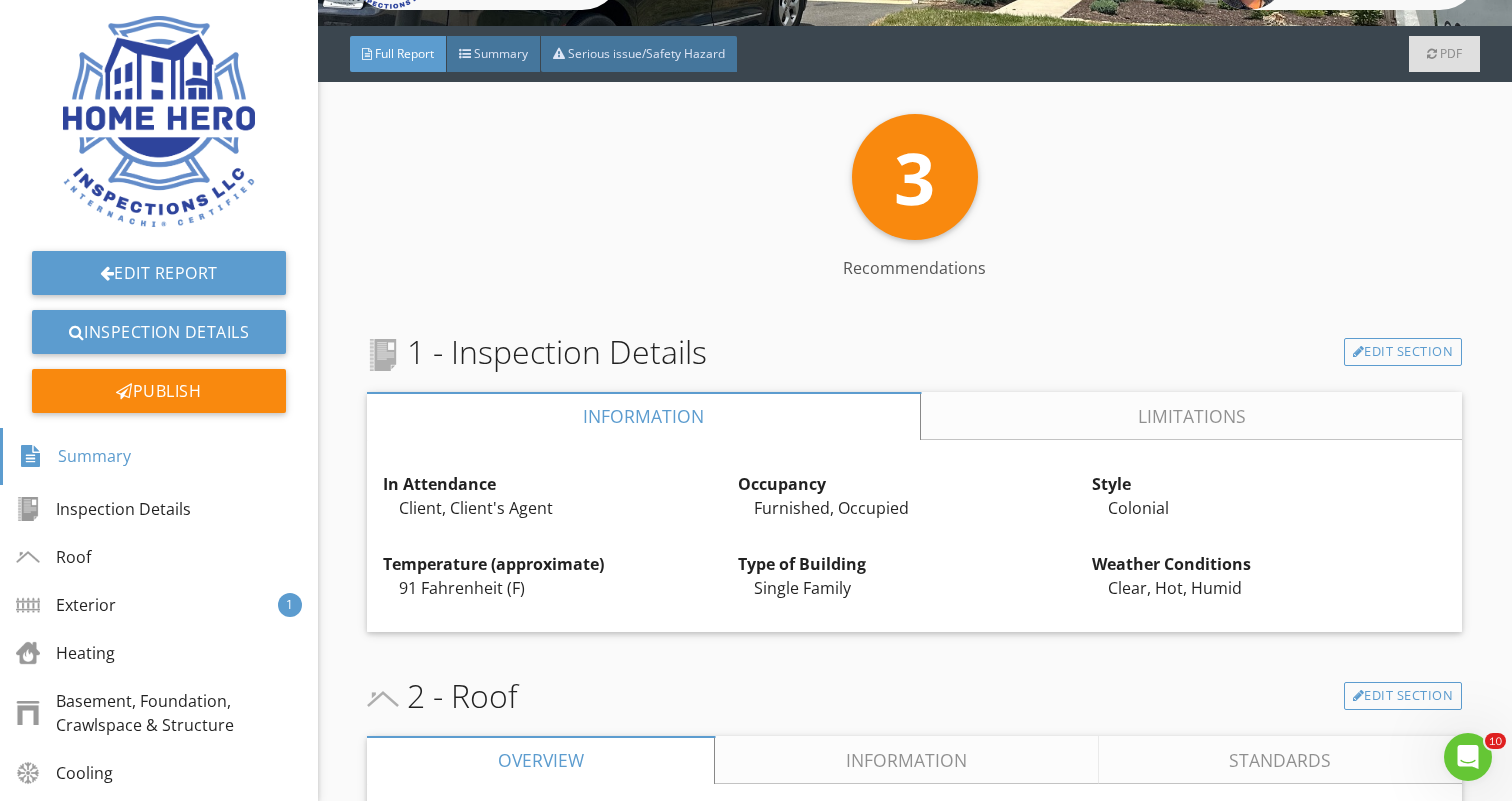 click on "Limitations" at bounding box center [1192, 416] 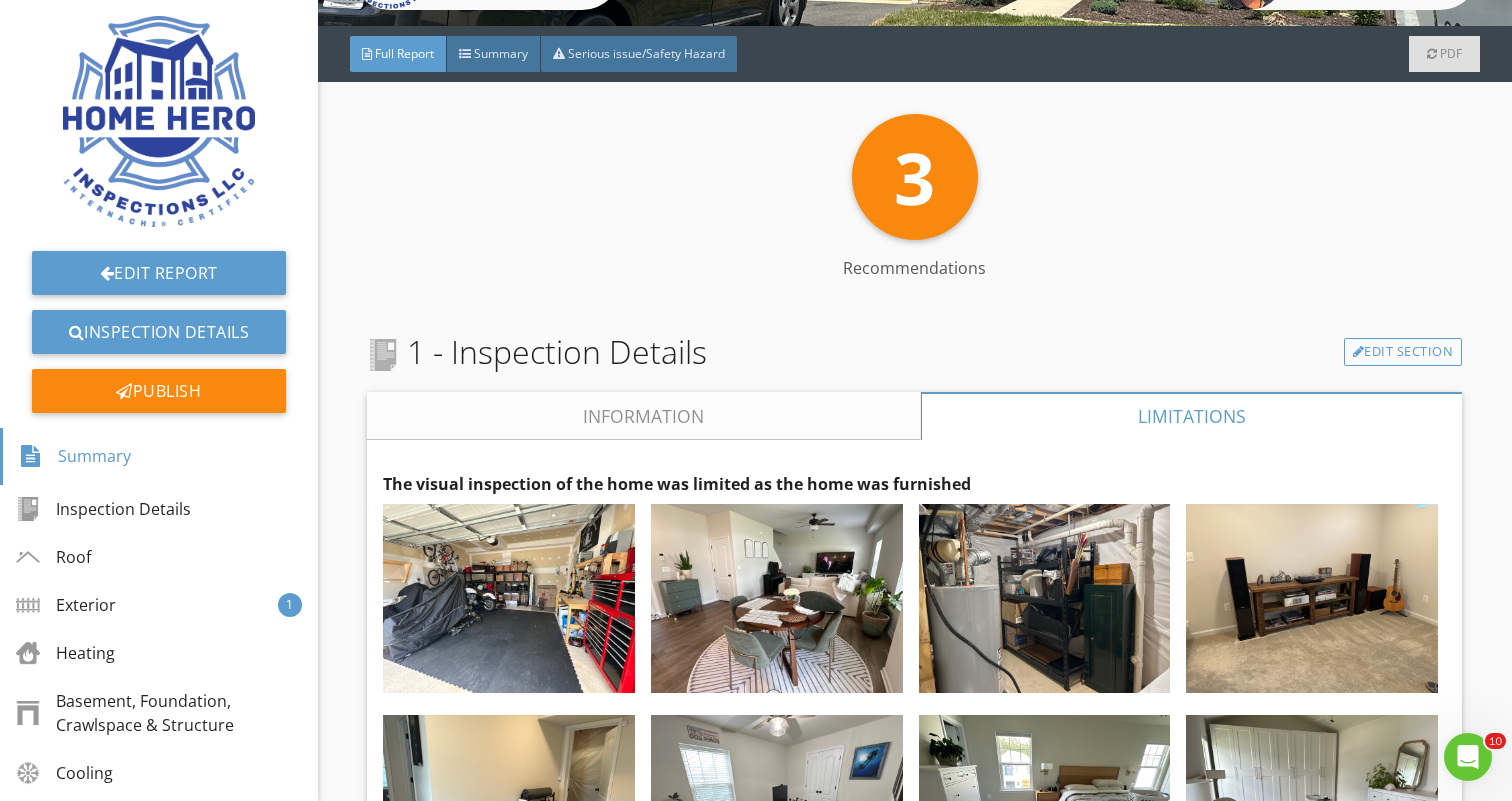 scroll, scrollTop: 480, scrollLeft: 0, axis: vertical 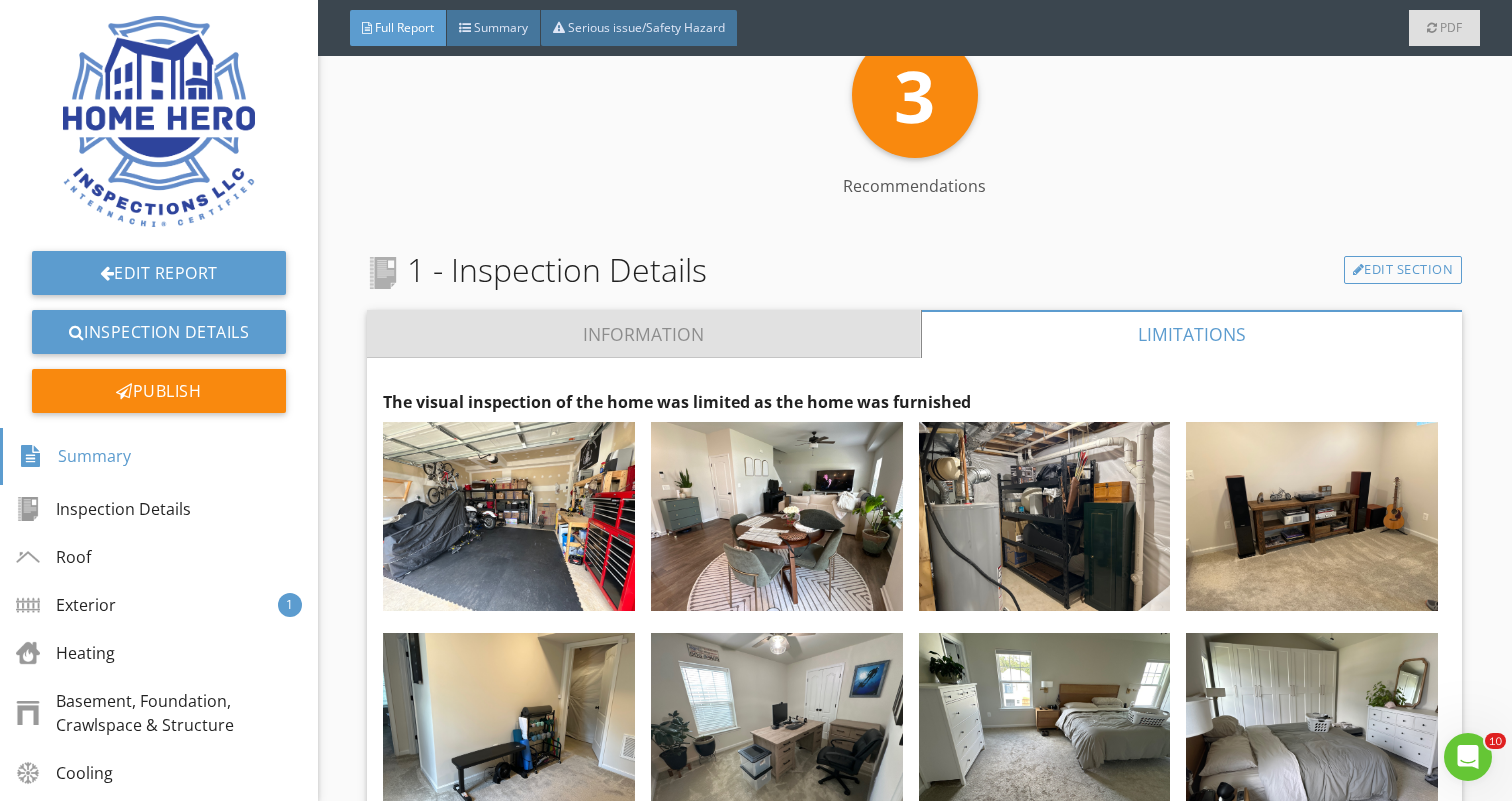 click on "Information" at bounding box center [644, 334] 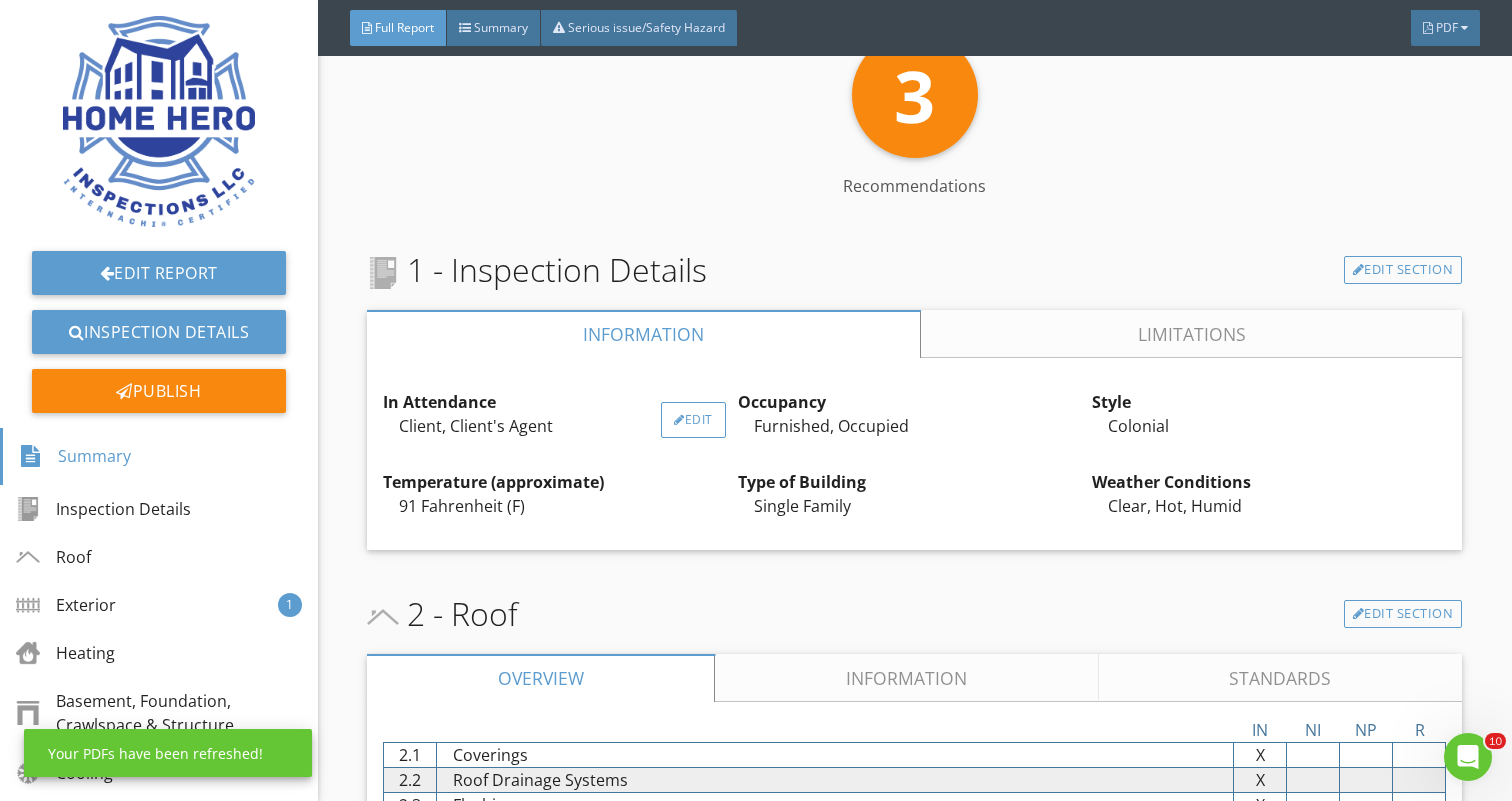 click on "Edit" at bounding box center [693, 420] 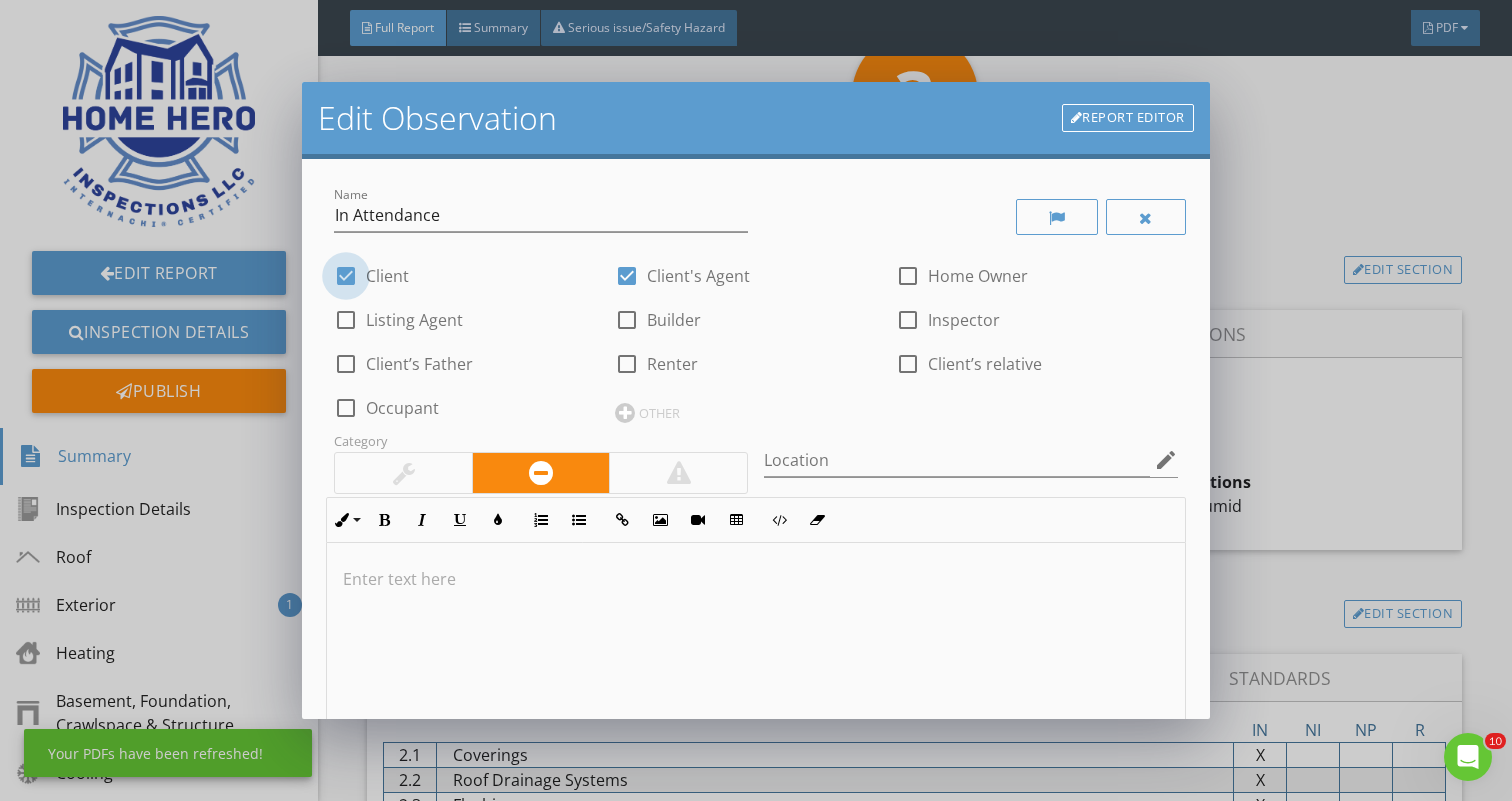 click at bounding box center (346, 276) 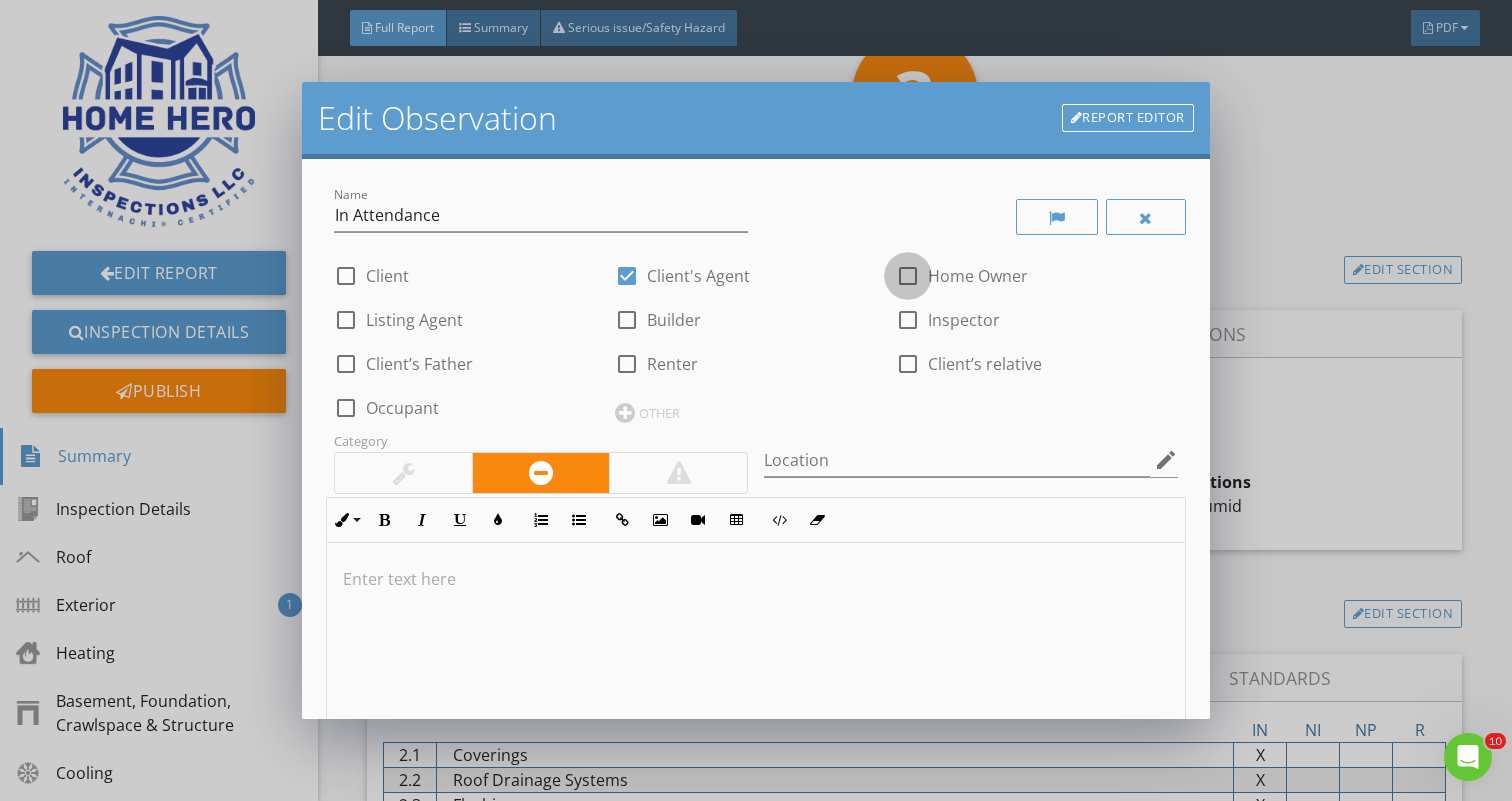 click at bounding box center (908, 276) 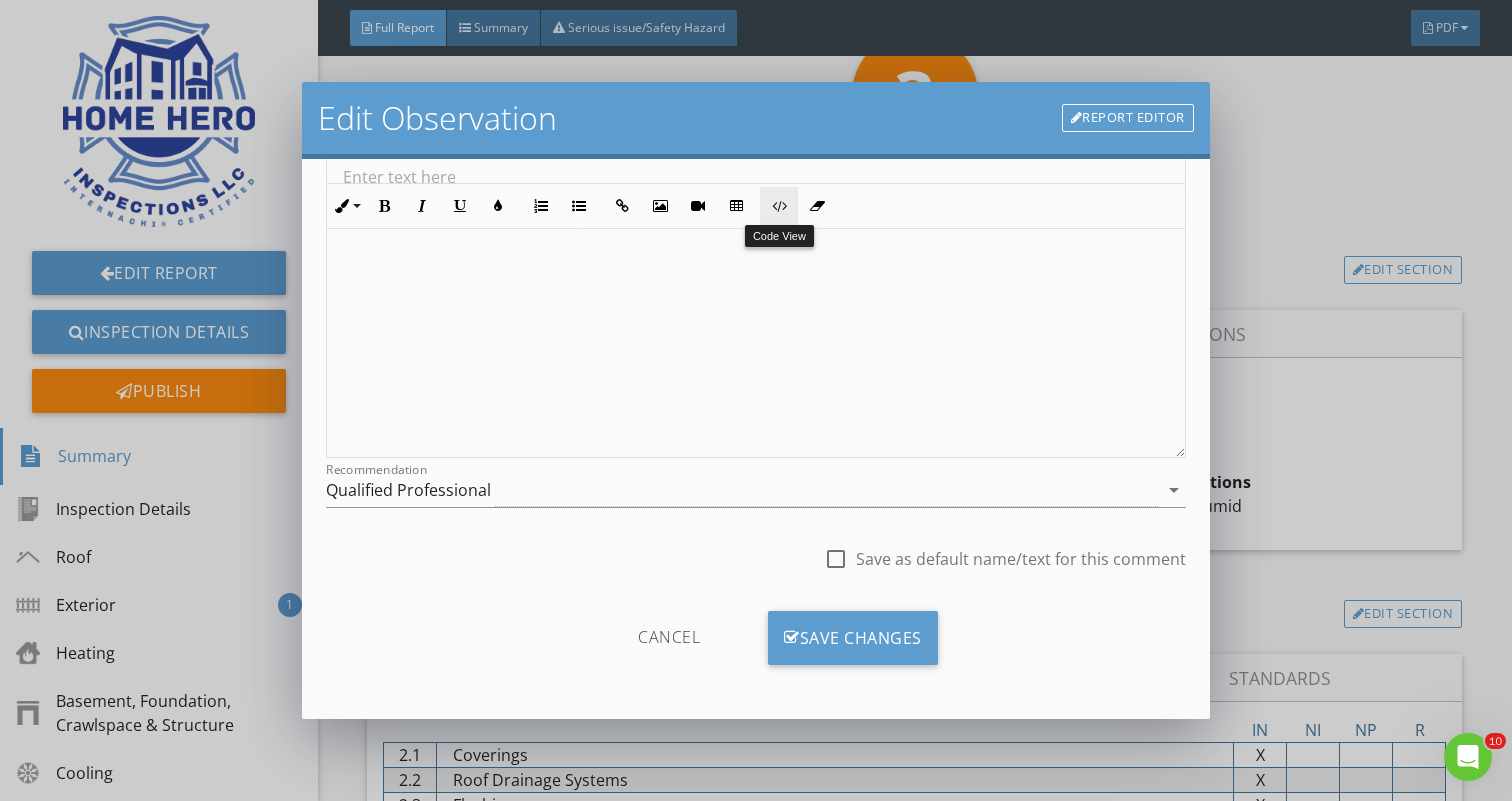 scroll, scrollTop: 402, scrollLeft: 0, axis: vertical 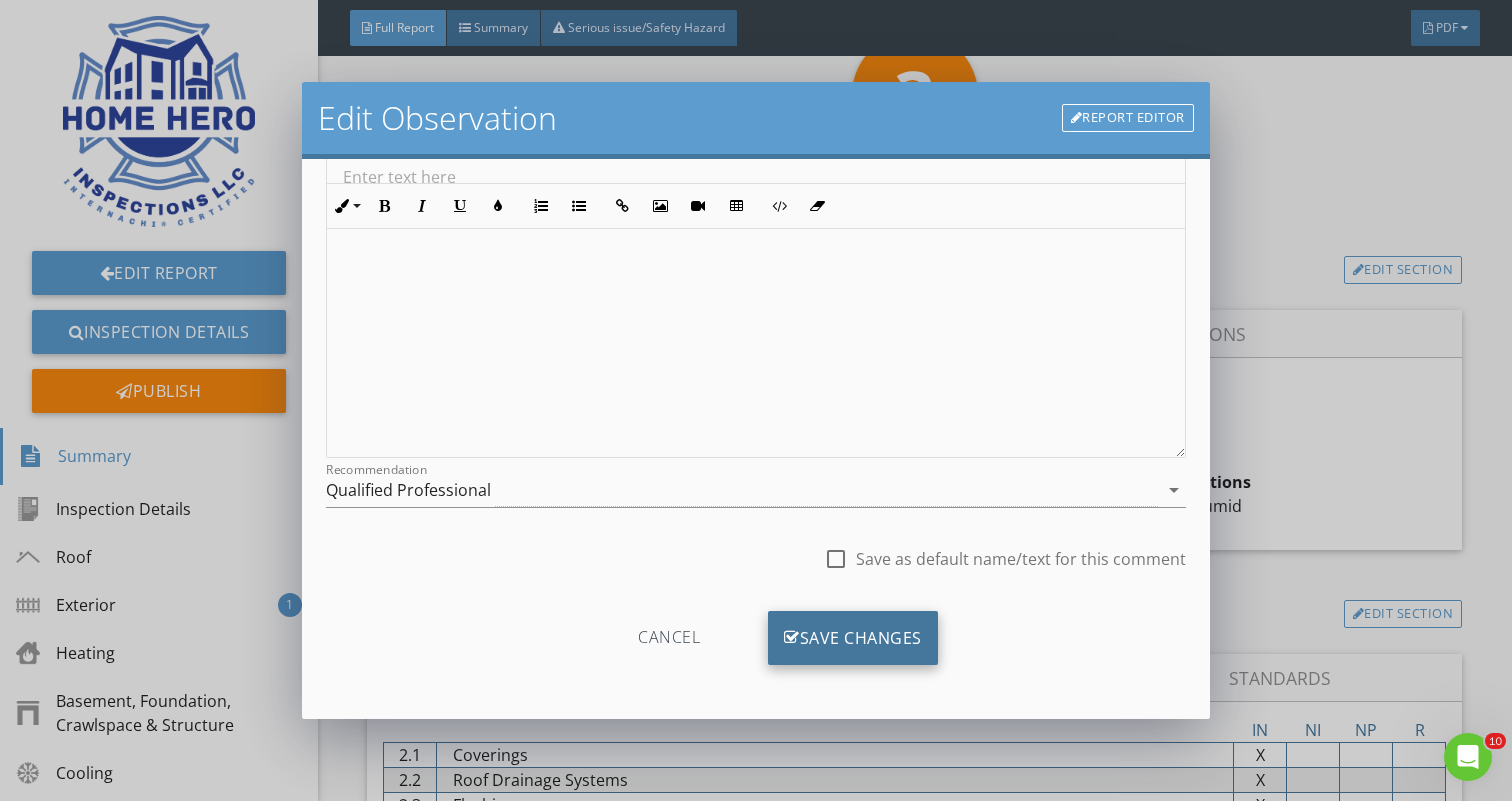 click on "Save Changes" at bounding box center (853, 638) 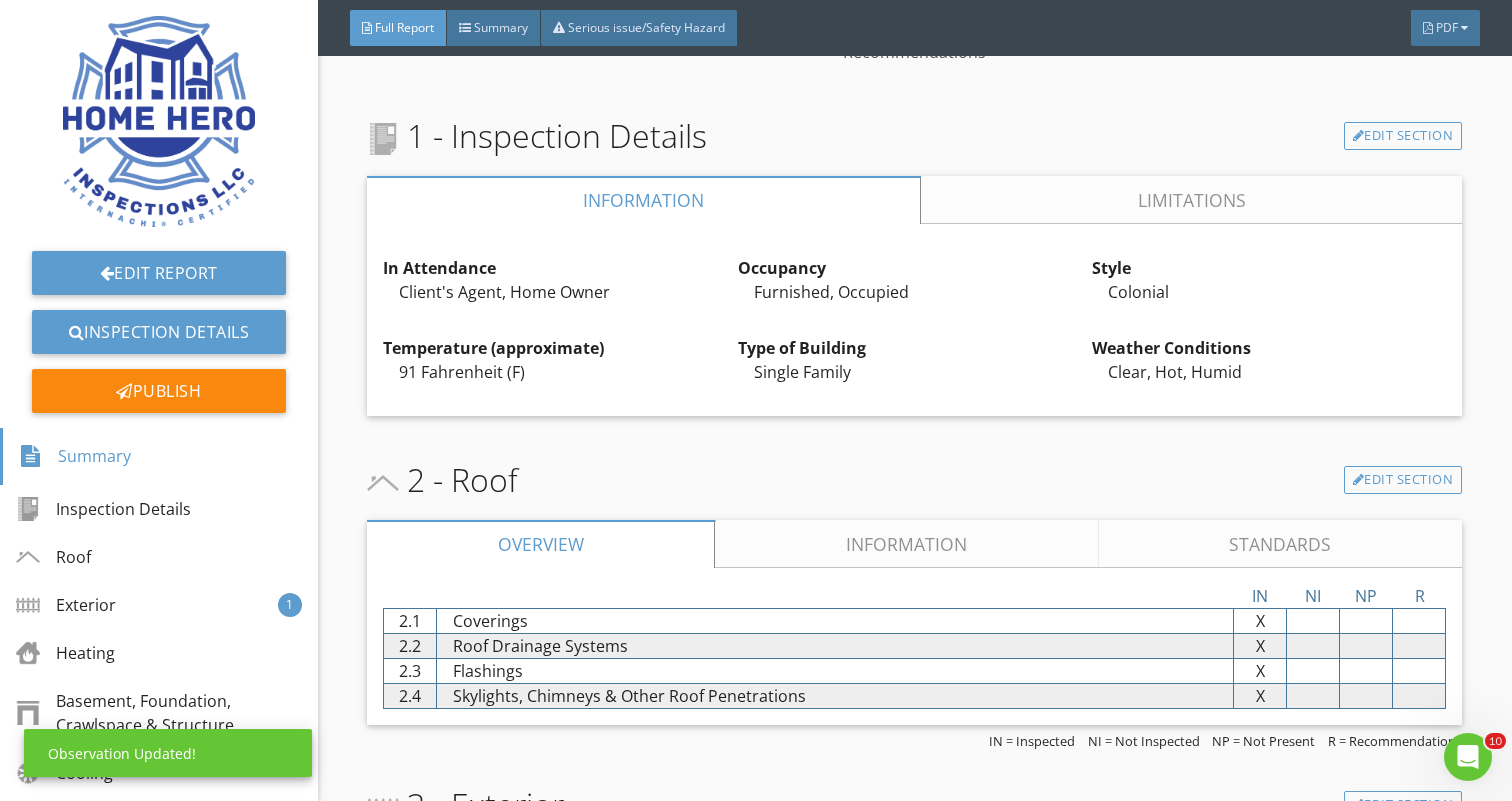 click on "Information" at bounding box center (907, 544) 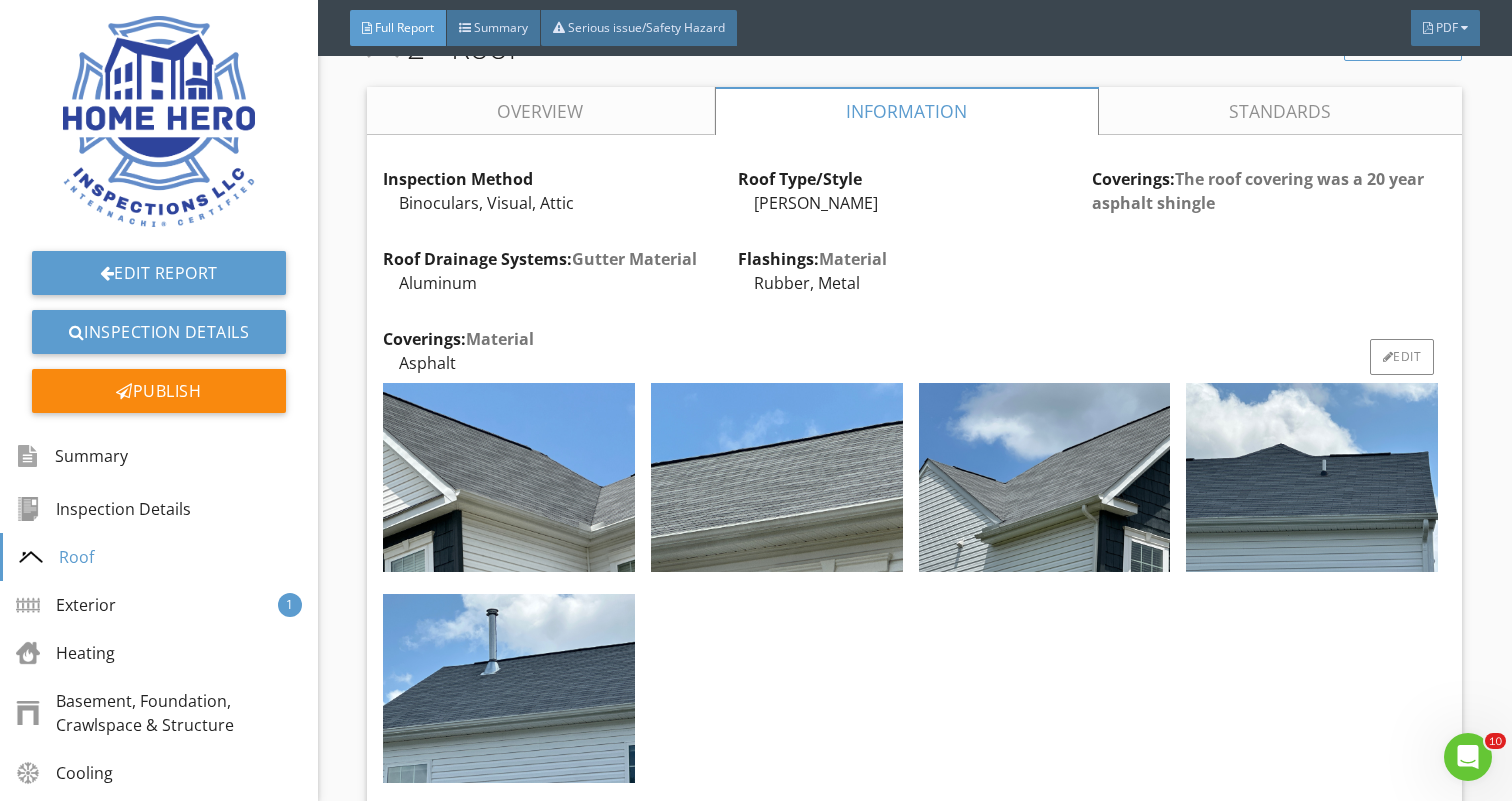 scroll, scrollTop: 1028, scrollLeft: 0, axis: vertical 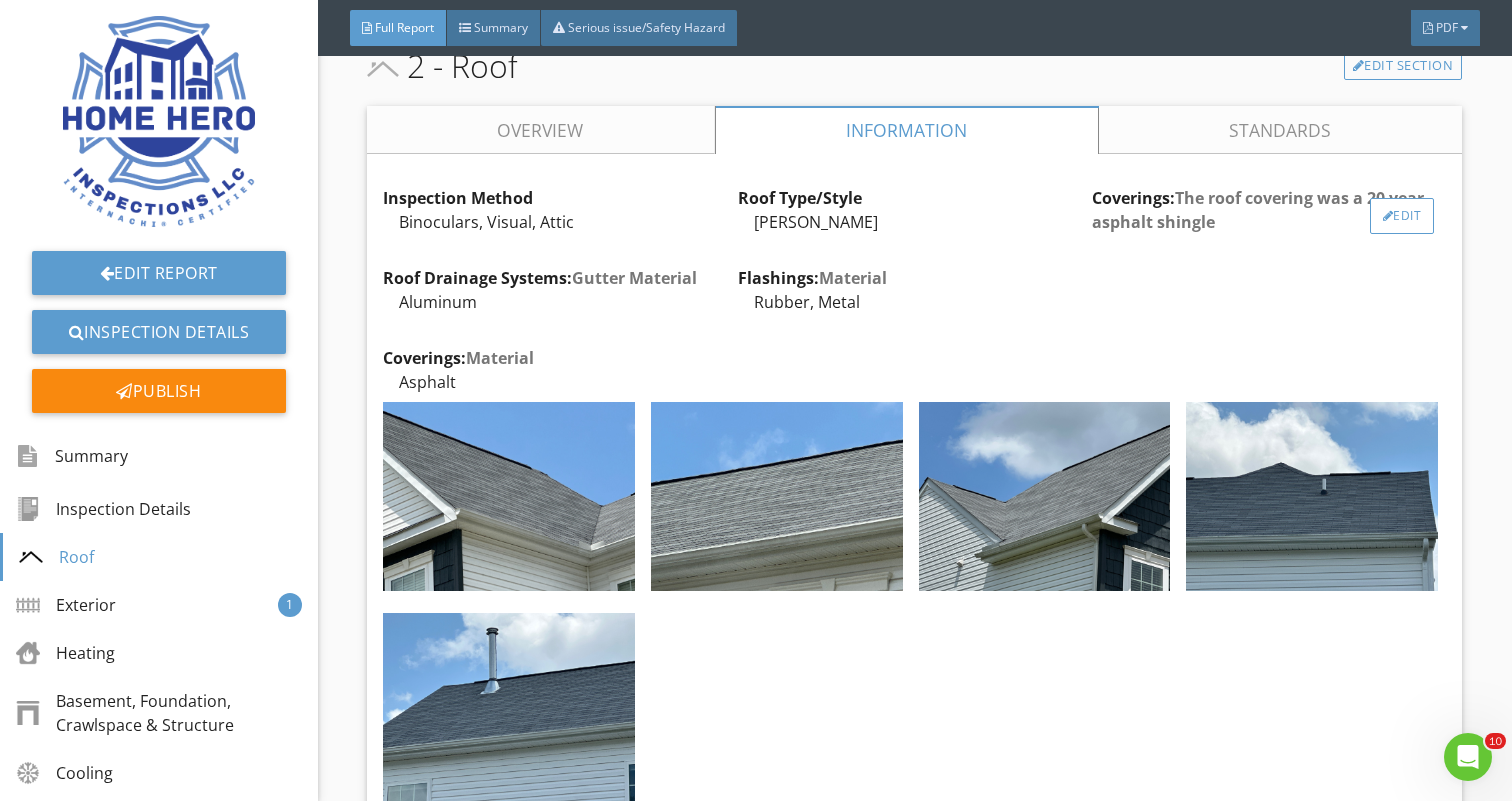 click on "Edit" at bounding box center [1402, 216] 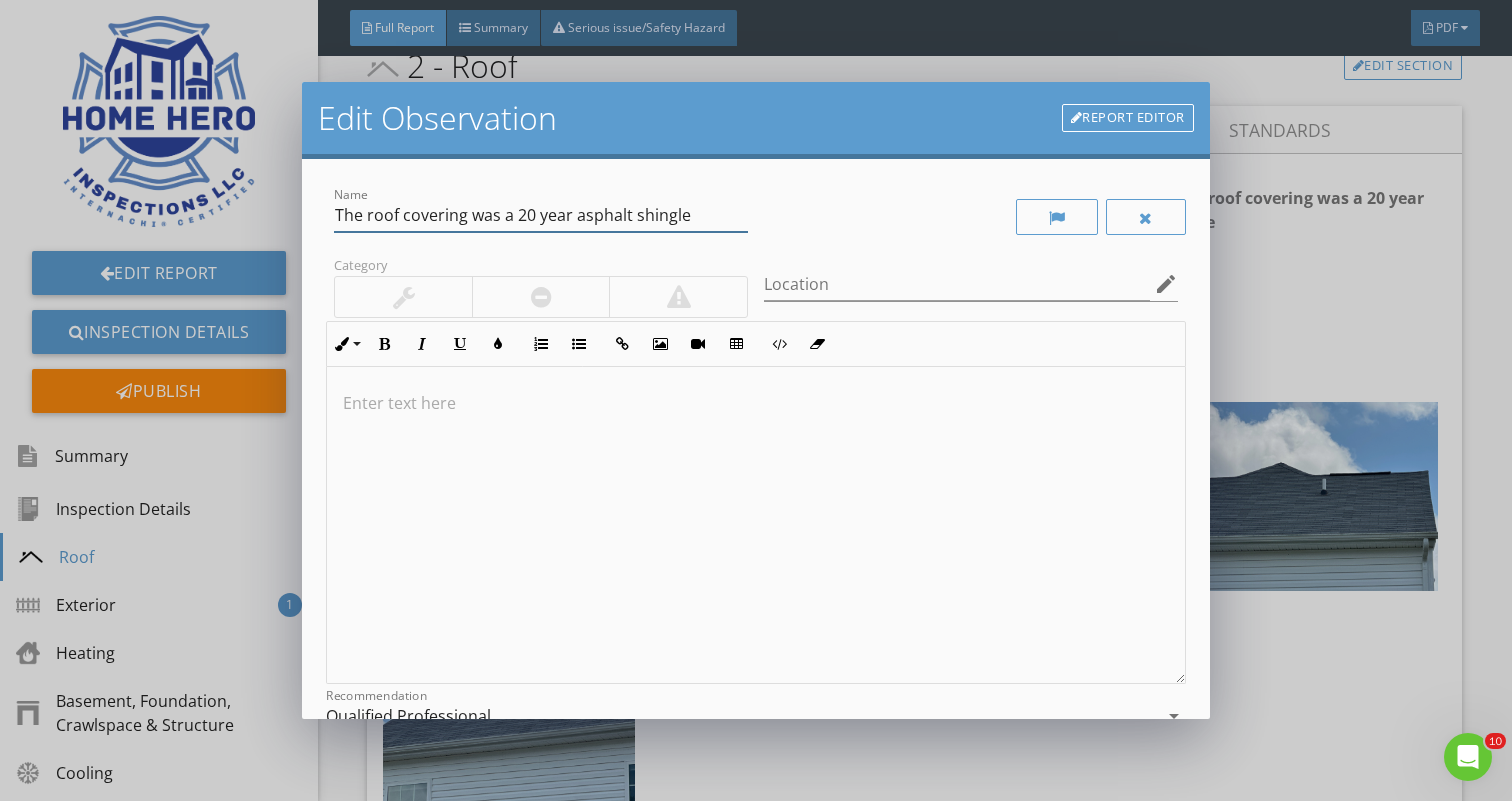 click on "The roof covering was a 20 year asphalt shingle" at bounding box center (541, 215) 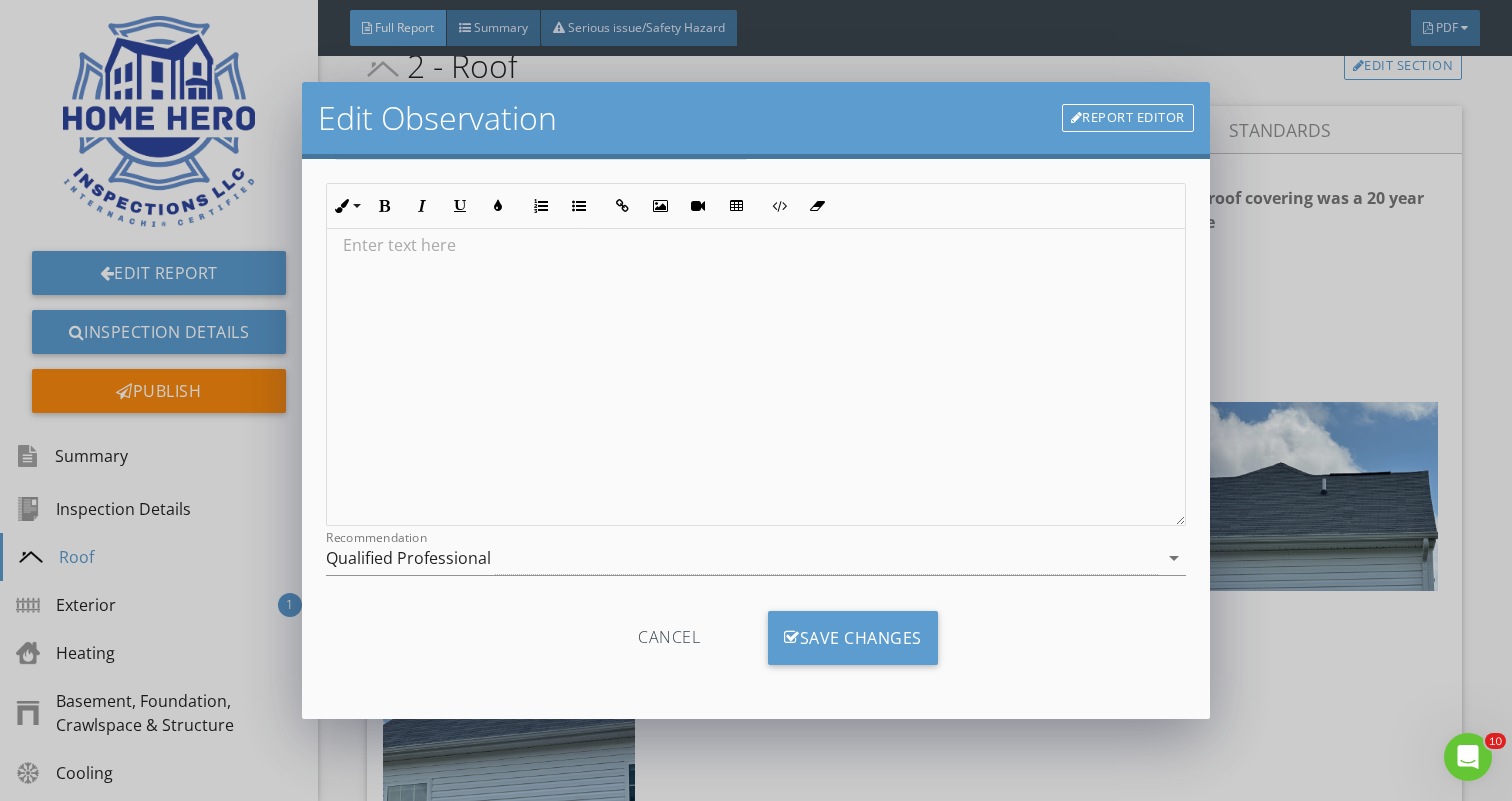 scroll, scrollTop: 159, scrollLeft: 0, axis: vertical 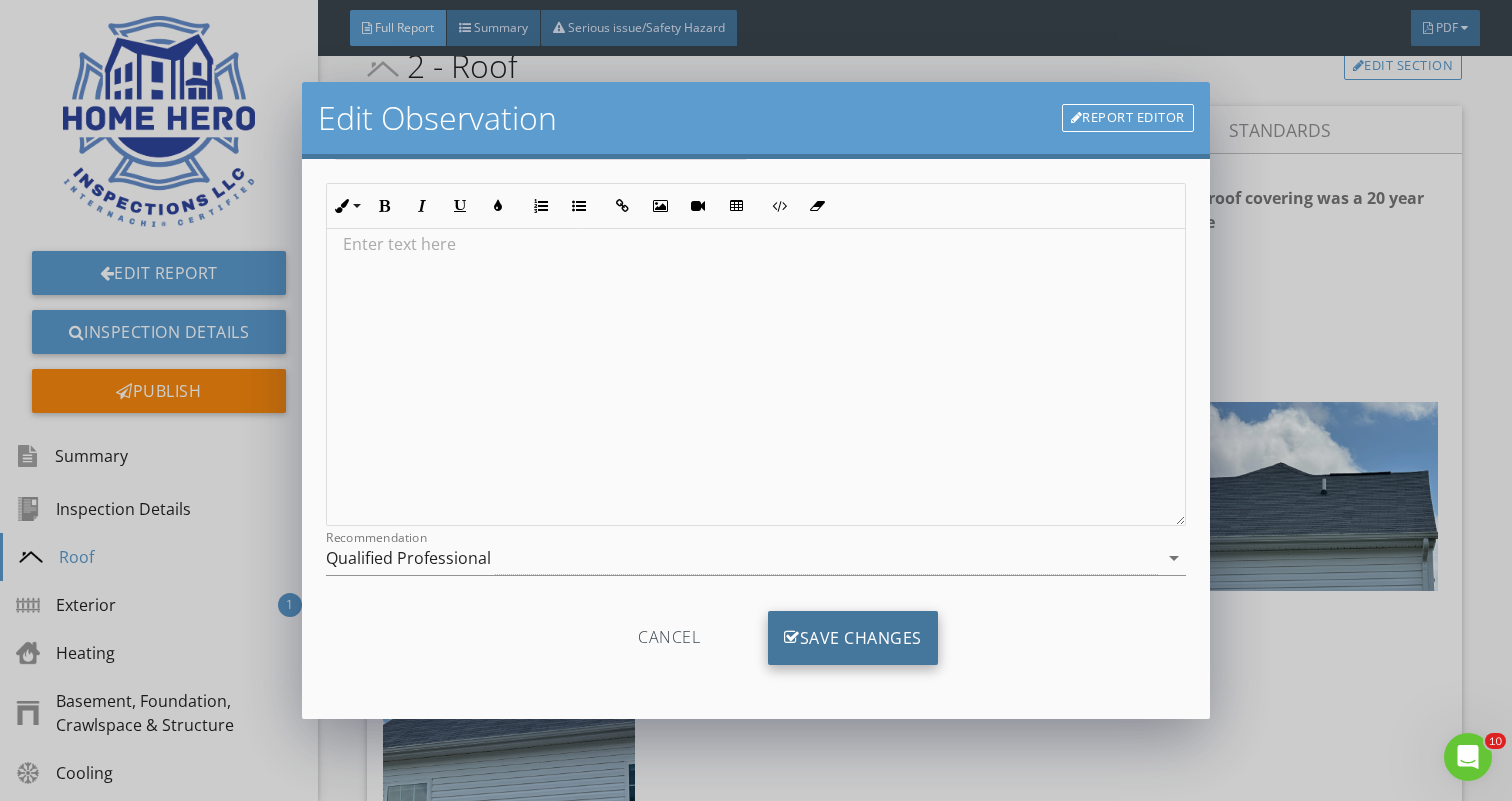 type on "The roof covering was a 20 -25 year asphalt shingle" 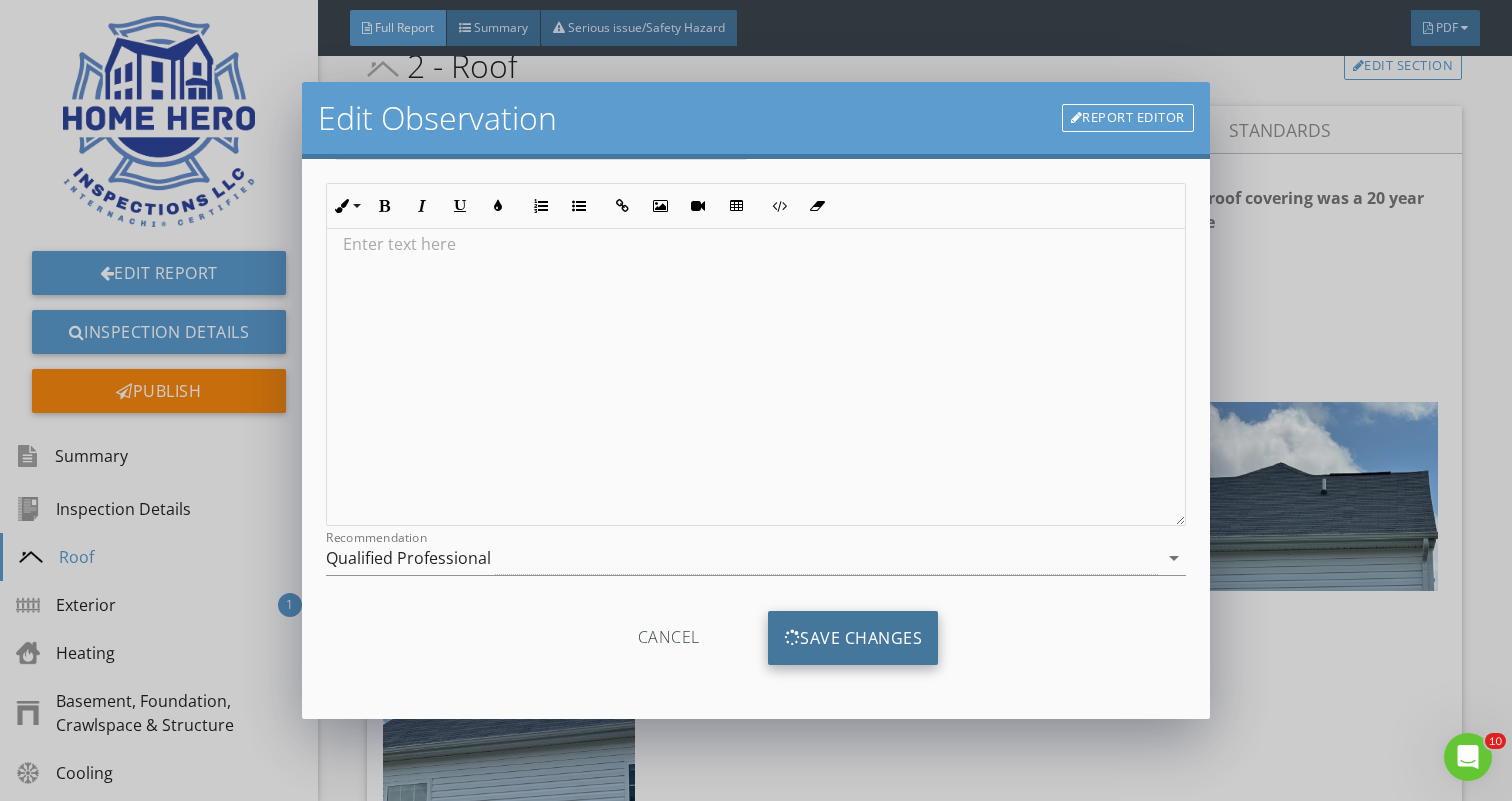 scroll, scrollTop: 0, scrollLeft: 0, axis: both 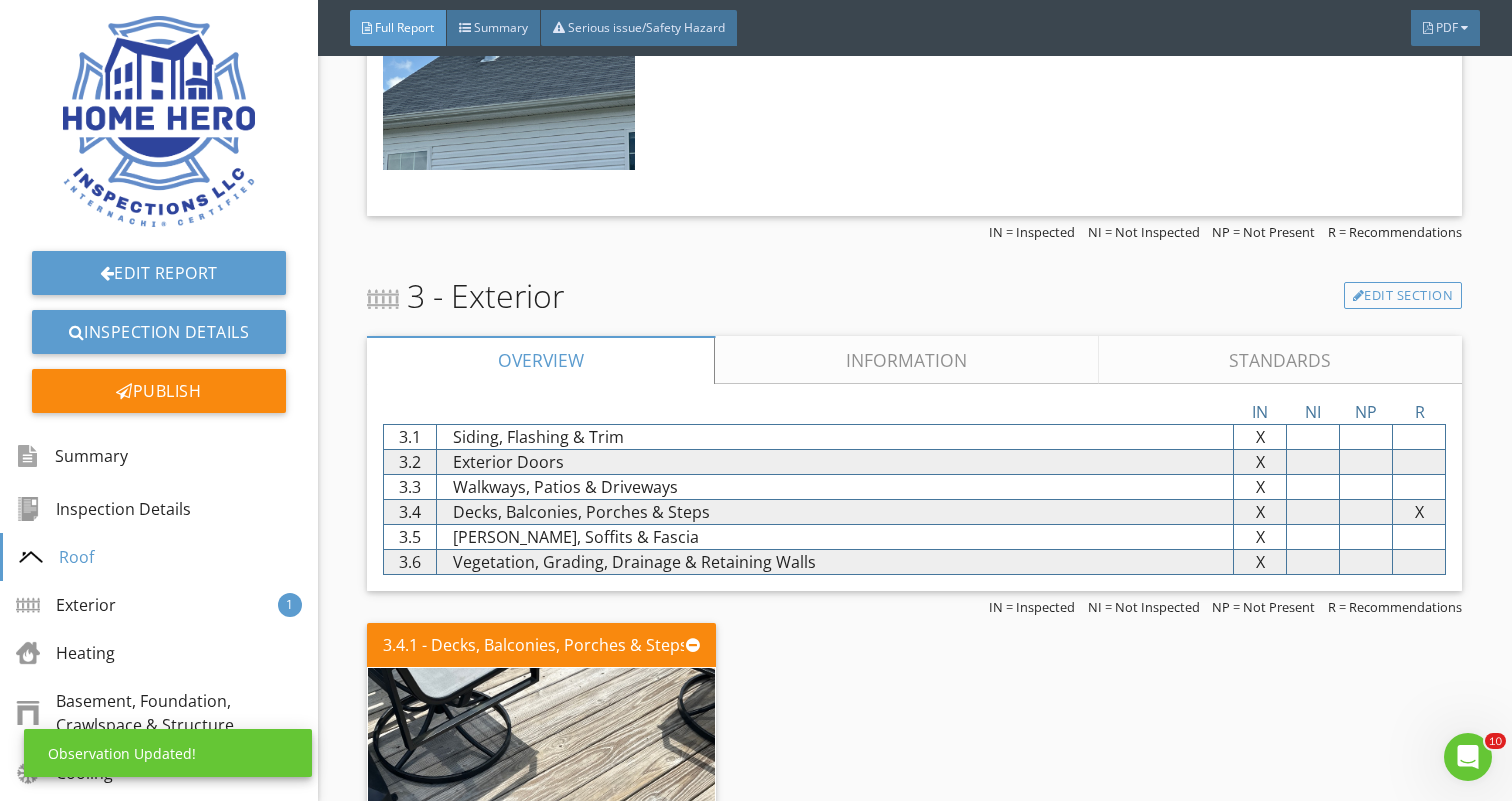 click on "Information" at bounding box center (907, 360) 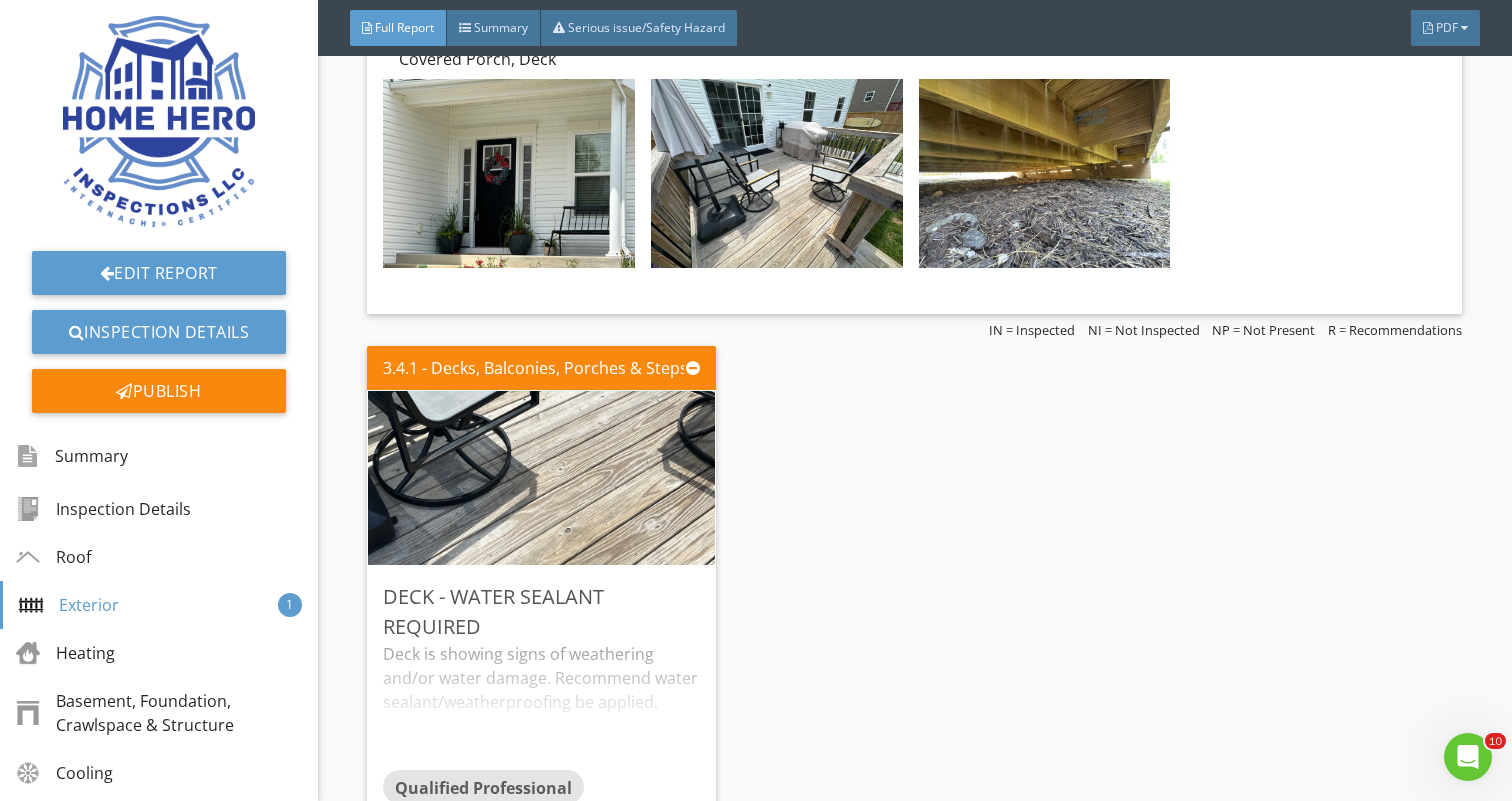 scroll, scrollTop: 2836, scrollLeft: 0, axis: vertical 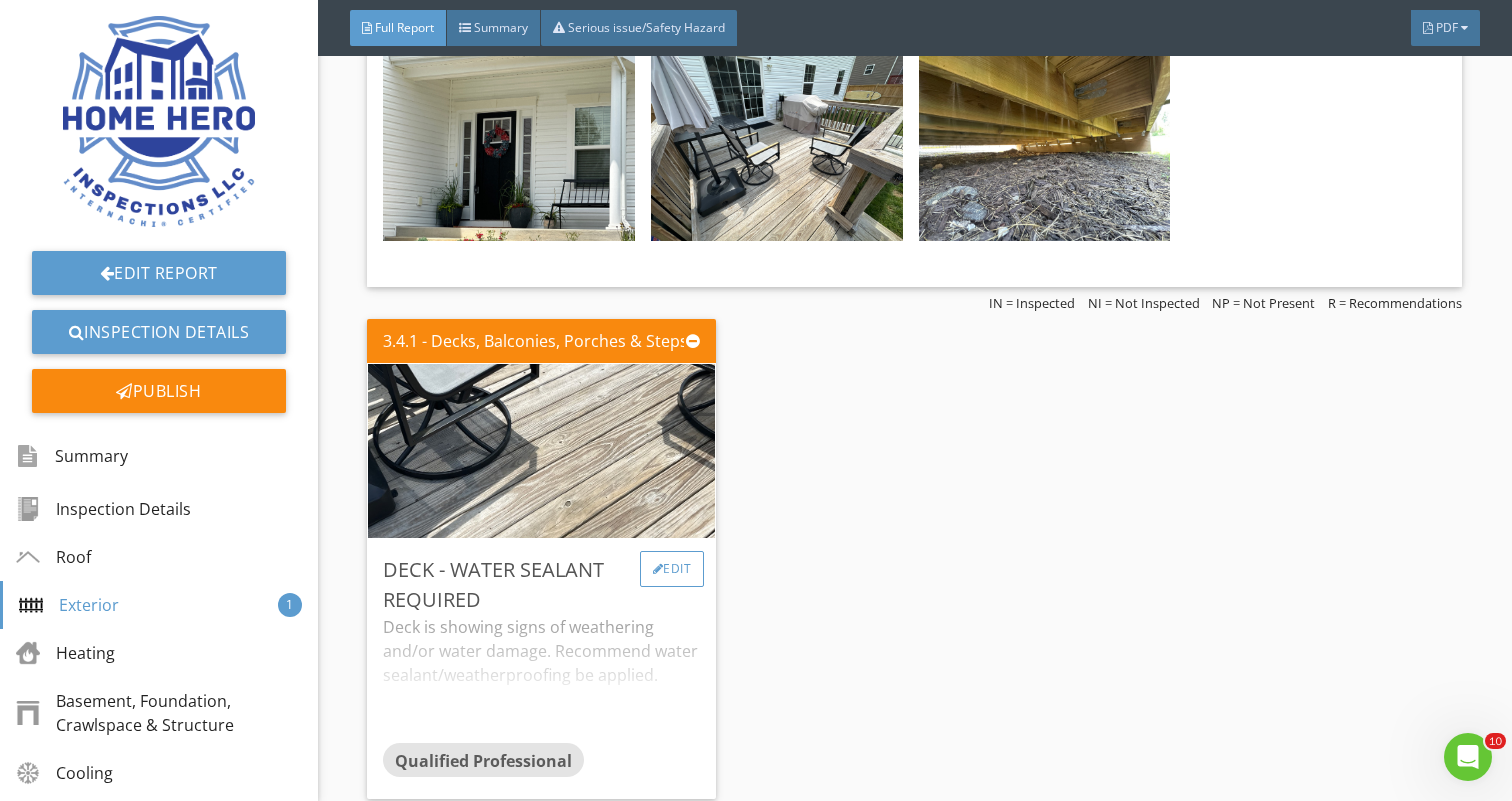 click on "Edit" at bounding box center [672, 569] 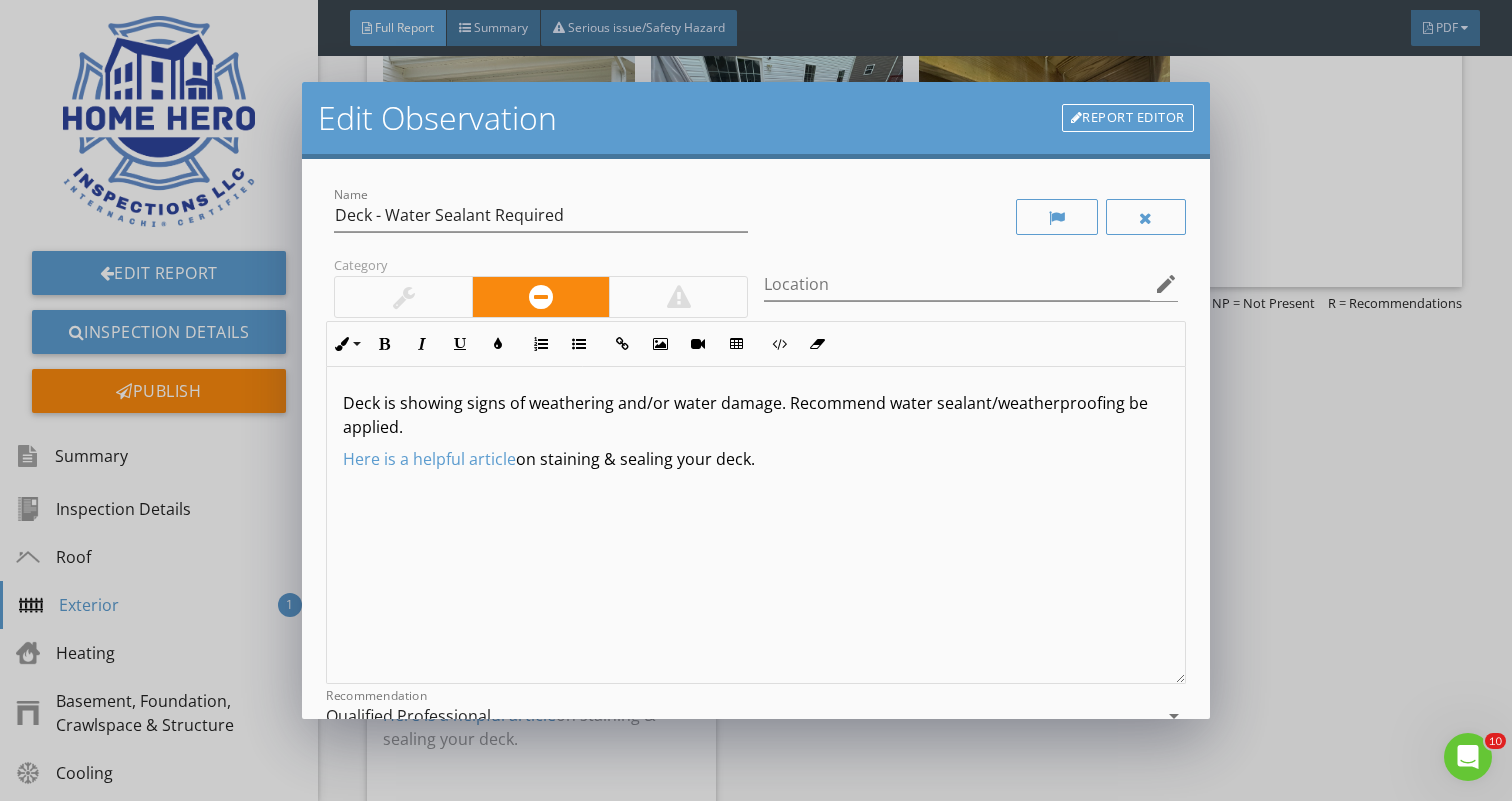 click on "Deck is showing signs of weathering and/or water damage. Recommend water sealant/weatherproofing be applied." at bounding box center [755, 415] 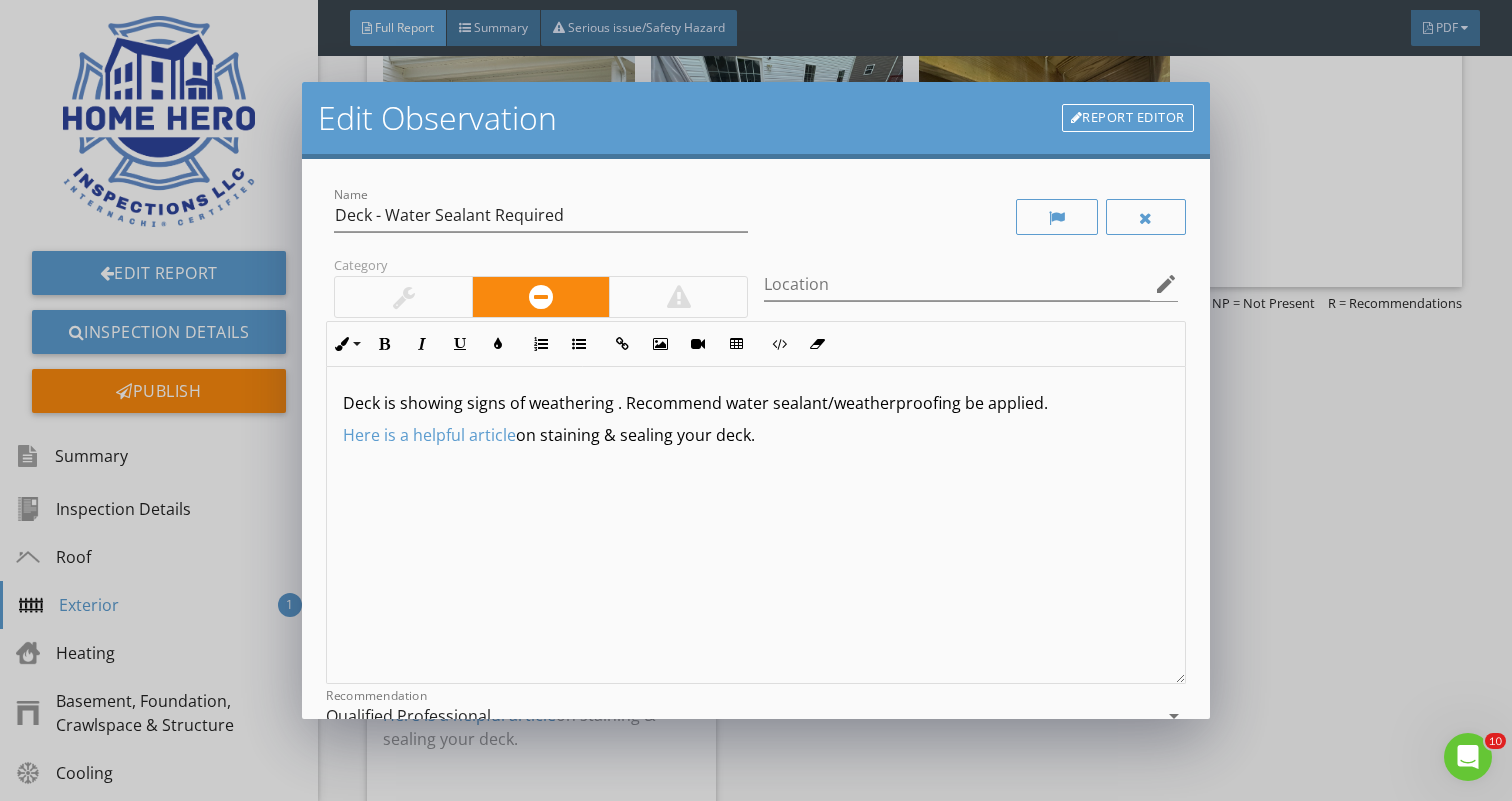 click on "Deck is showing signs of weathering . Recommend water sealant/weatherproofing be applied." at bounding box center [755, 403] 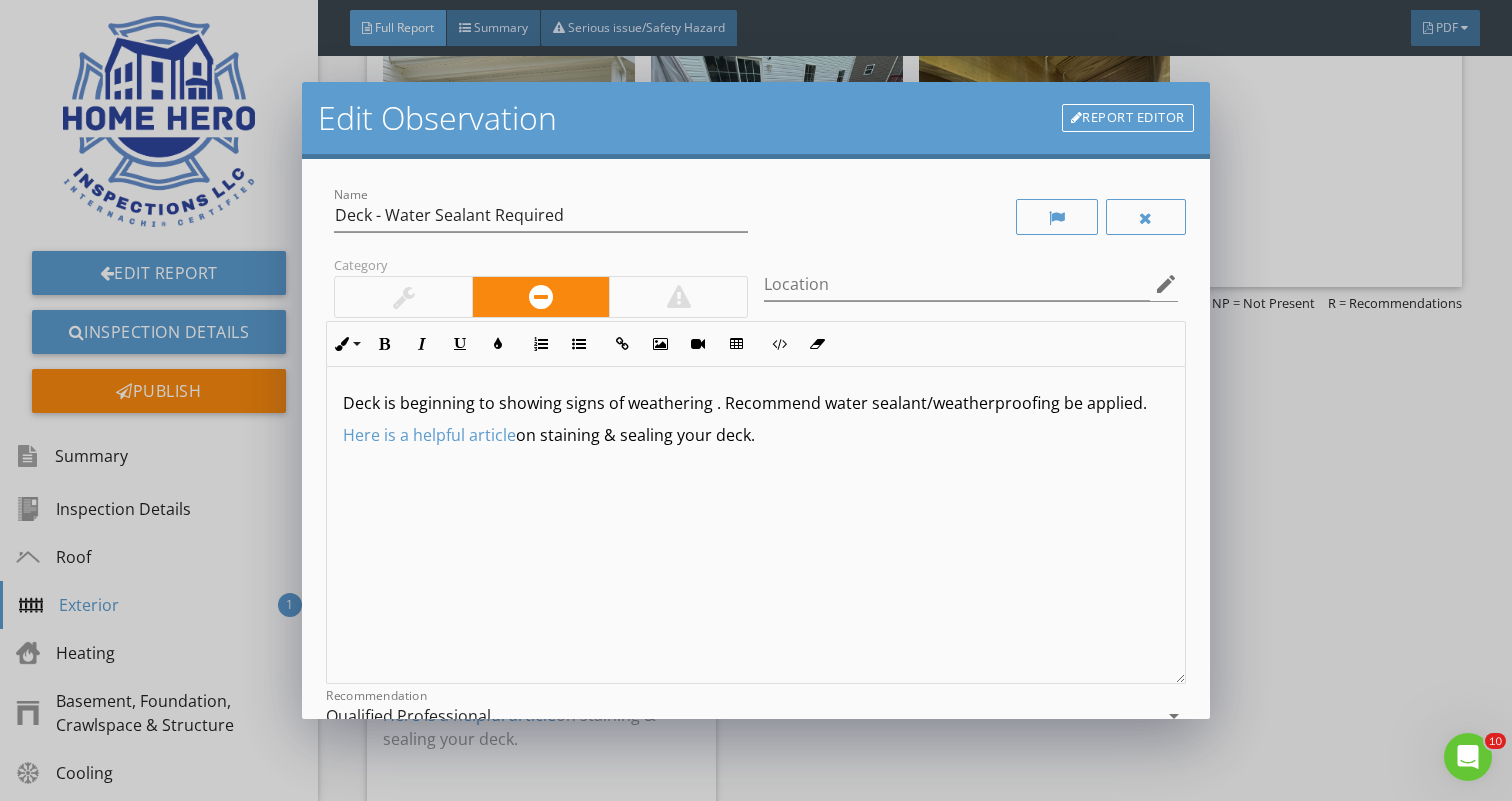 click on "Deck is beginning to showing signs of weathering . Recommend water sealant/weatherproofing be applied." at bounding box center [755, 403] 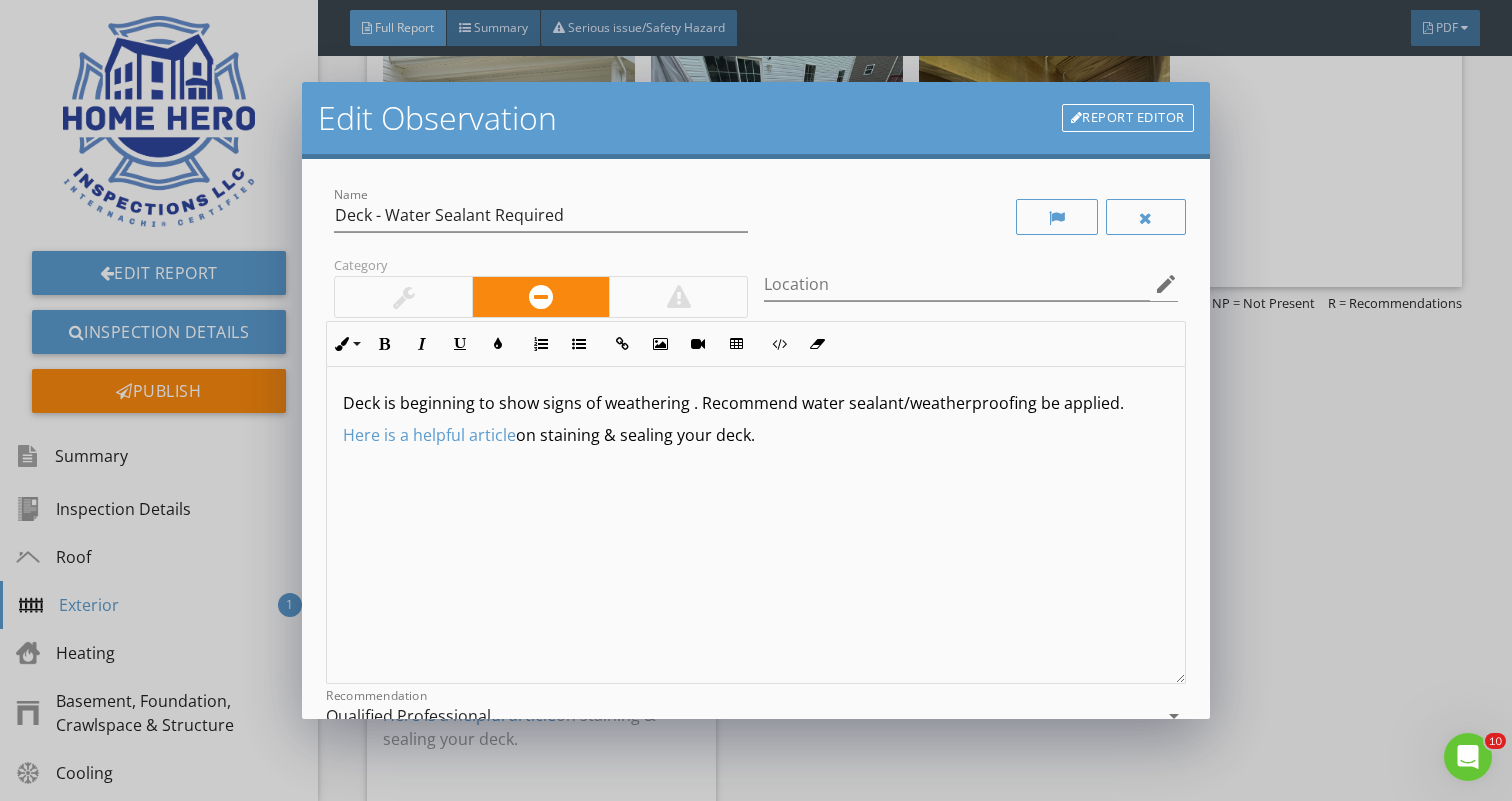 click on "Deck is beginning to show signs of weathering . Recommend water sealant/weatherproofing be applied." at bounding box center (755, 403) 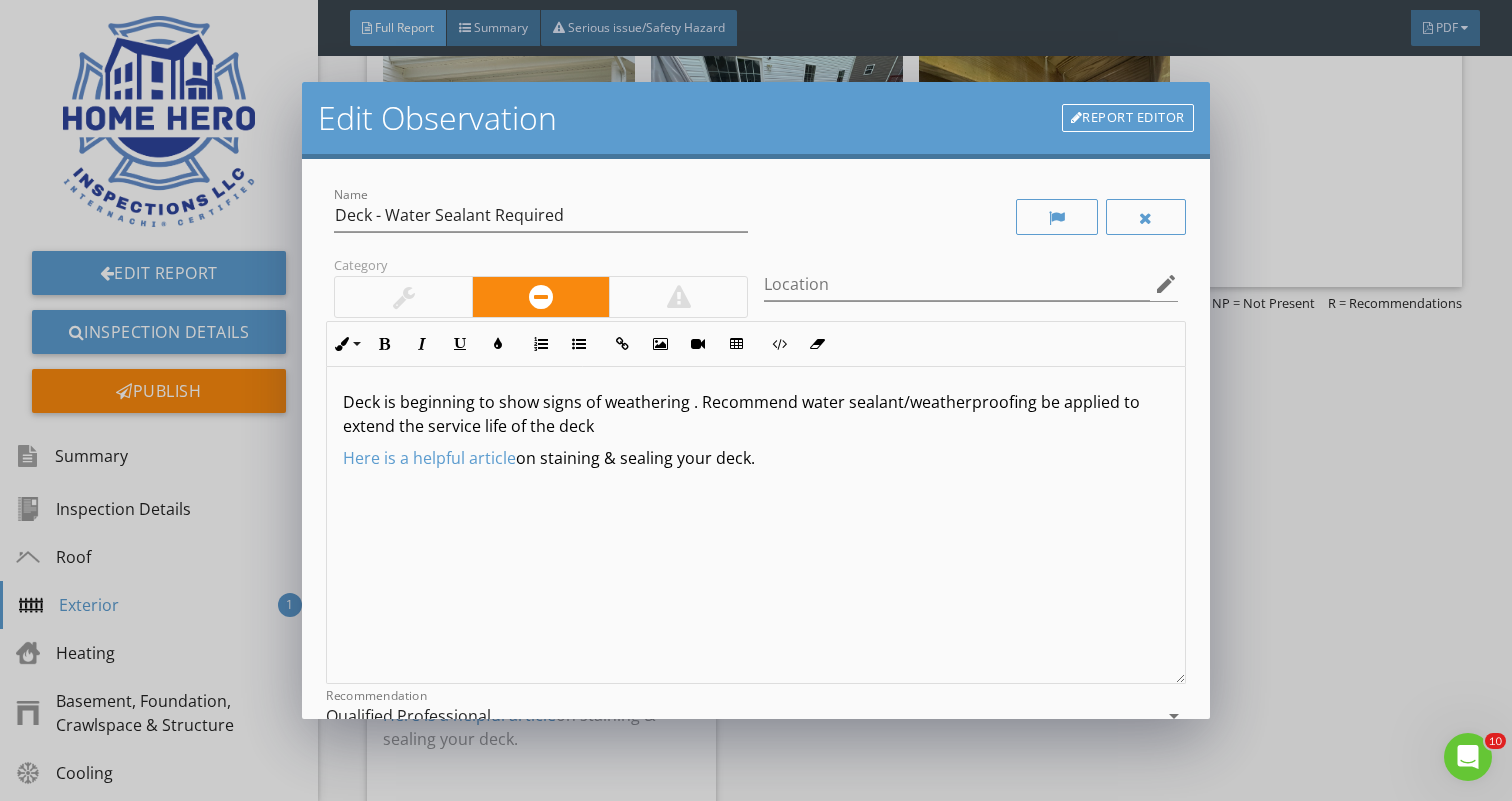 scroll, scrollTop: 1, scrollLeft: 0, axis: vertical 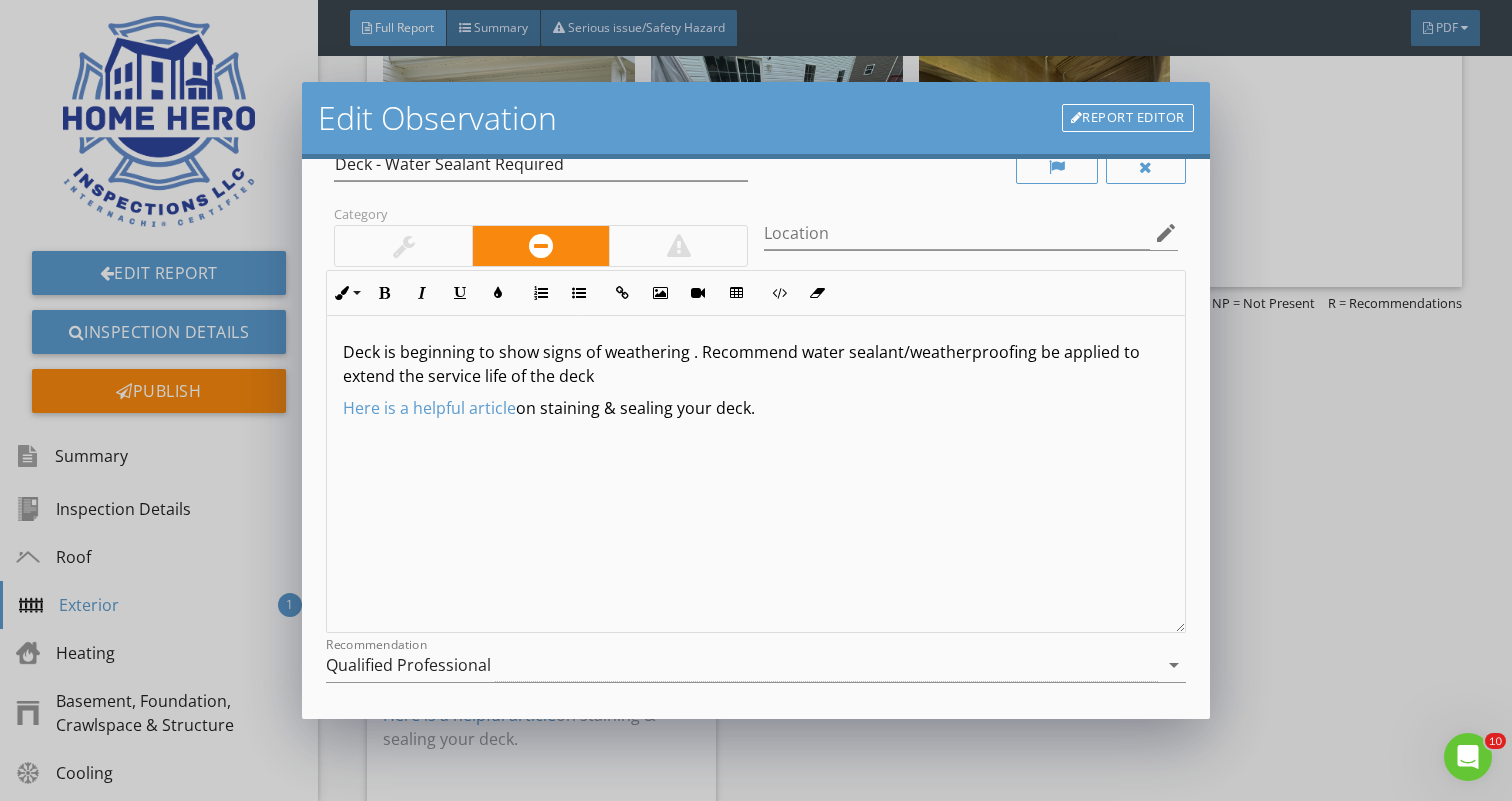 click on "Here is a helpful article" at bounding box center (429, 408) 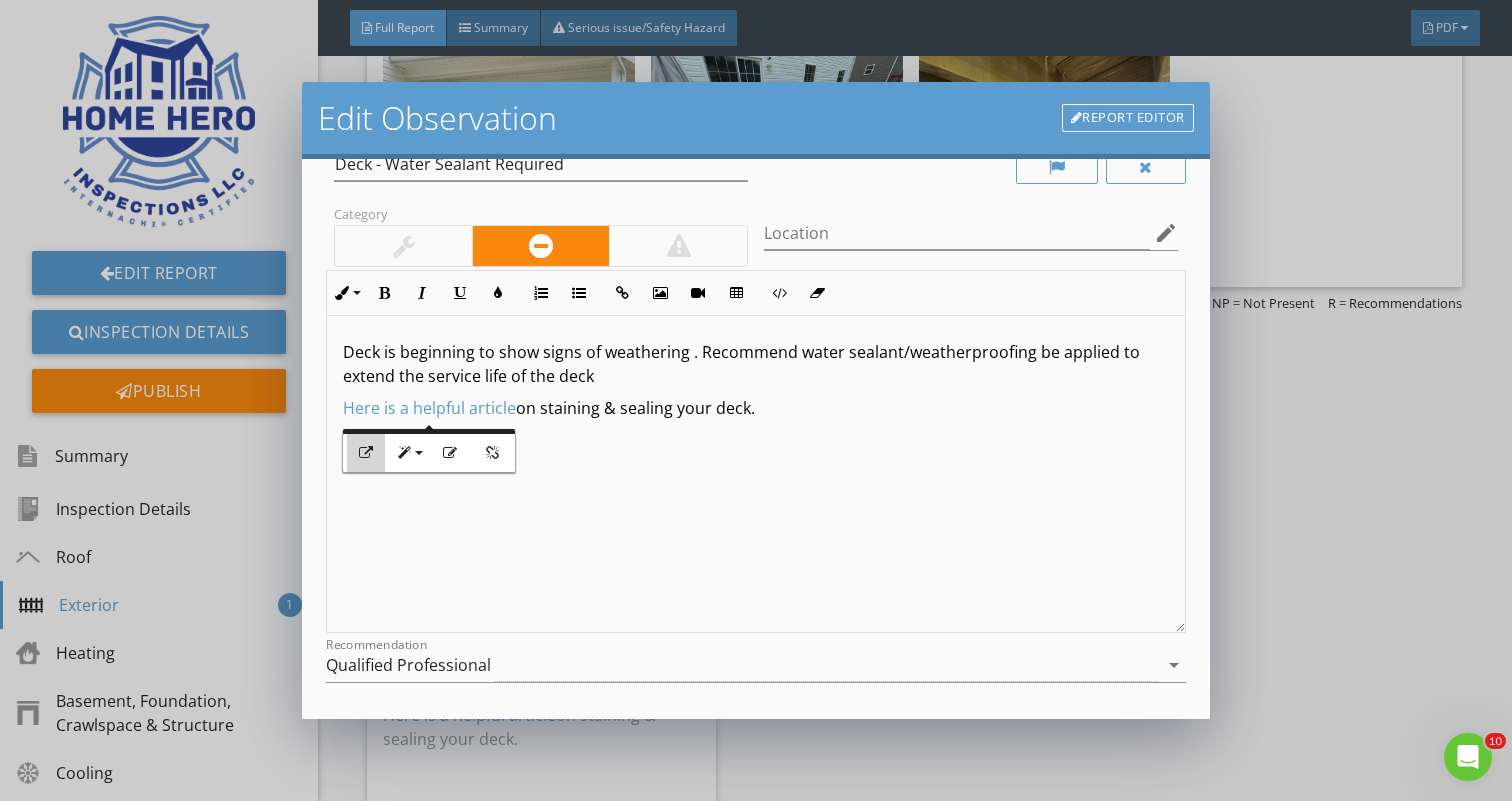 click at bounding box center [366, 453] 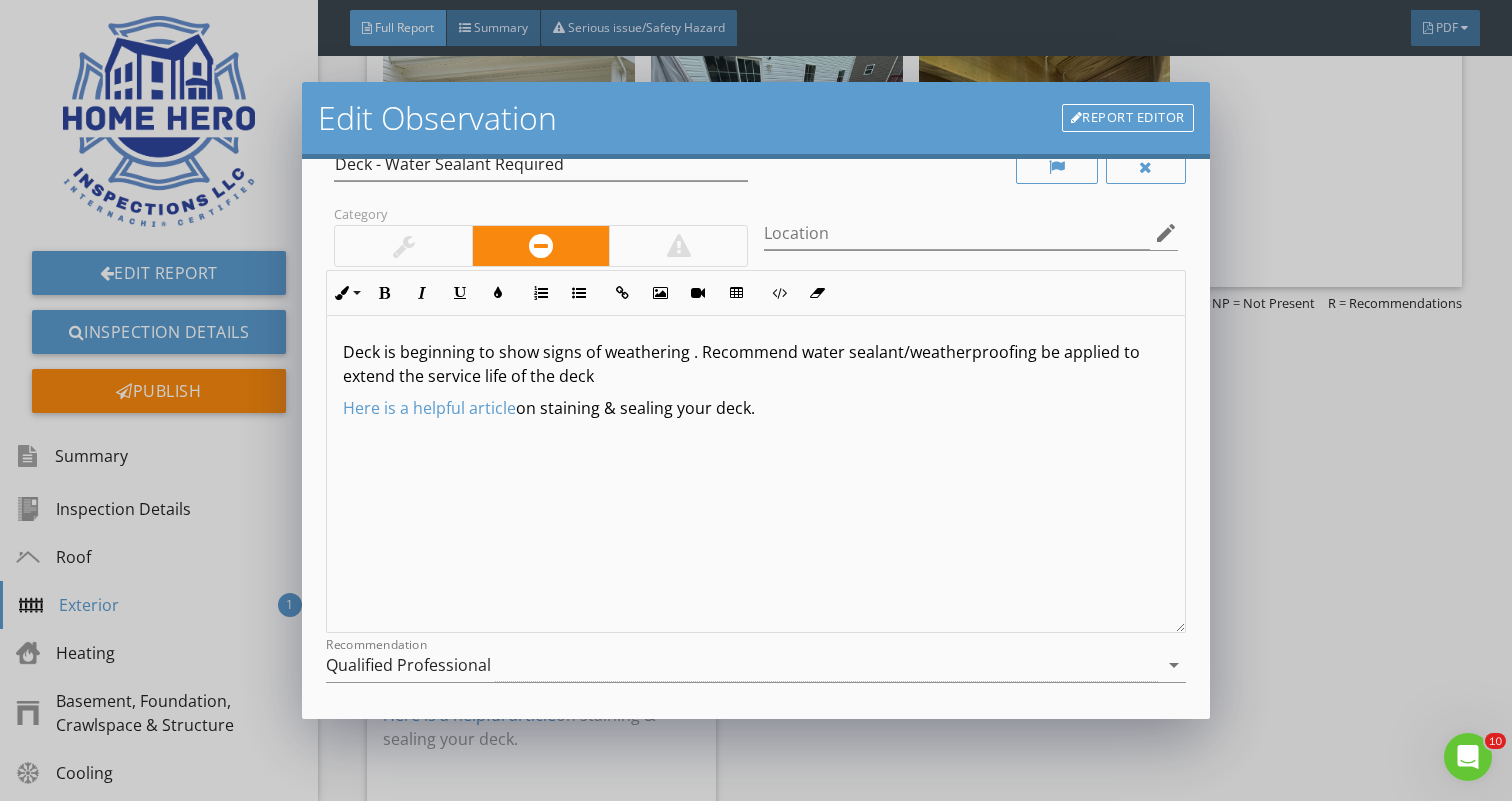 click on "Here is a helpful article  on staining & sealing your deck." at bounding box center [755, 408] 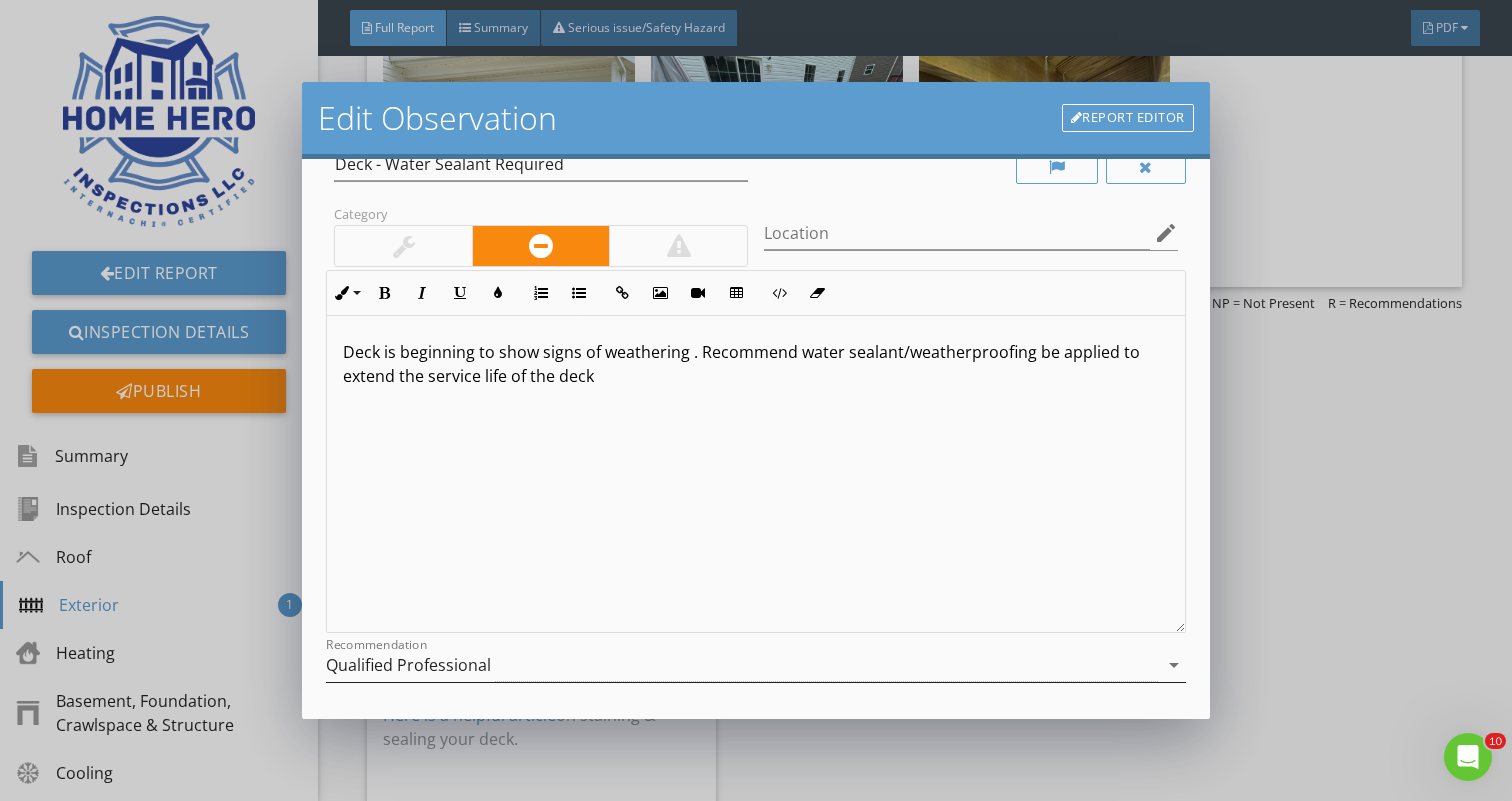 click on "arrow_drop_down" at bounding box center (1174, 665) 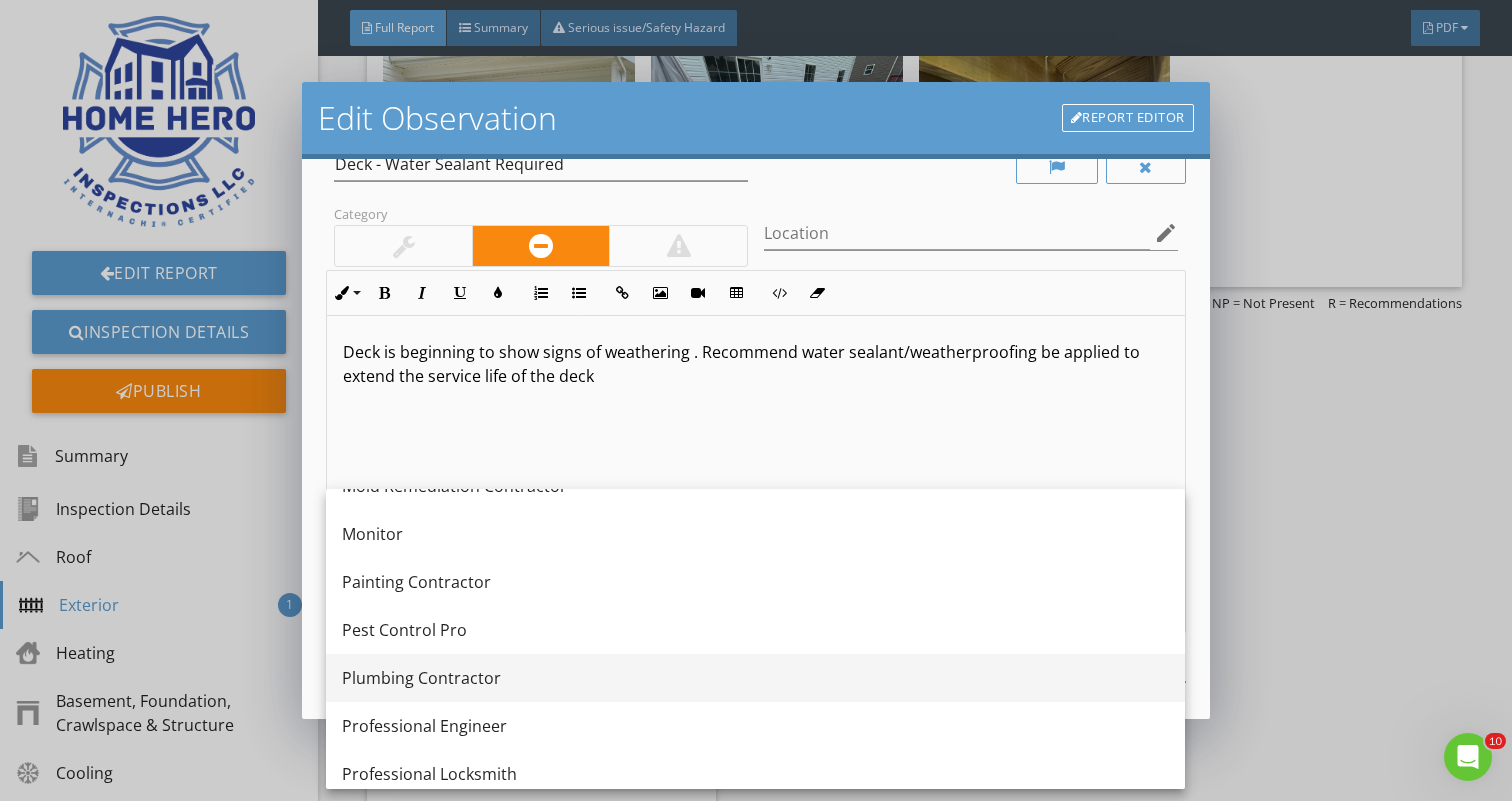 scroll, scrollTop: 2002, scrollLeft: 0, axis: vertical 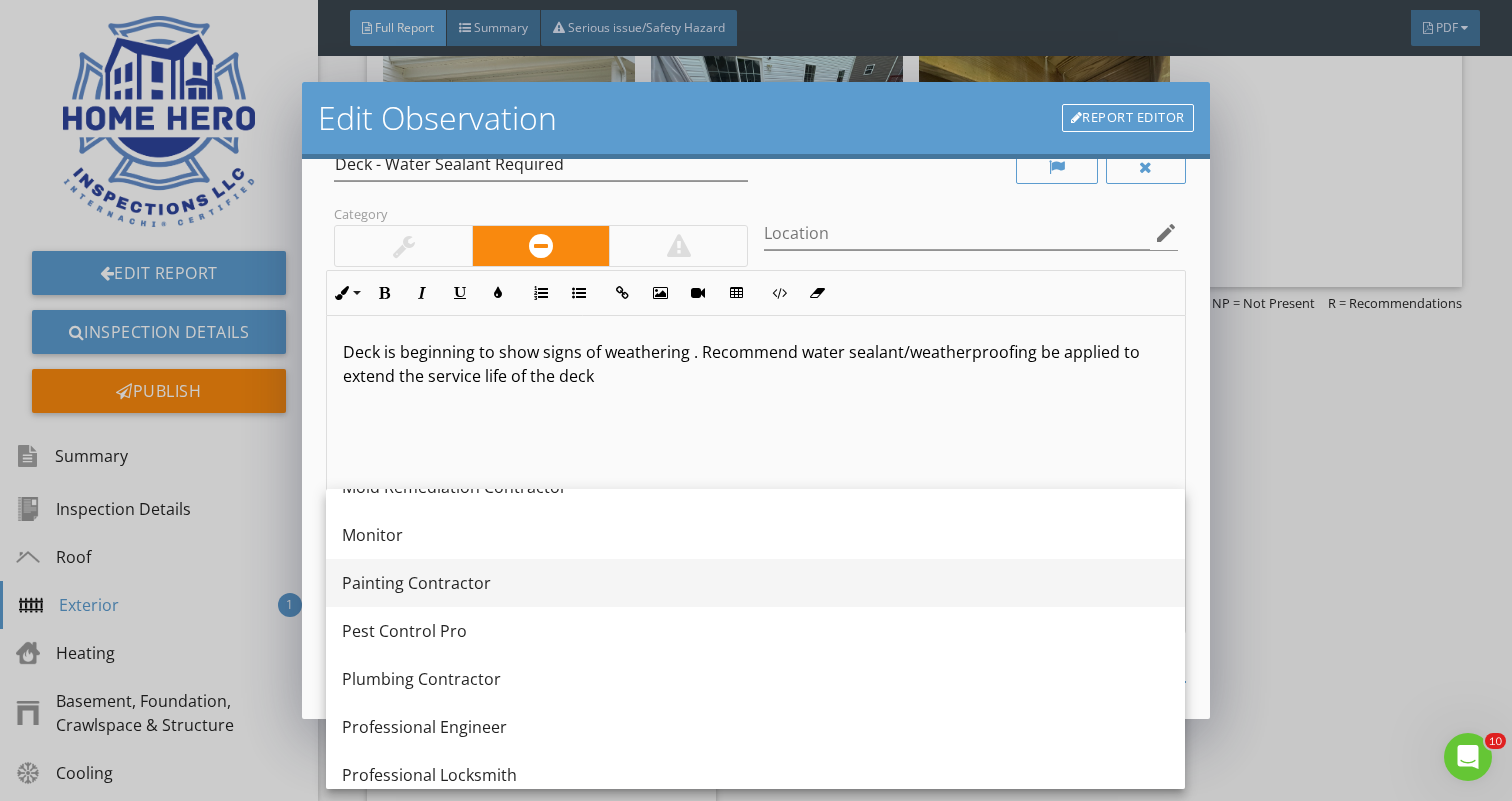 click on "Painting Contractor" at bounding box center (755, 583) 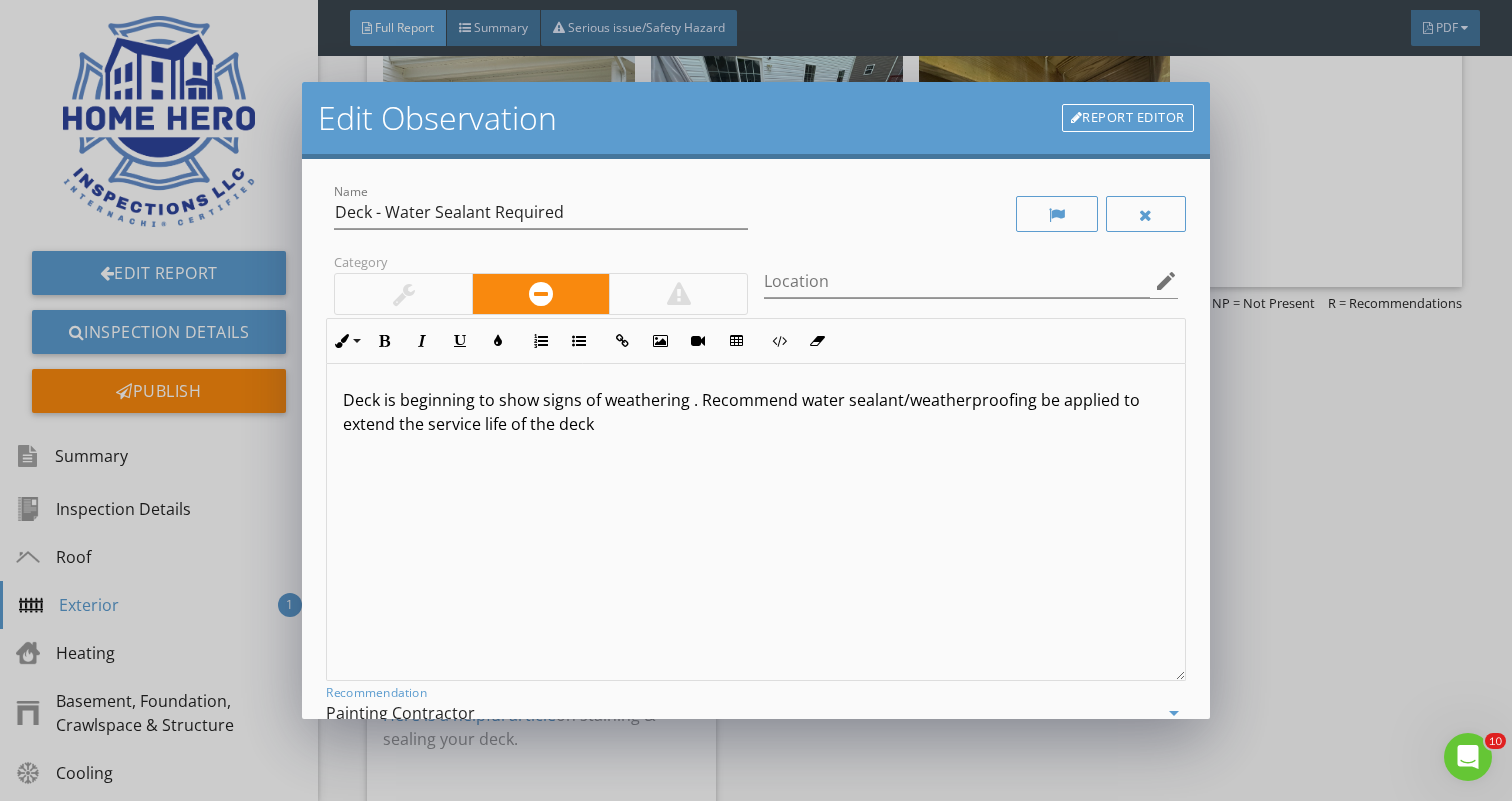 scroll, scrollTop: 0, scrollLeft: 0, axis: both 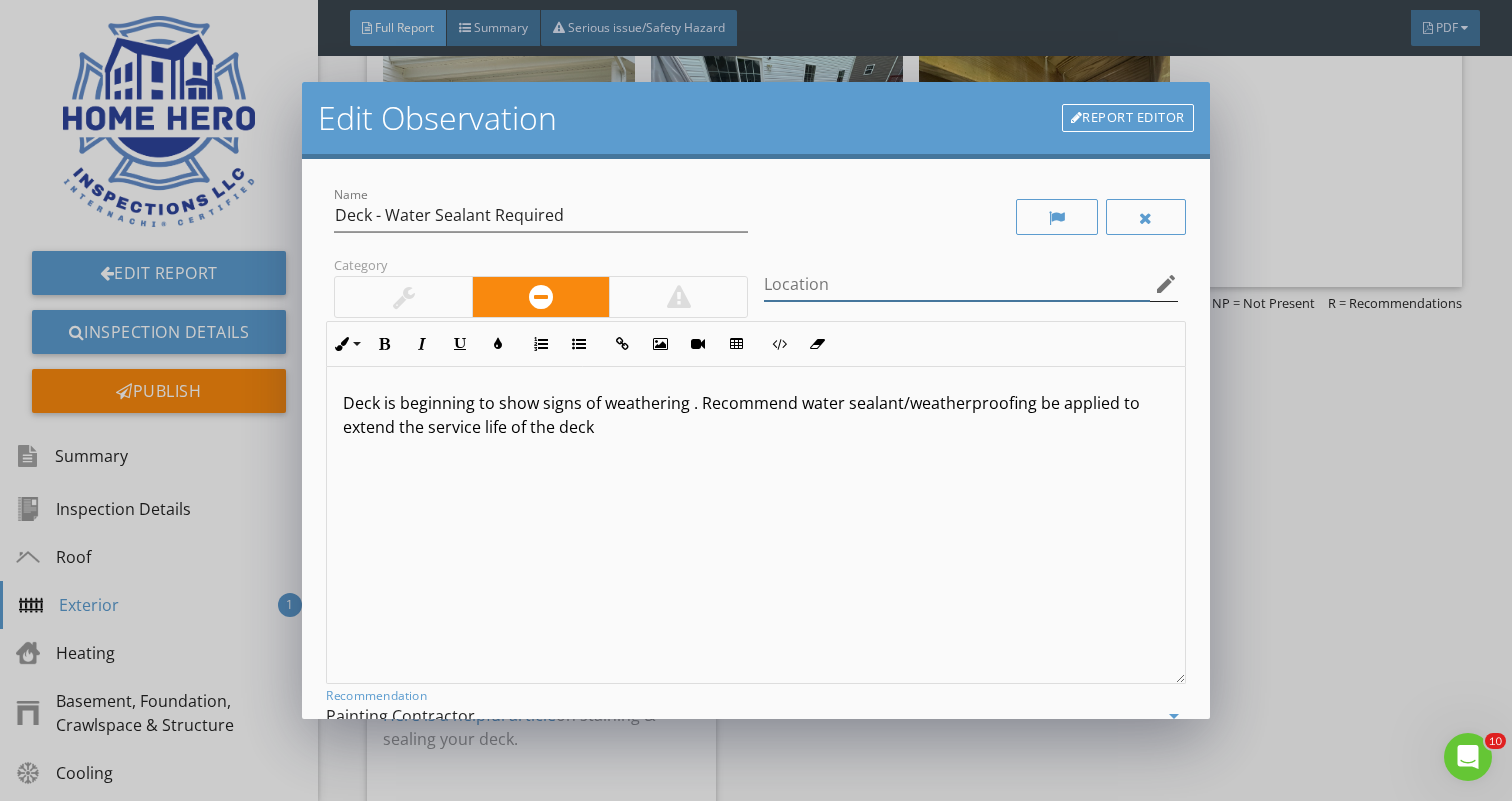 click at bounding box center [957, 284] 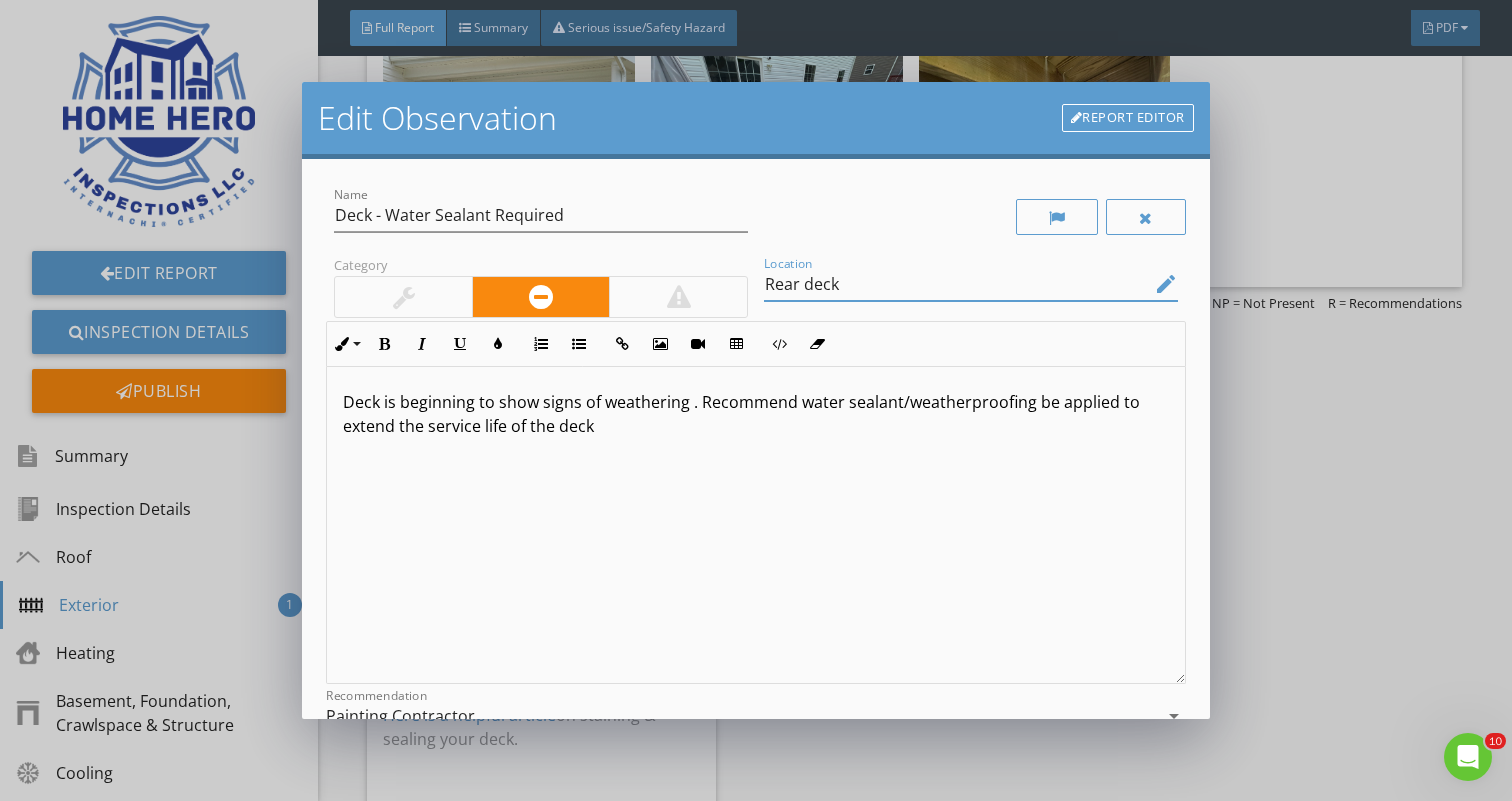 scroll, scrollTop: 1, scrollLeft: 0, axis: vertical 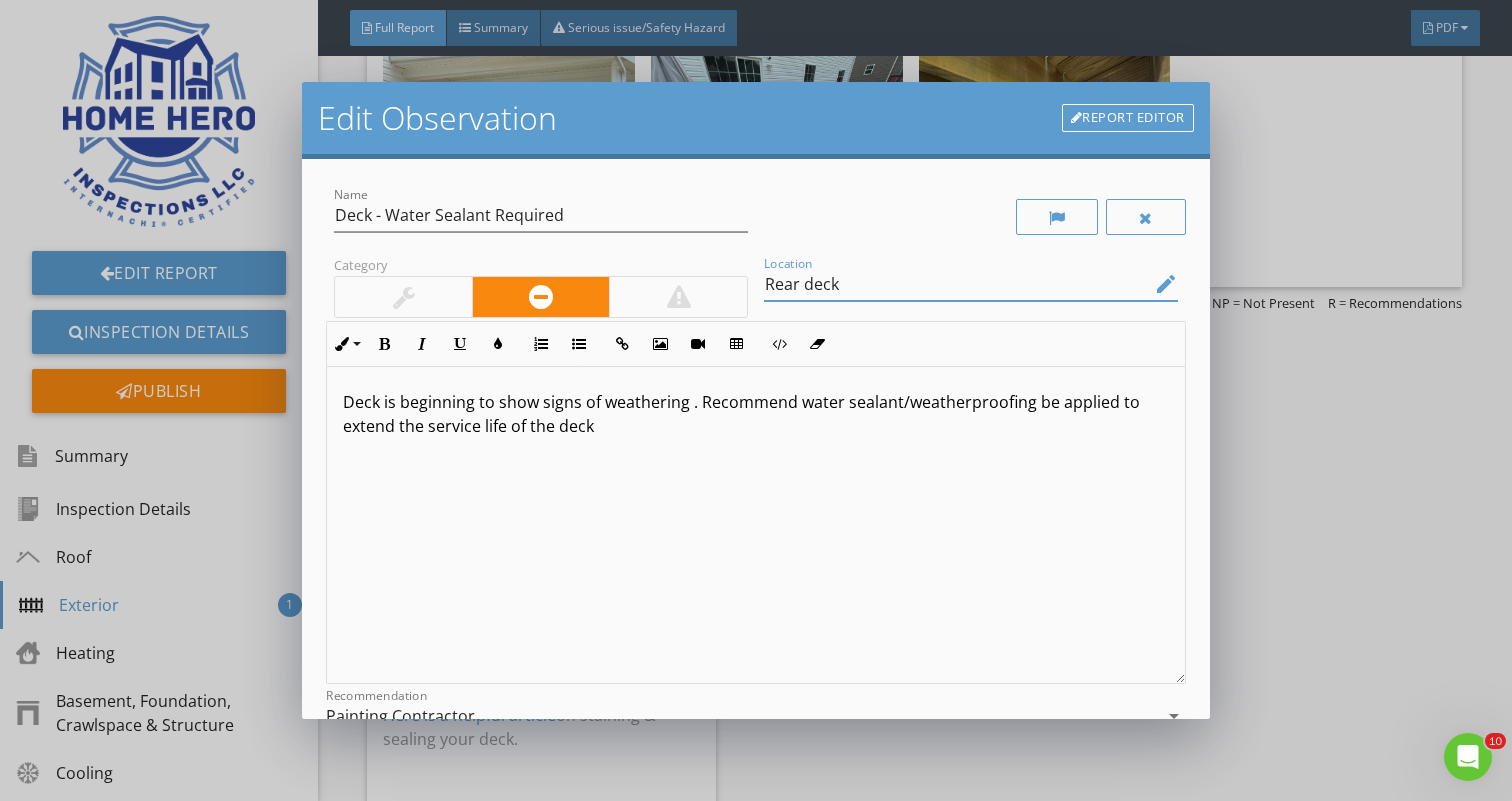 type on "Rear deck" 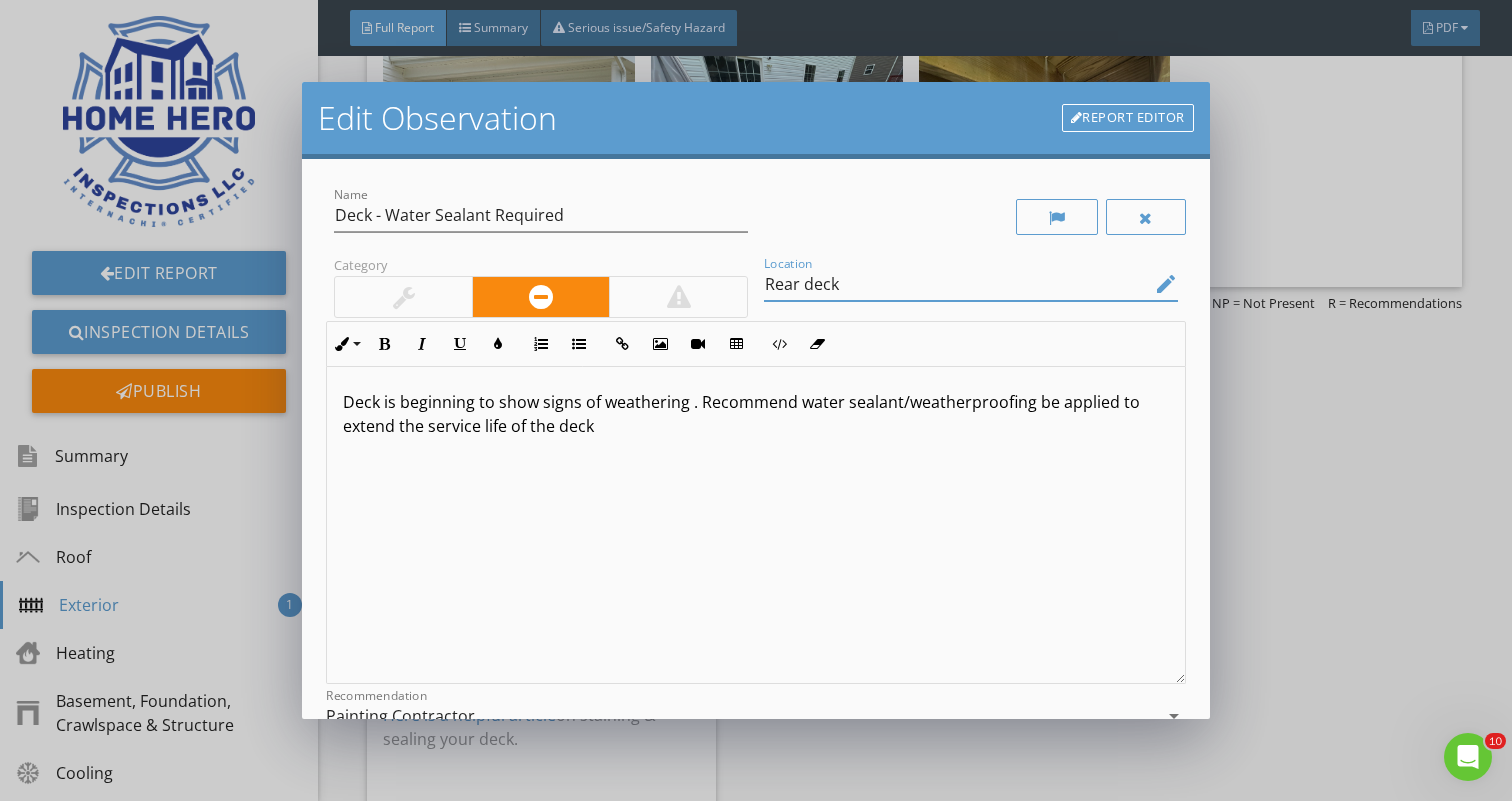 click on "Deck is beginning to show signs of weathering . Recommend water sealant/weatherproofing be applied to extend the service life of the deck" at bounding box center [755, 414] 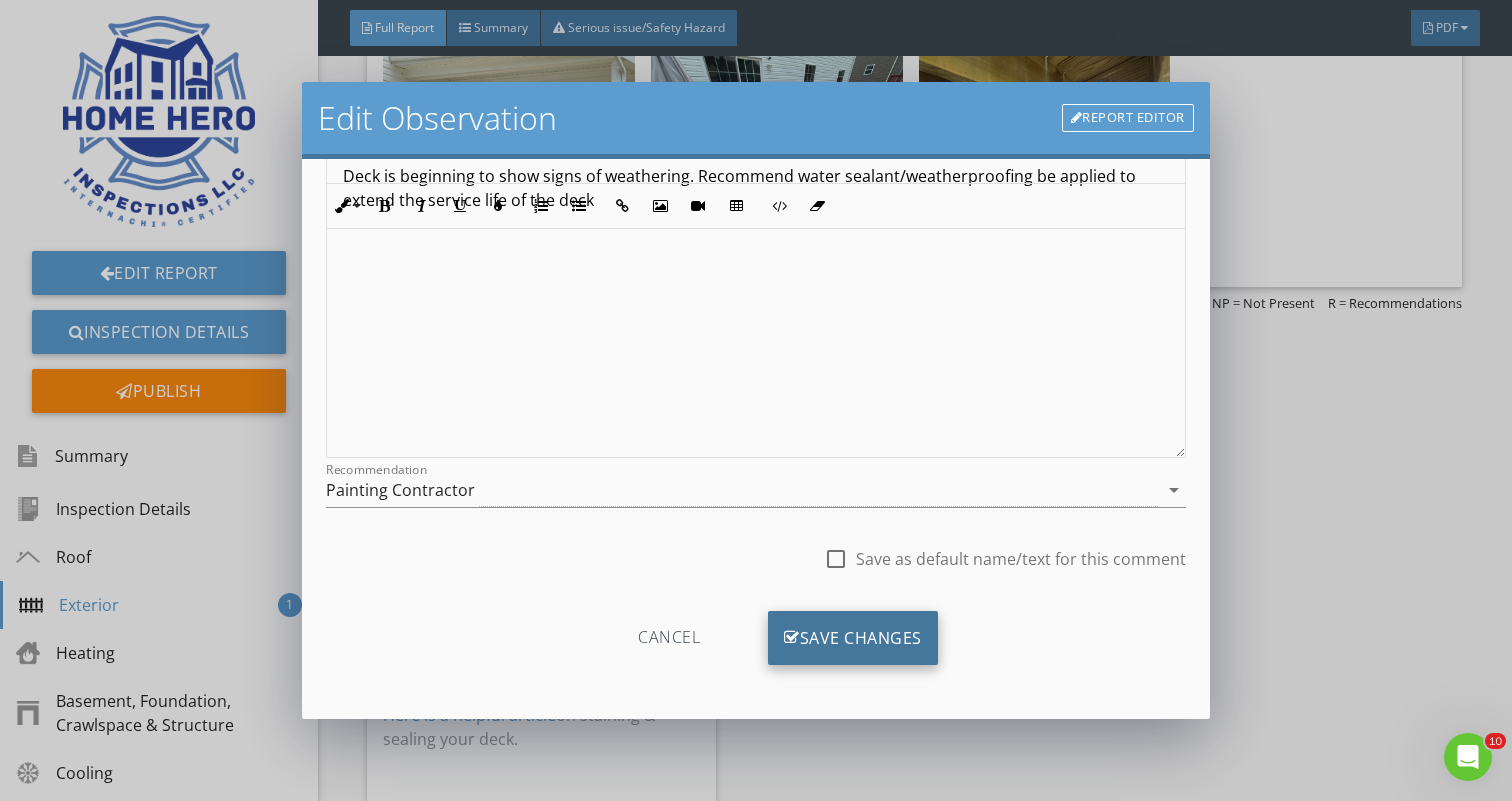 scroll, scrollTop: 226, scrollLeft: 0, axis: vertical 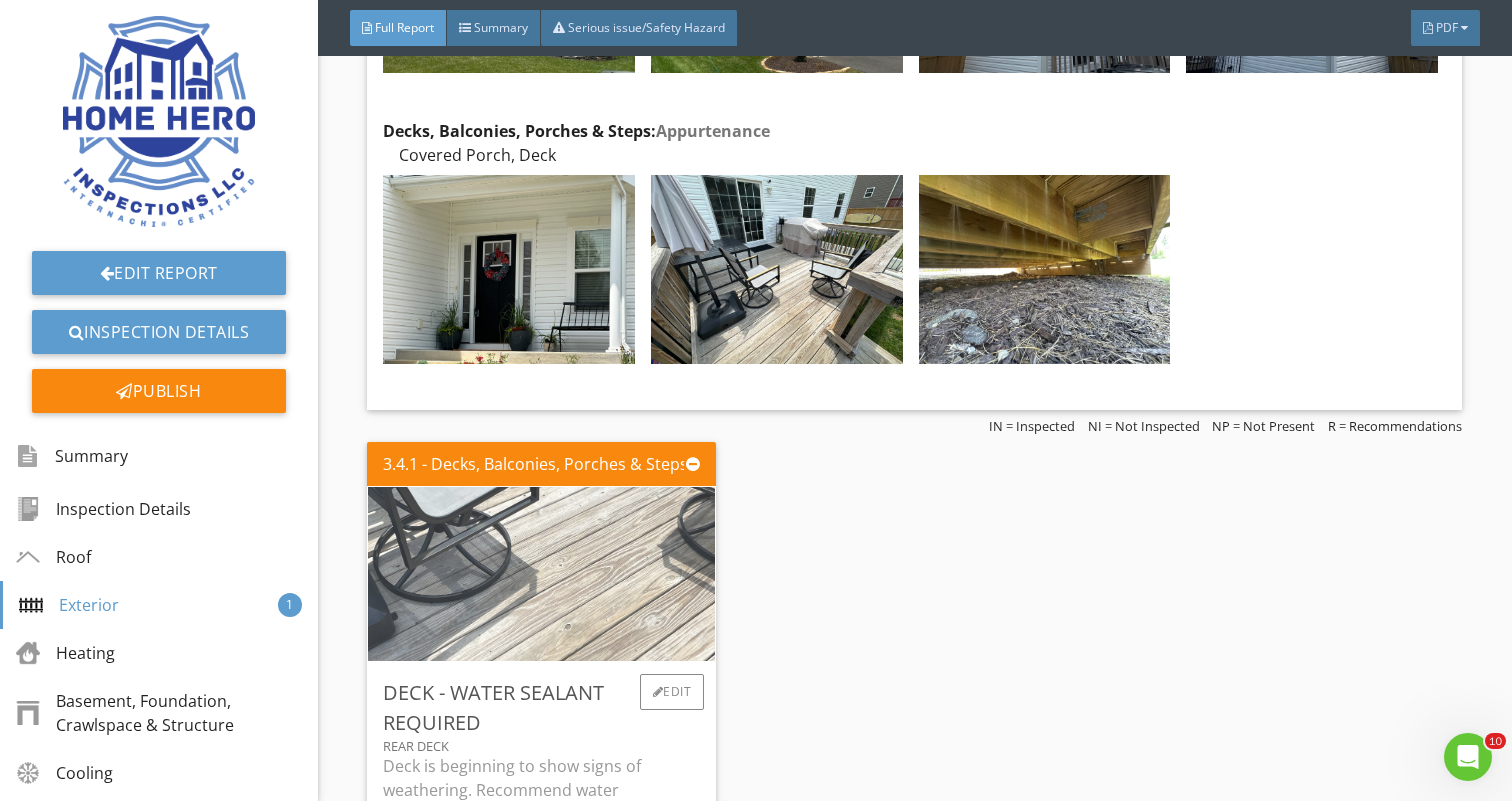 click at bounding box center [542, 573] 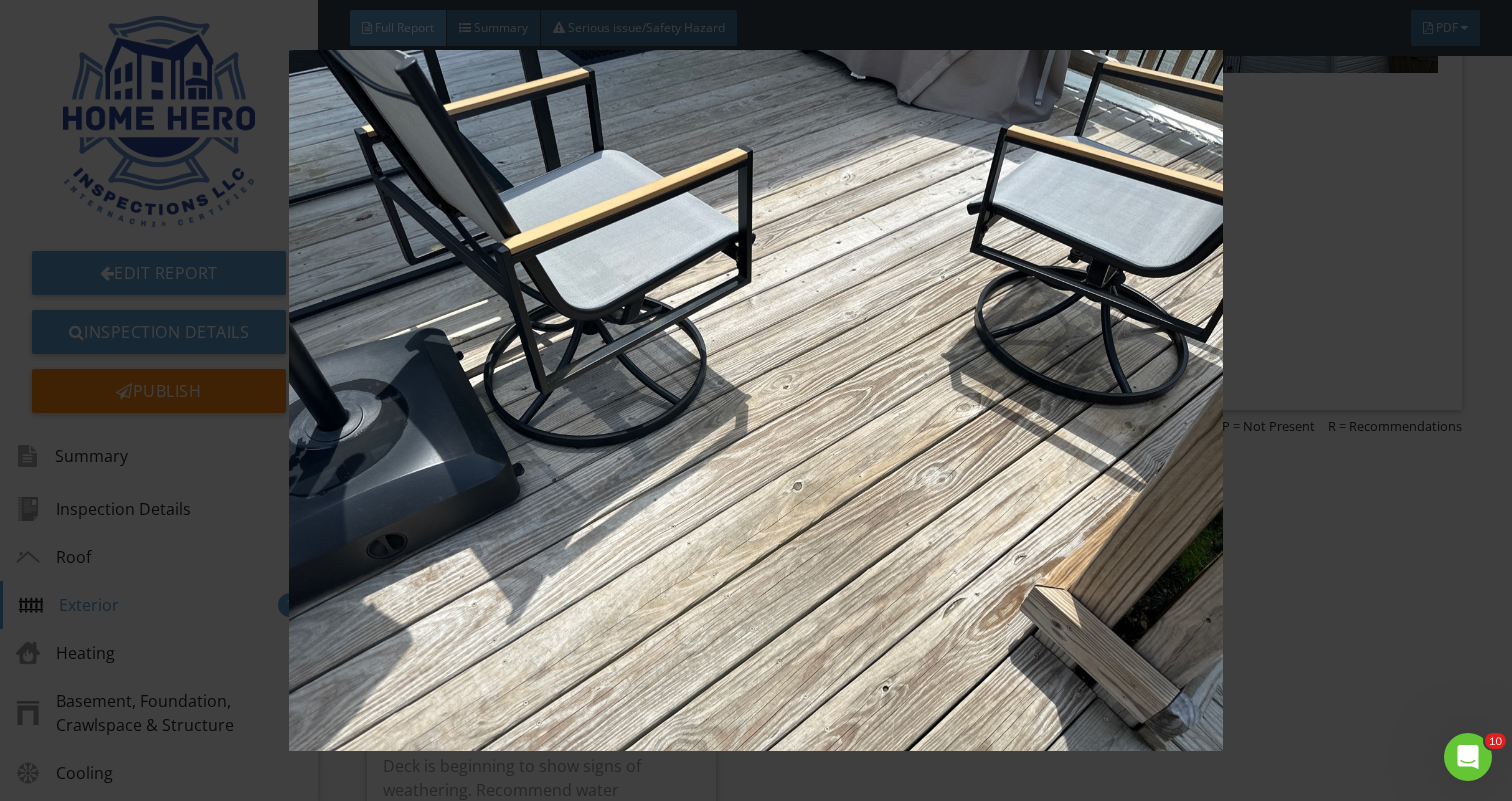 click at bounding box center (756, 400) 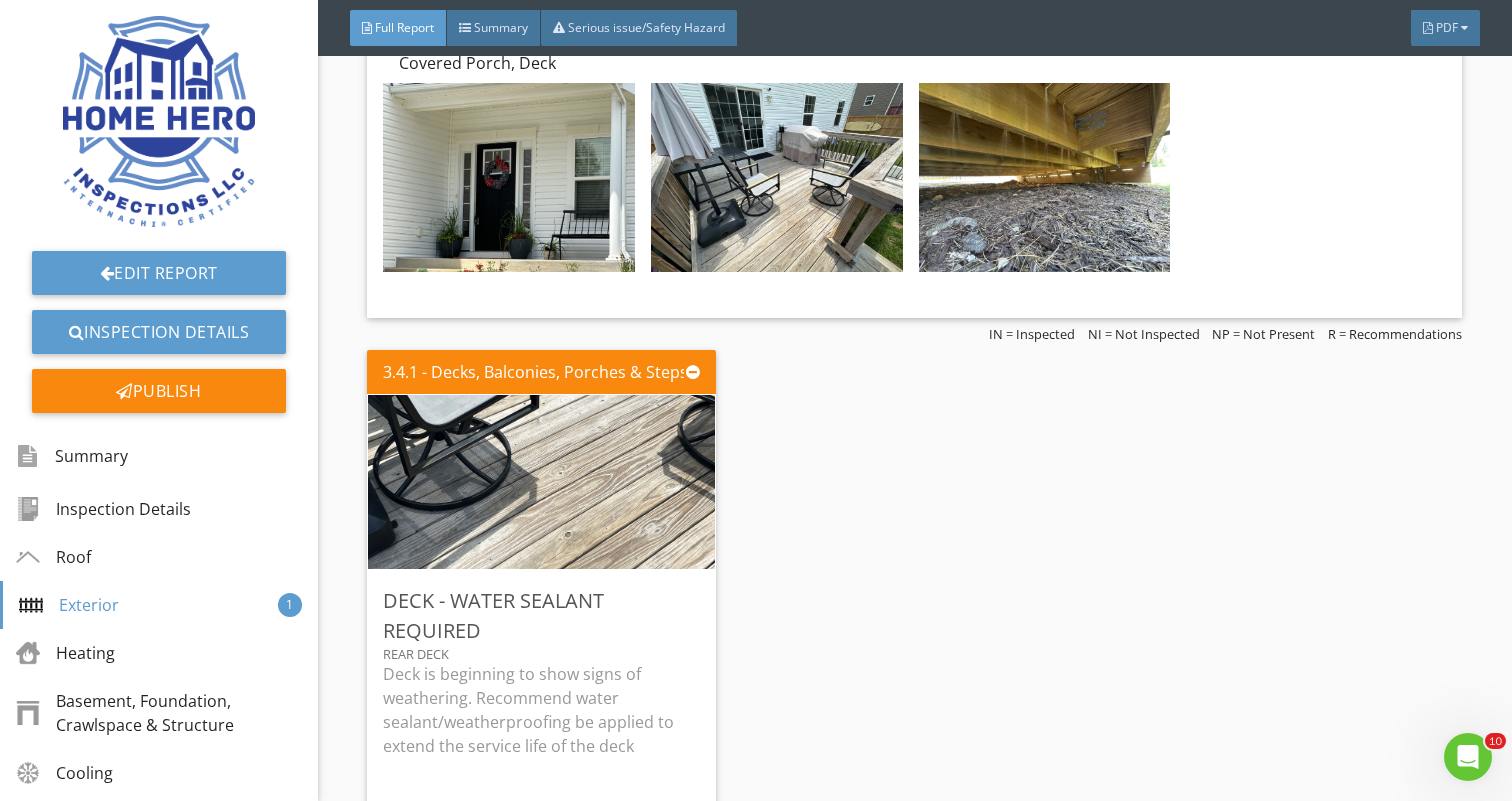 scroll, scrollTop: 2809, scrollLeft: 0, axis: vertical 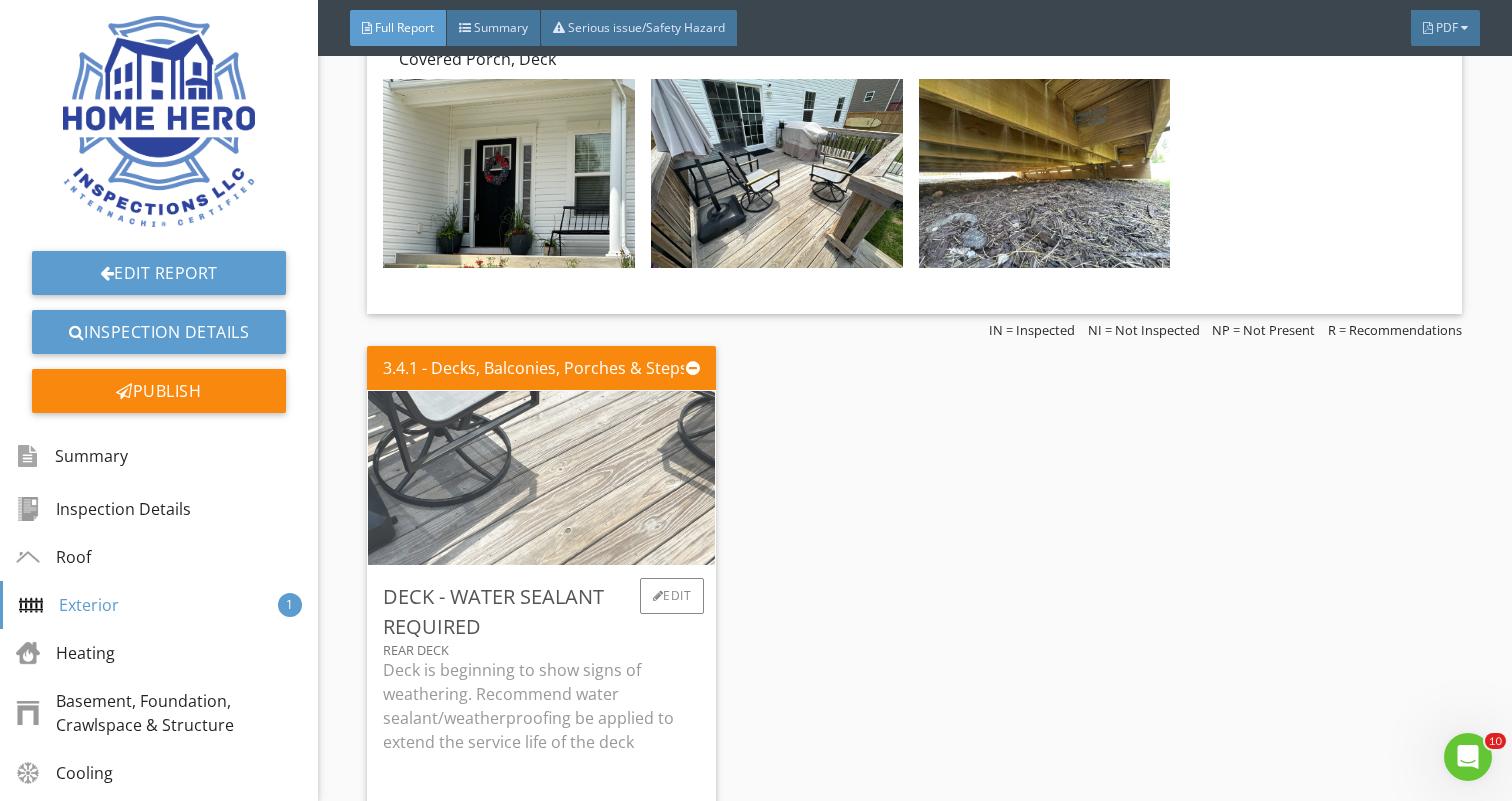click at bounding box center (542, 477) 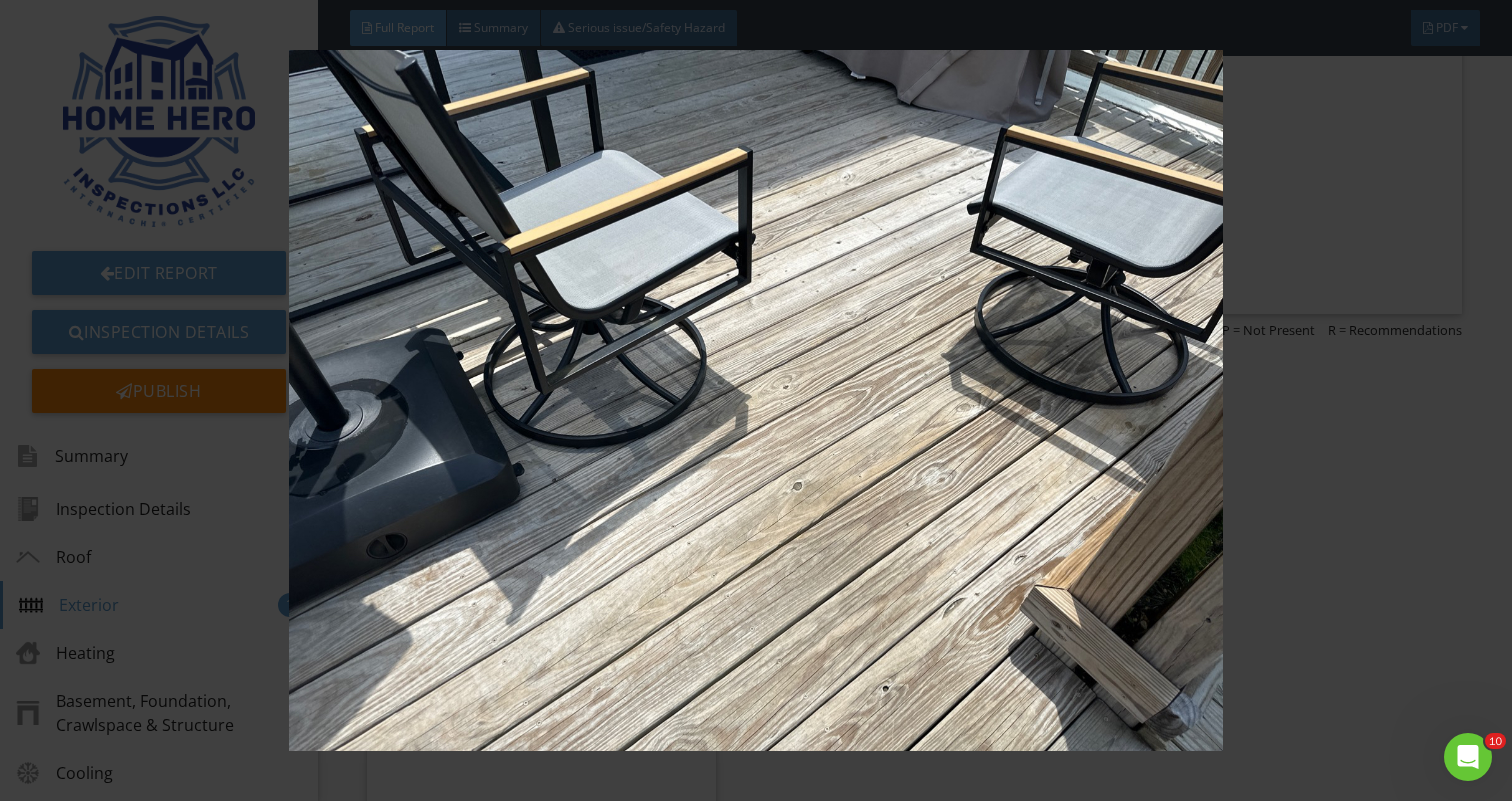 click at bounding box center (756, 400) 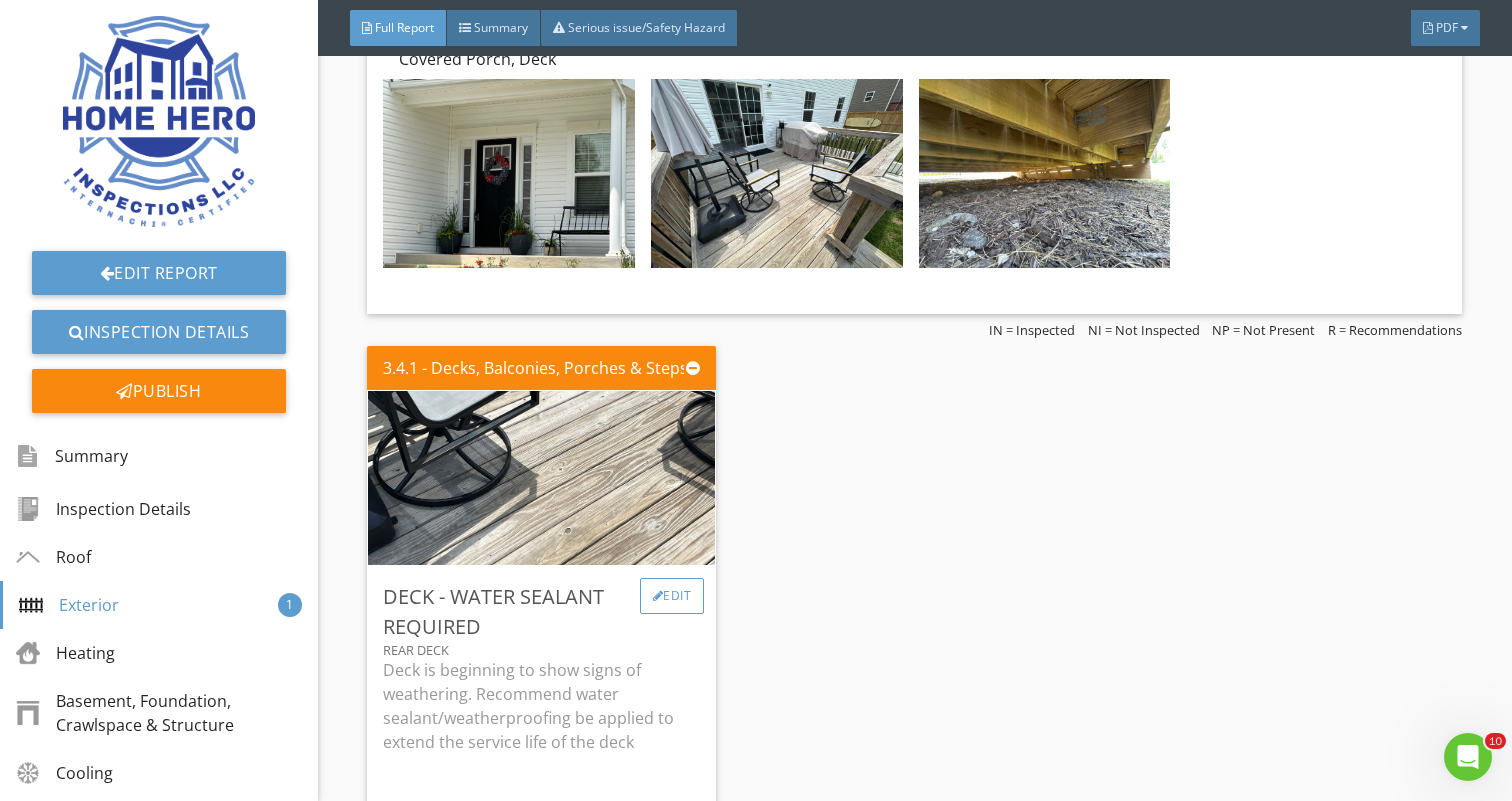 click on "Edit" at bounding box center [672, 596] 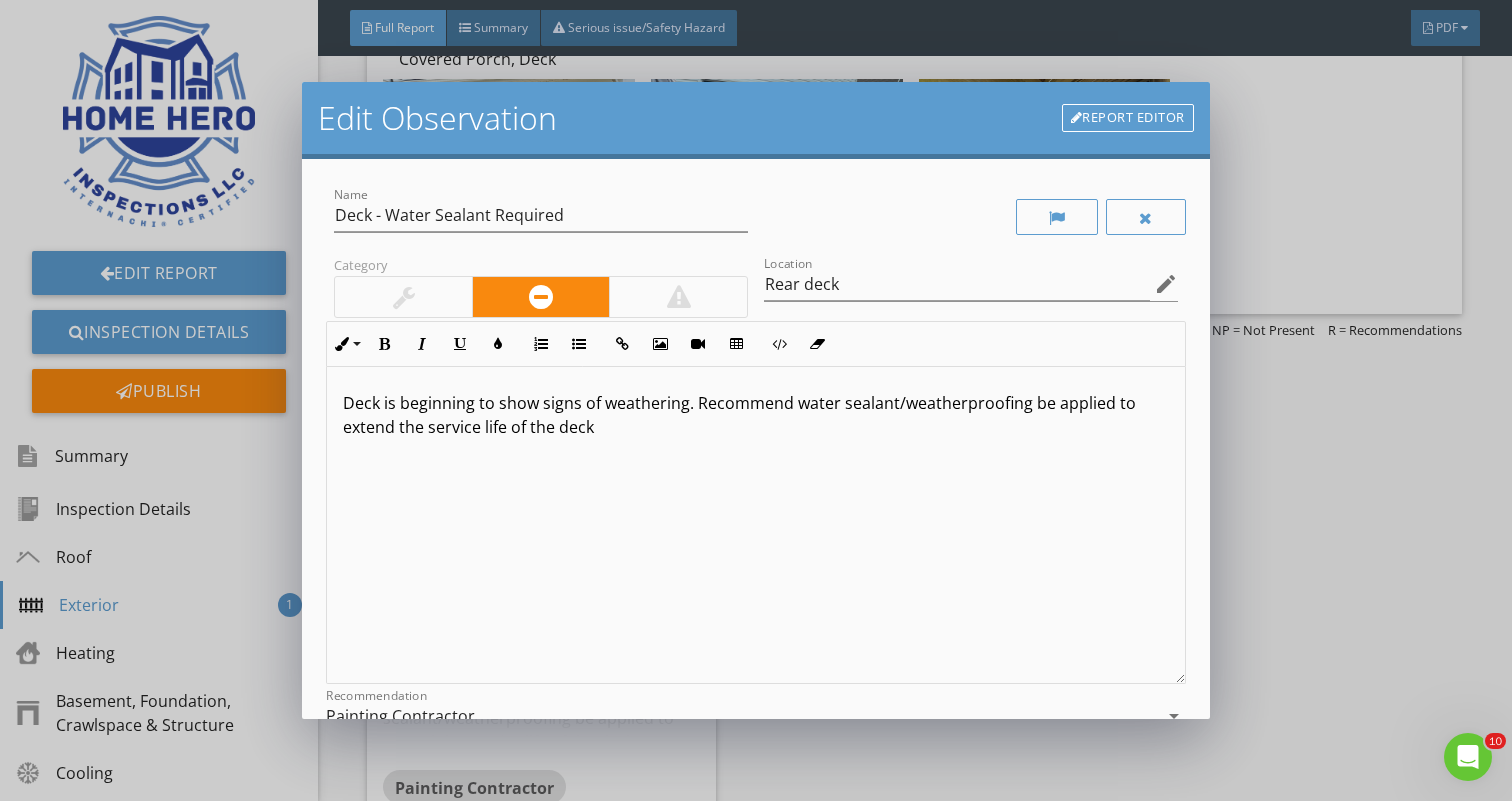 click on "Deck is beginning to show signs of weathering. Recommend water sealant/weatherproofing be applied to extend the service life of the deck" at bounding box center (755, 415) 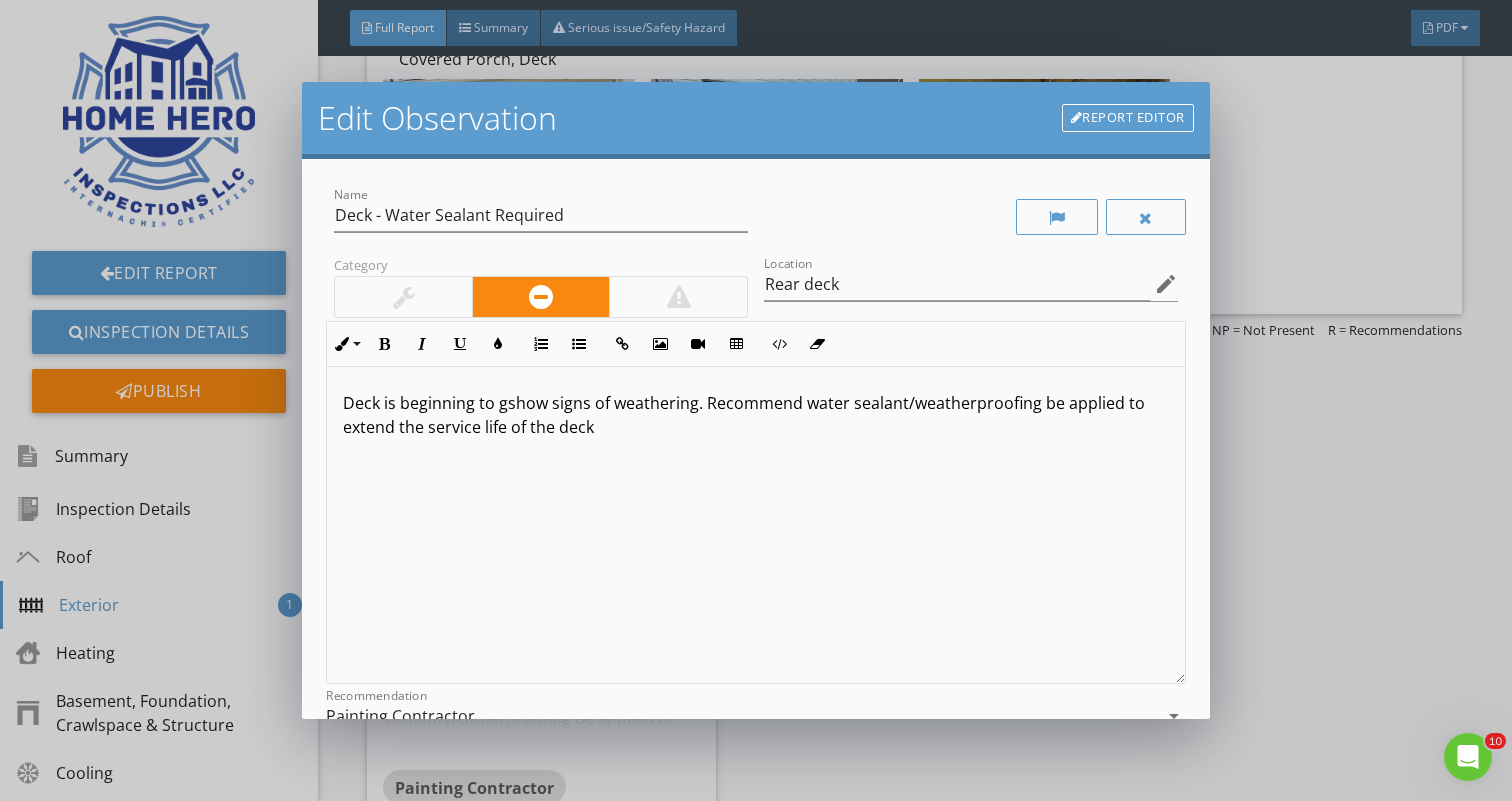 type 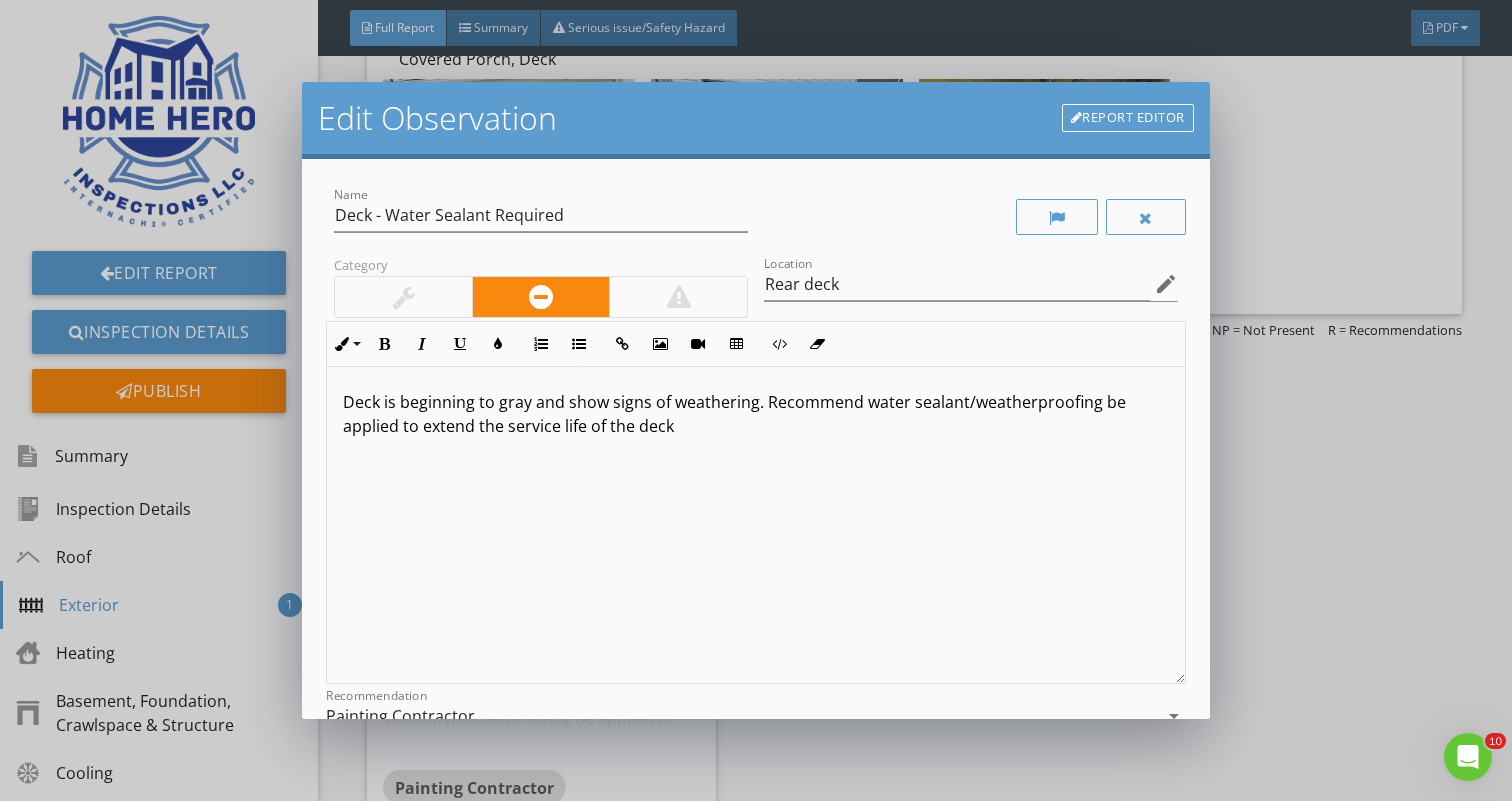 scroll, scrollTop: 1, scrollLeft: 0, axis: vertical 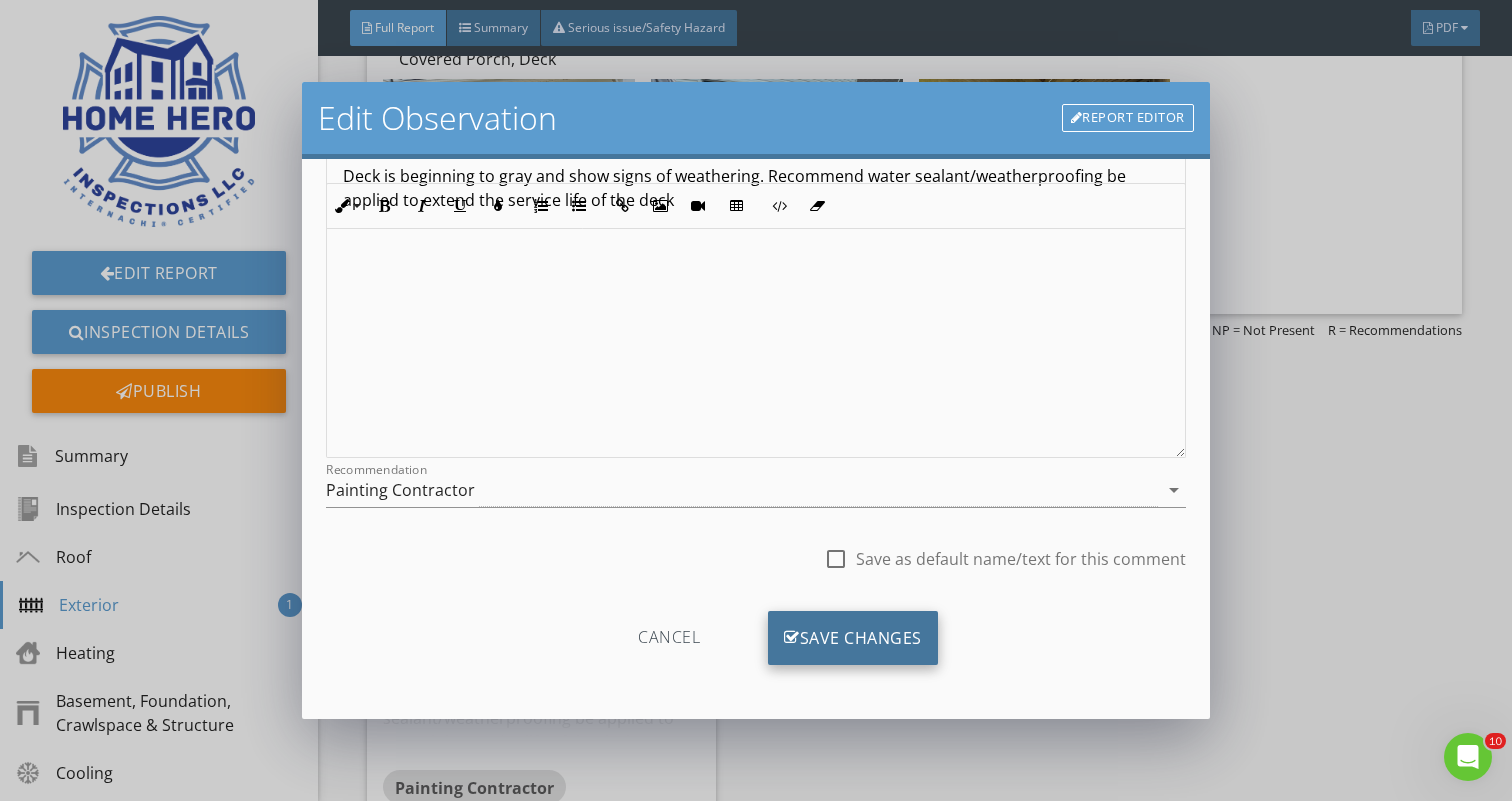 click on "Save Changes" at bounding box center [853, 638] 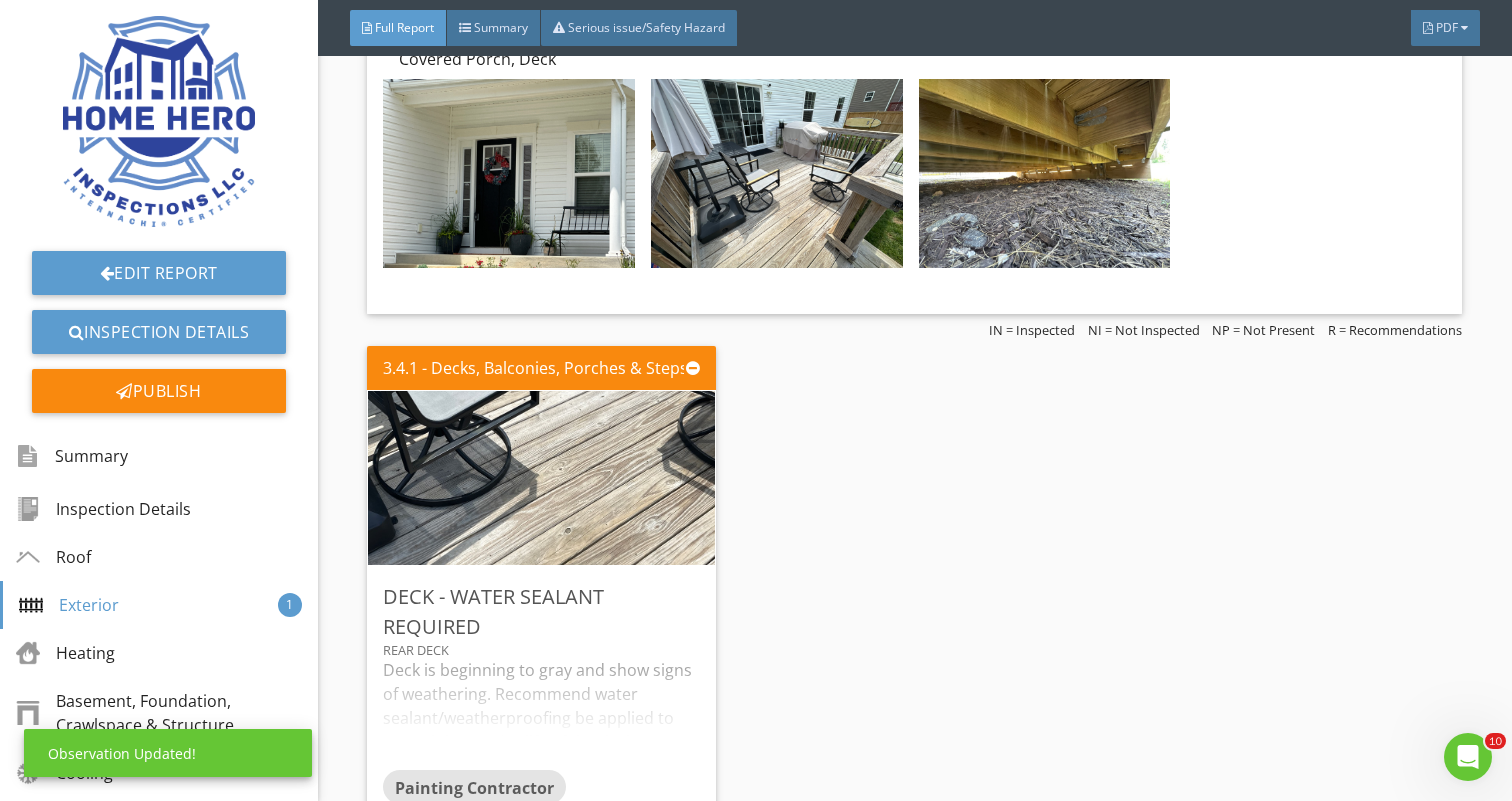 scroll, scrollTop: 0, scrollLeft: 0, axis: both 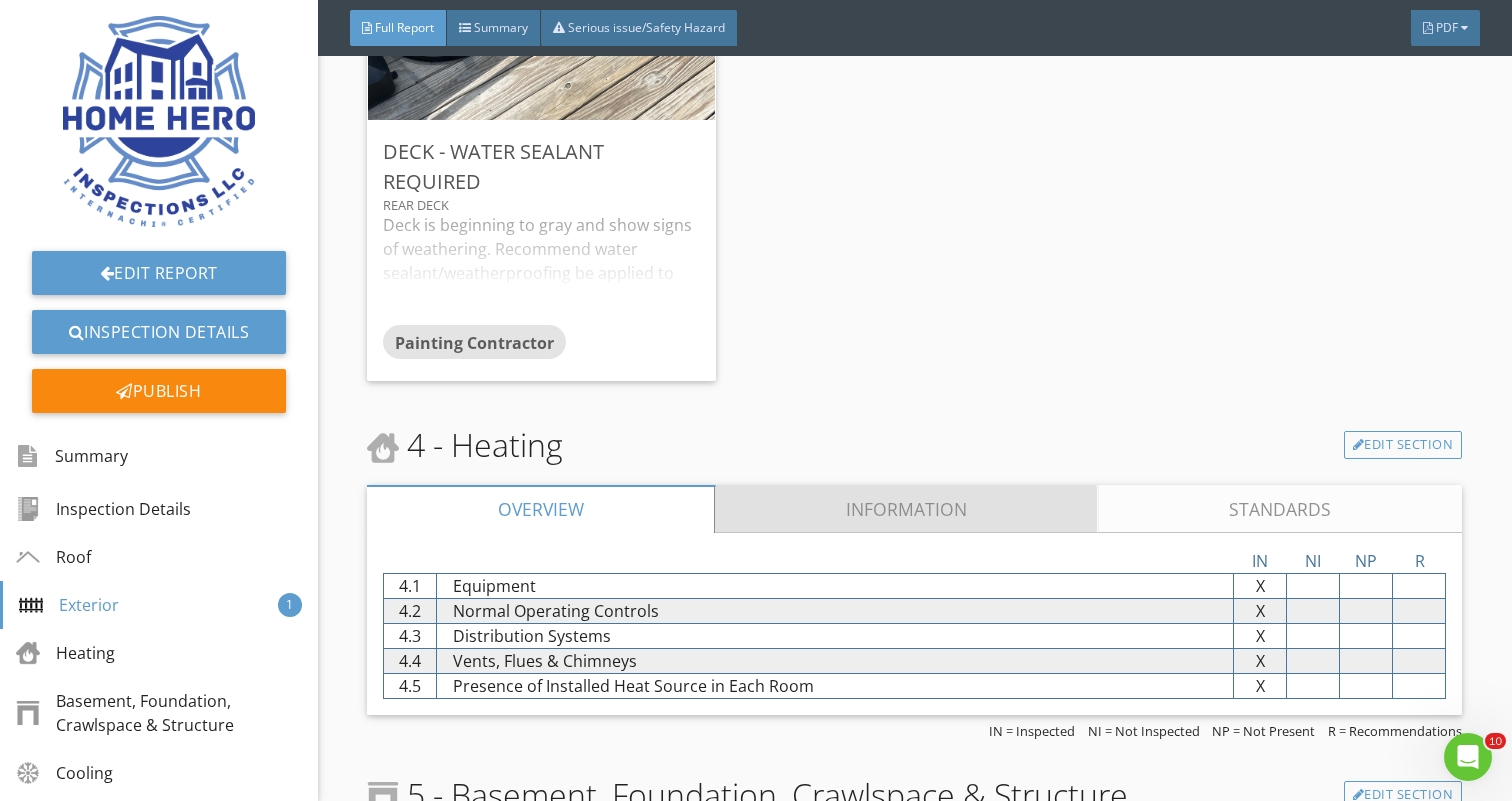 click on "Information" at bounding box center [907, 509] 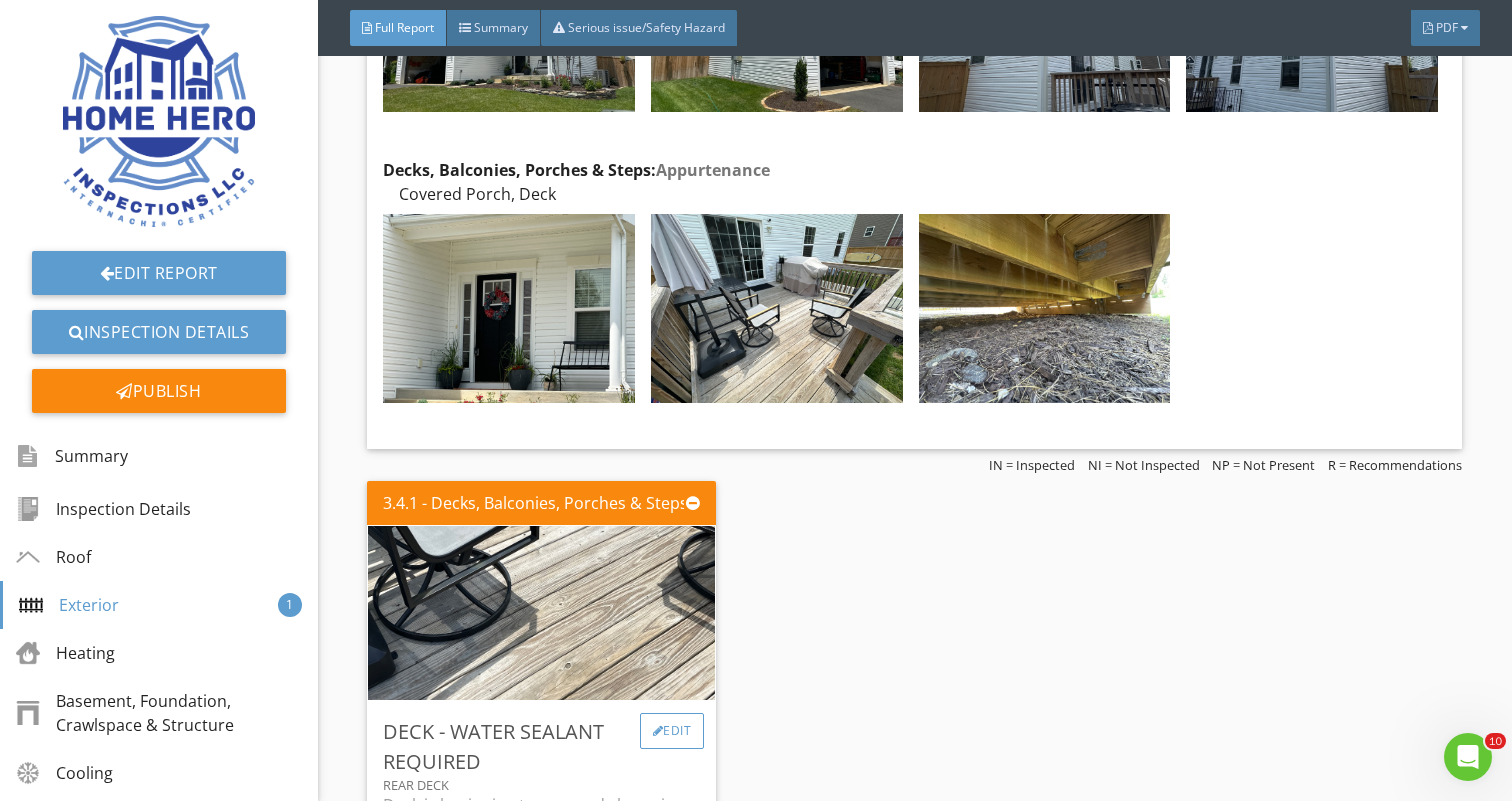 scroll, scrollTop: 2544, scrollLeft: 0, axis: vertical 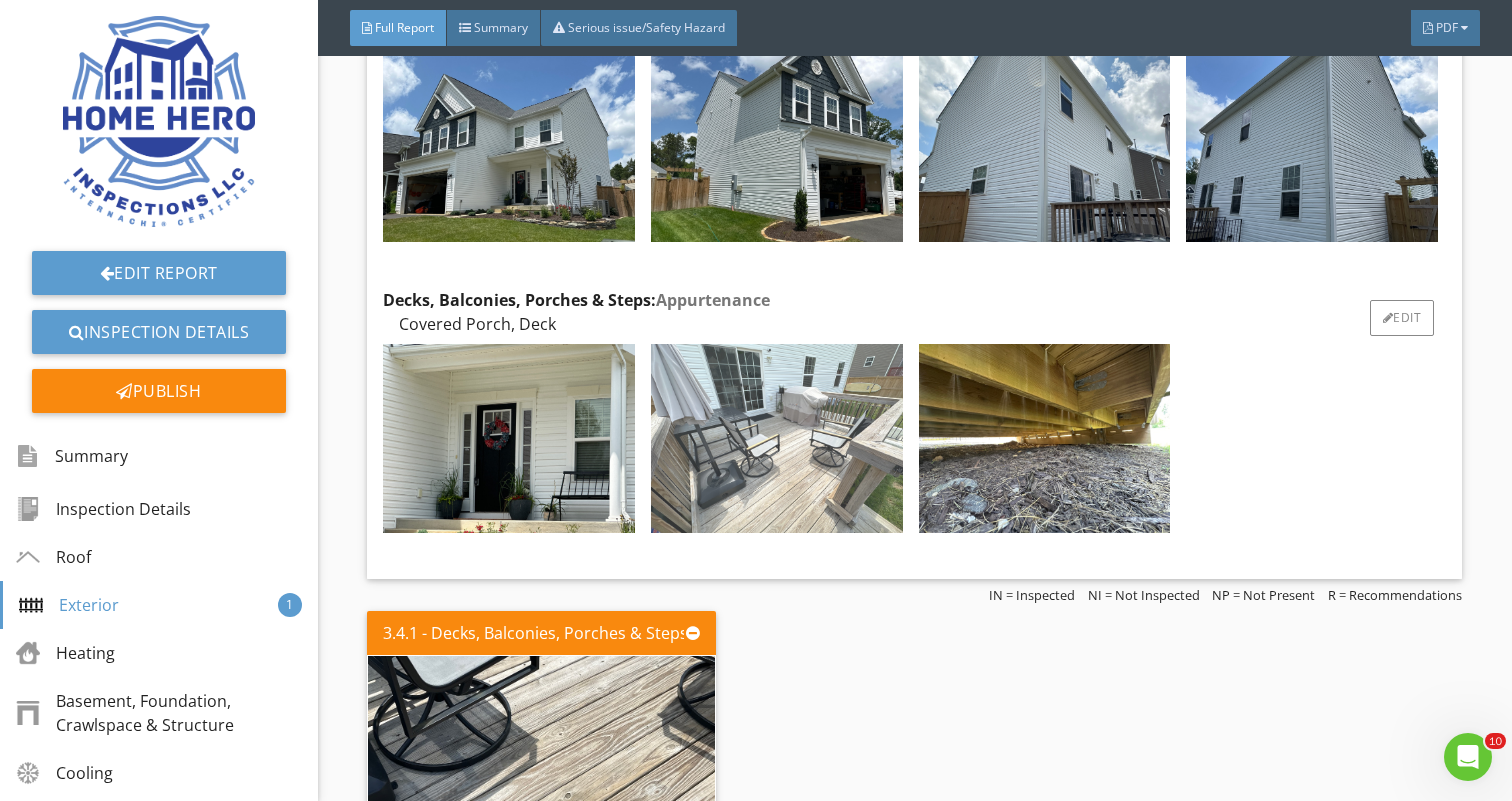 click at bounding box center [777, 438] 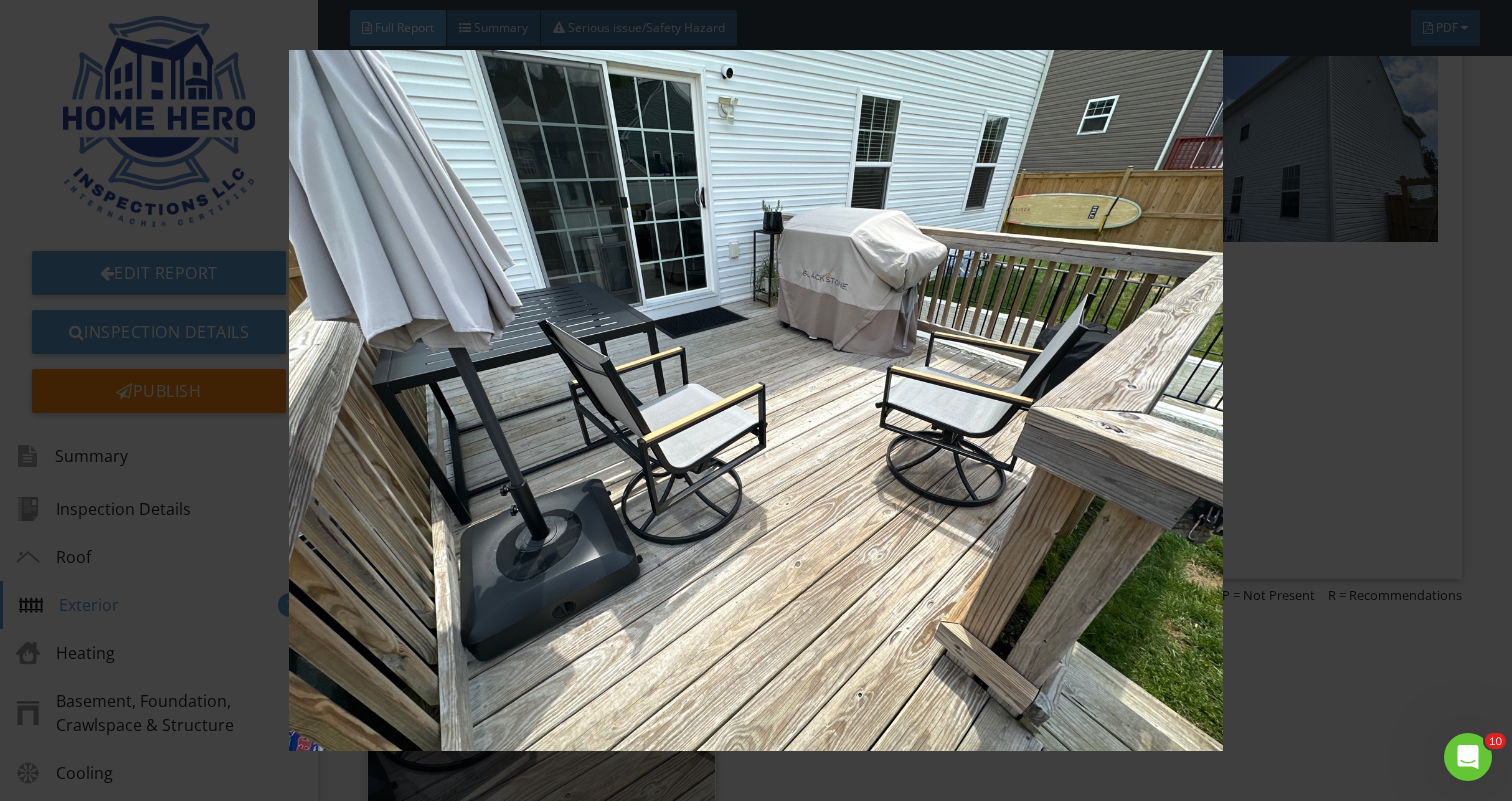 click at bounding box center [756, 400] 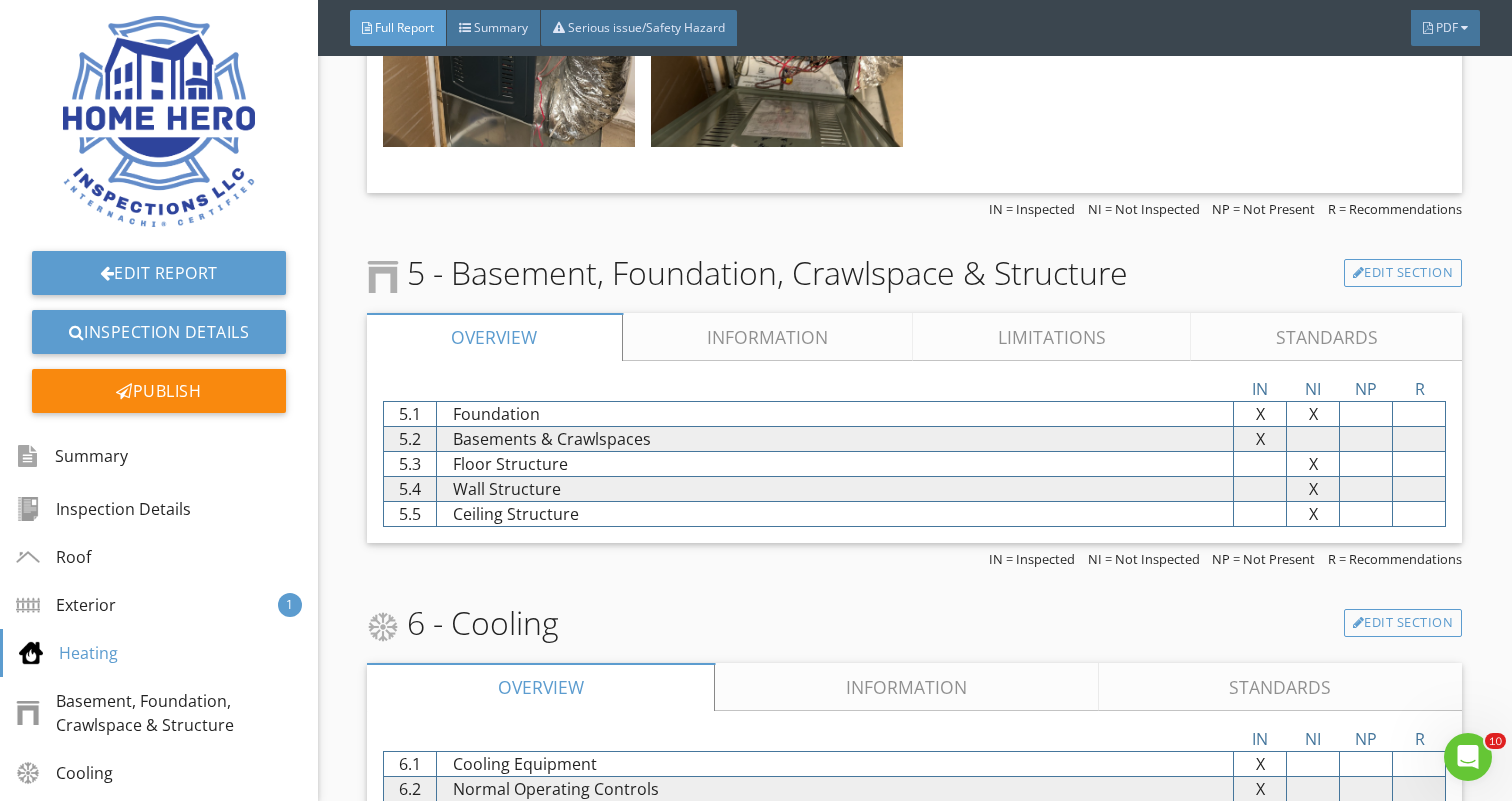 scroll, scrollTop: 4758, scrollLeft: 0, axis: vertical 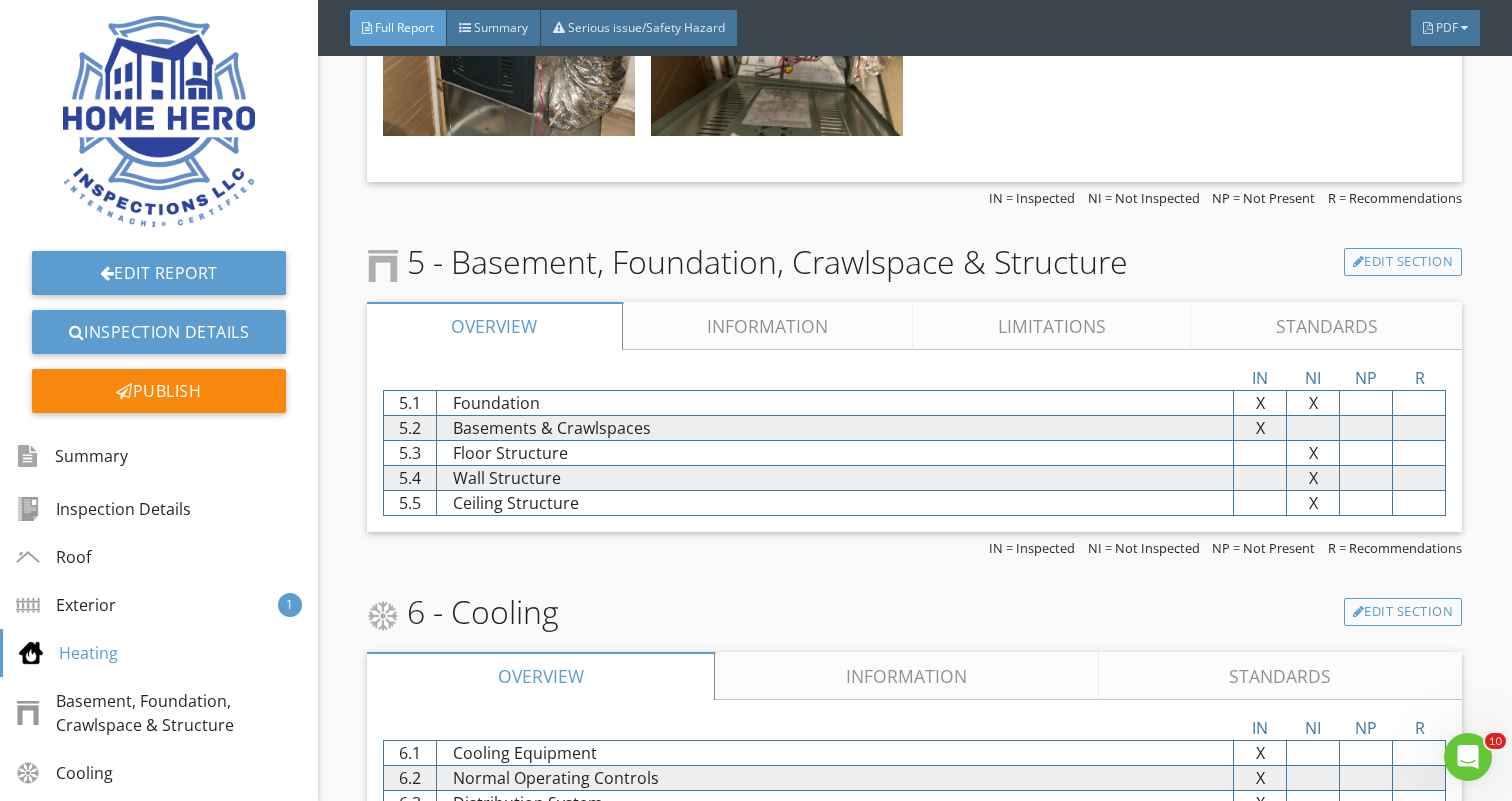 click on "Information" at bounding box center (768, 326) 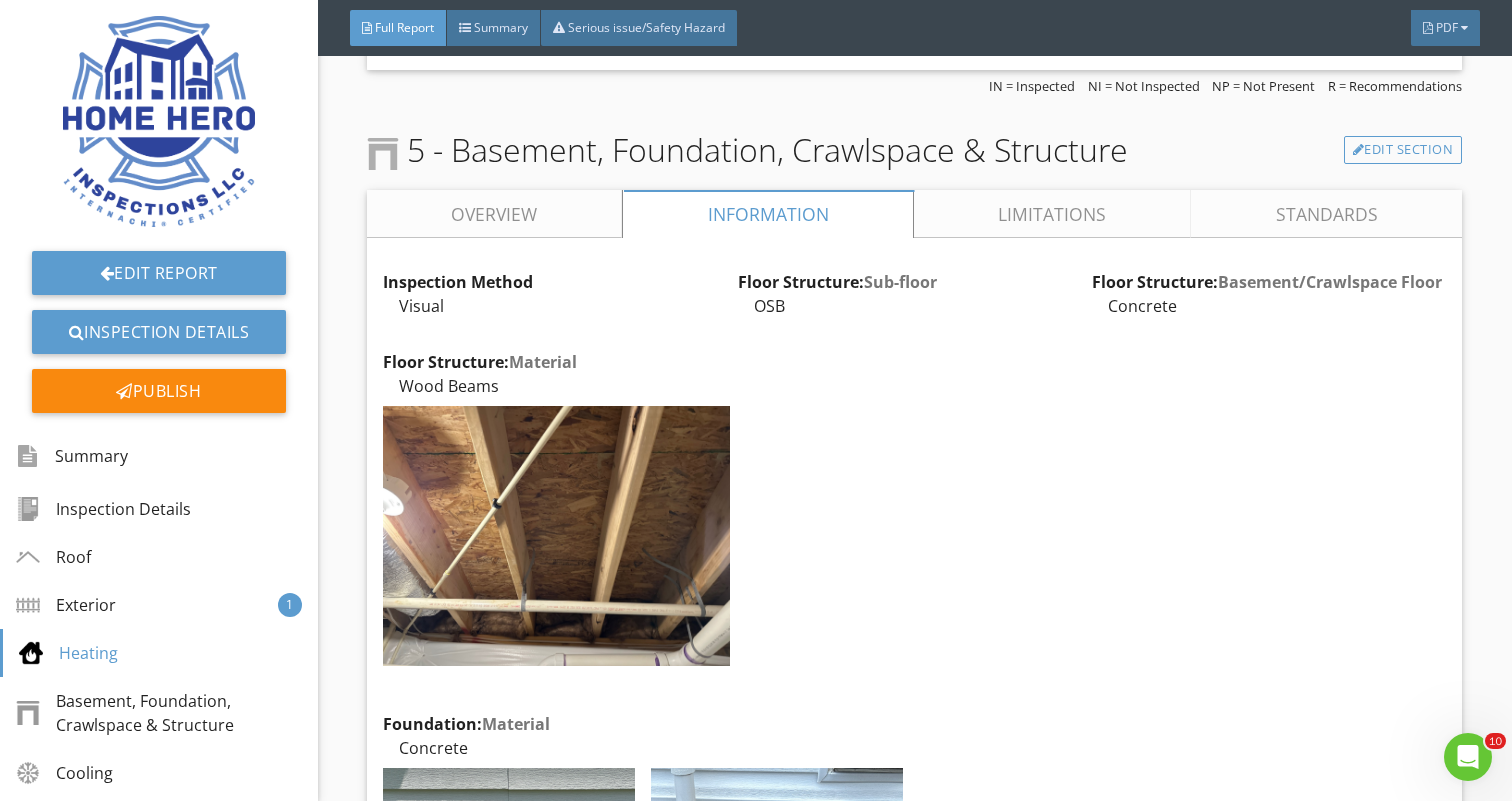 scroll, scrollTop: 4861, scrollLeft: 0, axis: vertical 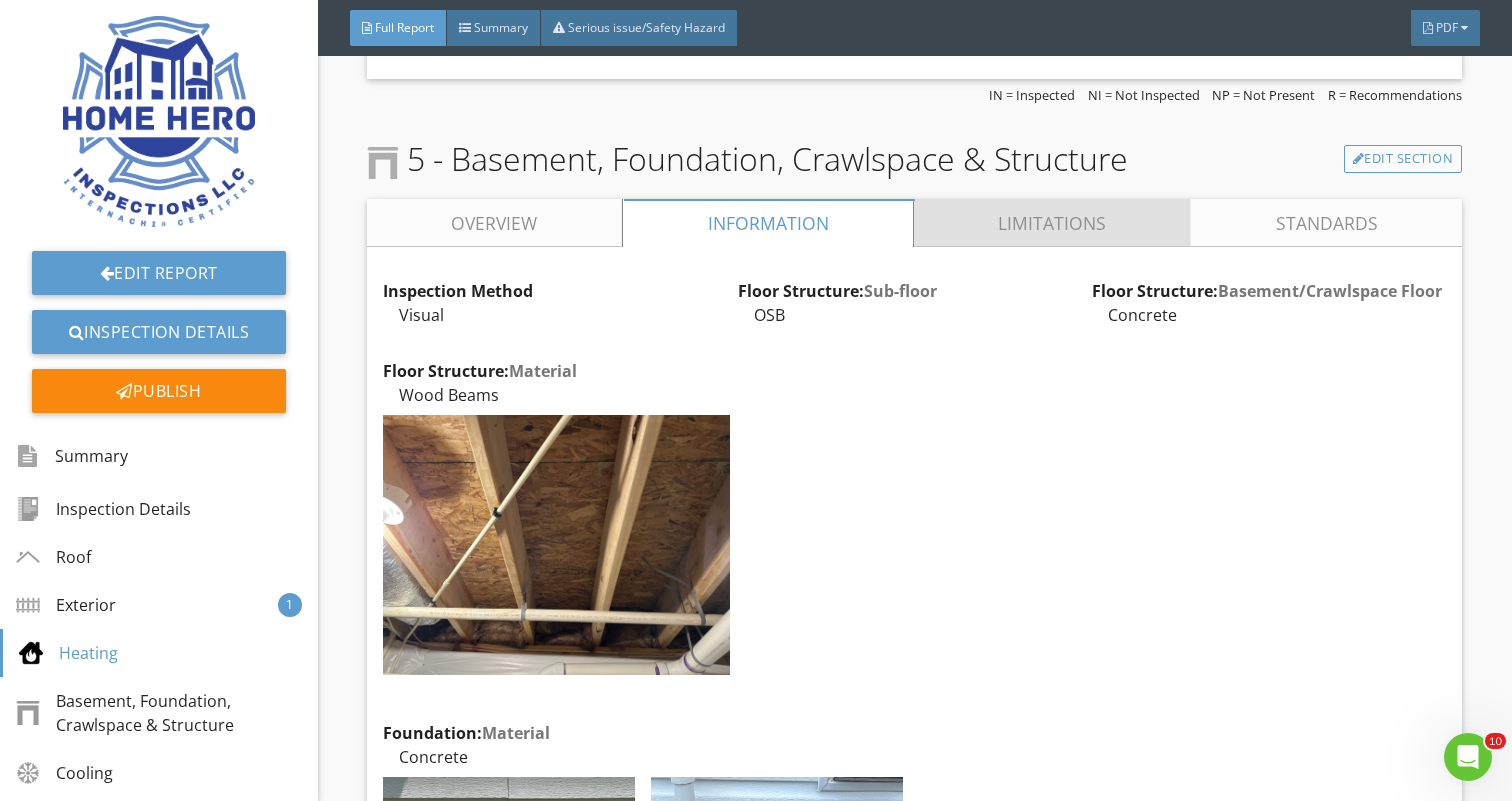 click on "Limitations" at bounding box center [1052, 223] 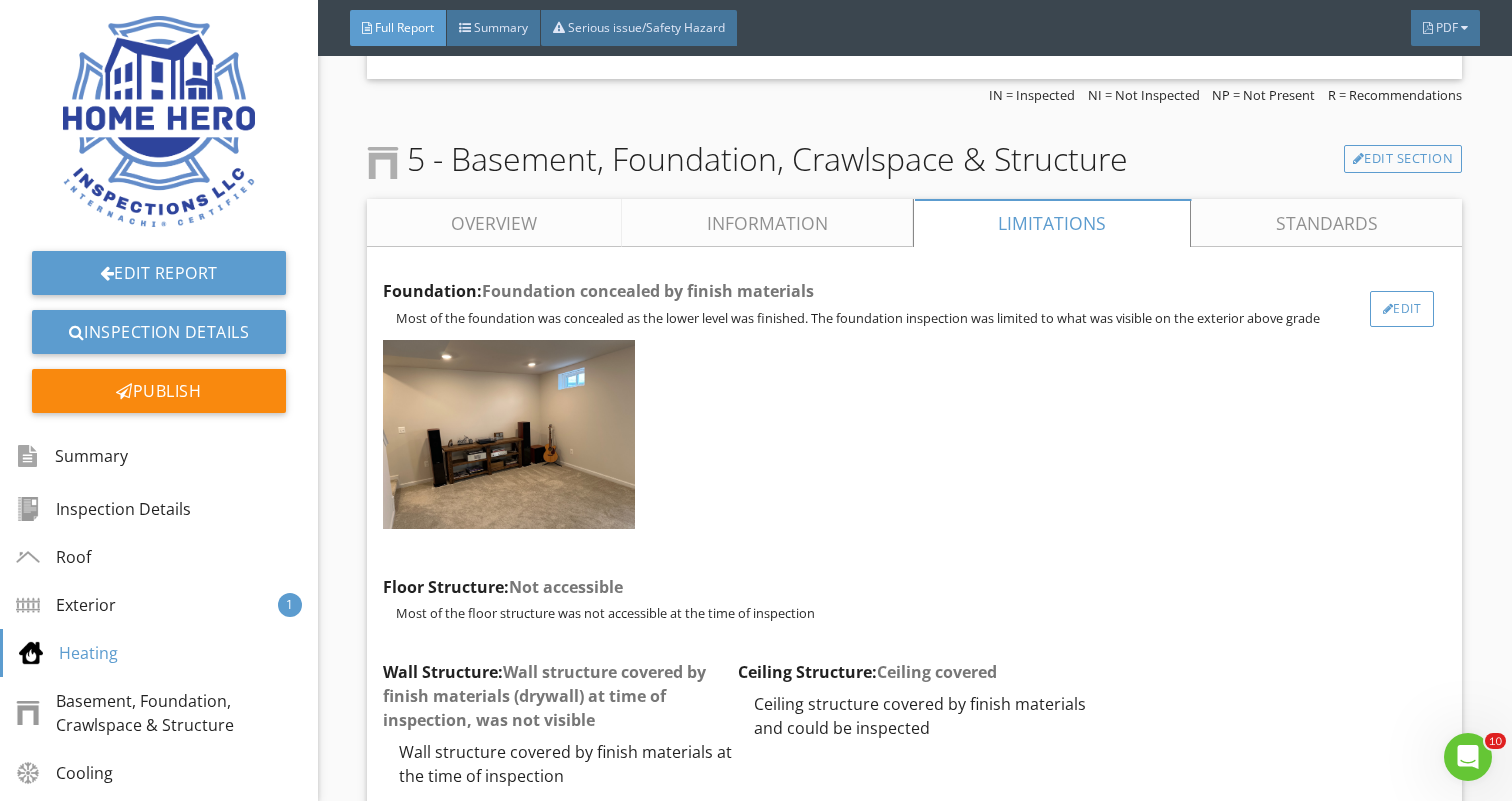 click on "Edit" at bounding box center [1402, 309] 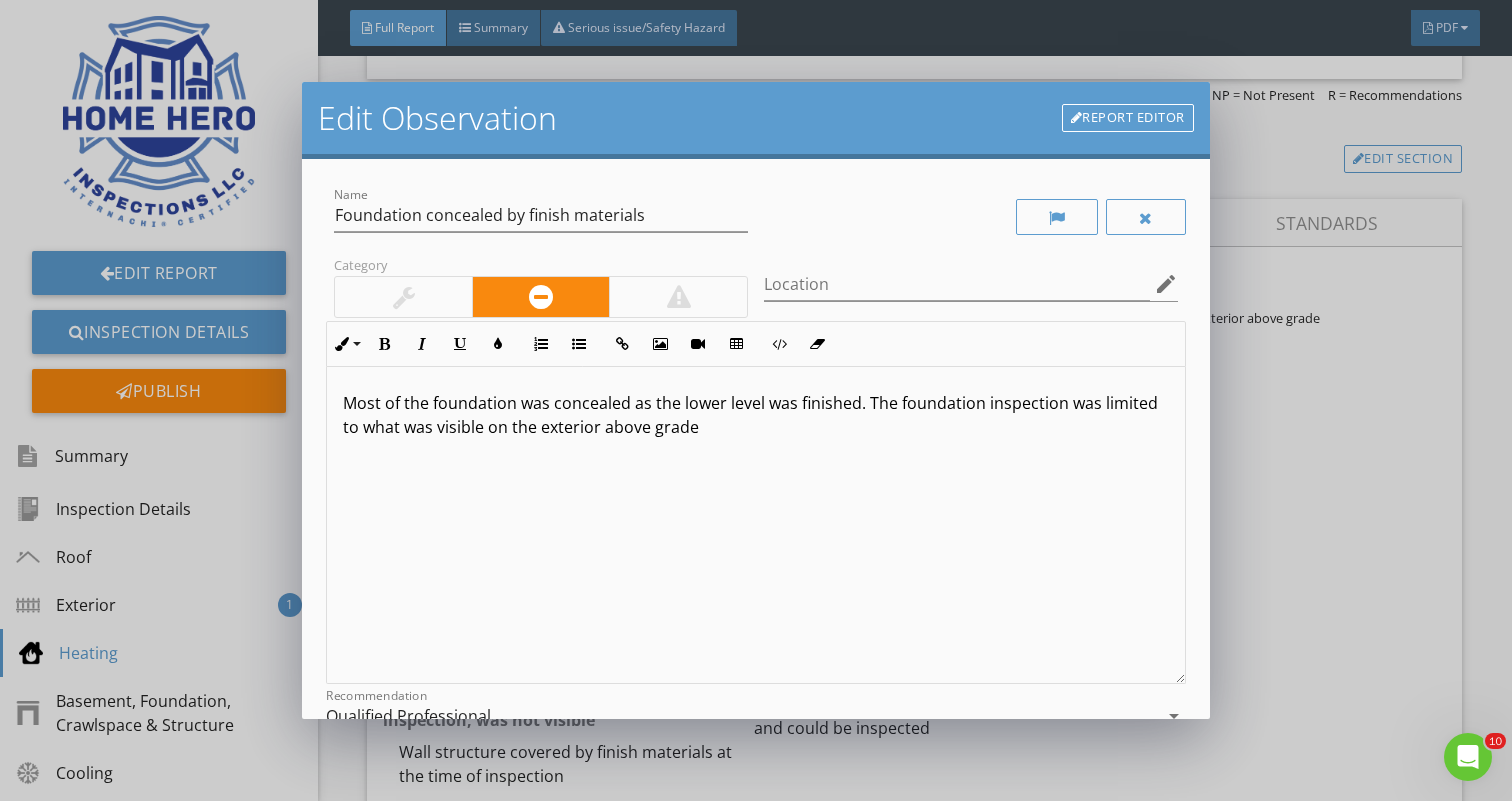 click on "Most of the foundation was concealed as the lower level was finished. The foundation inspection was limited to what was visible on the exterior above grade" at bounding box center (755, 415) 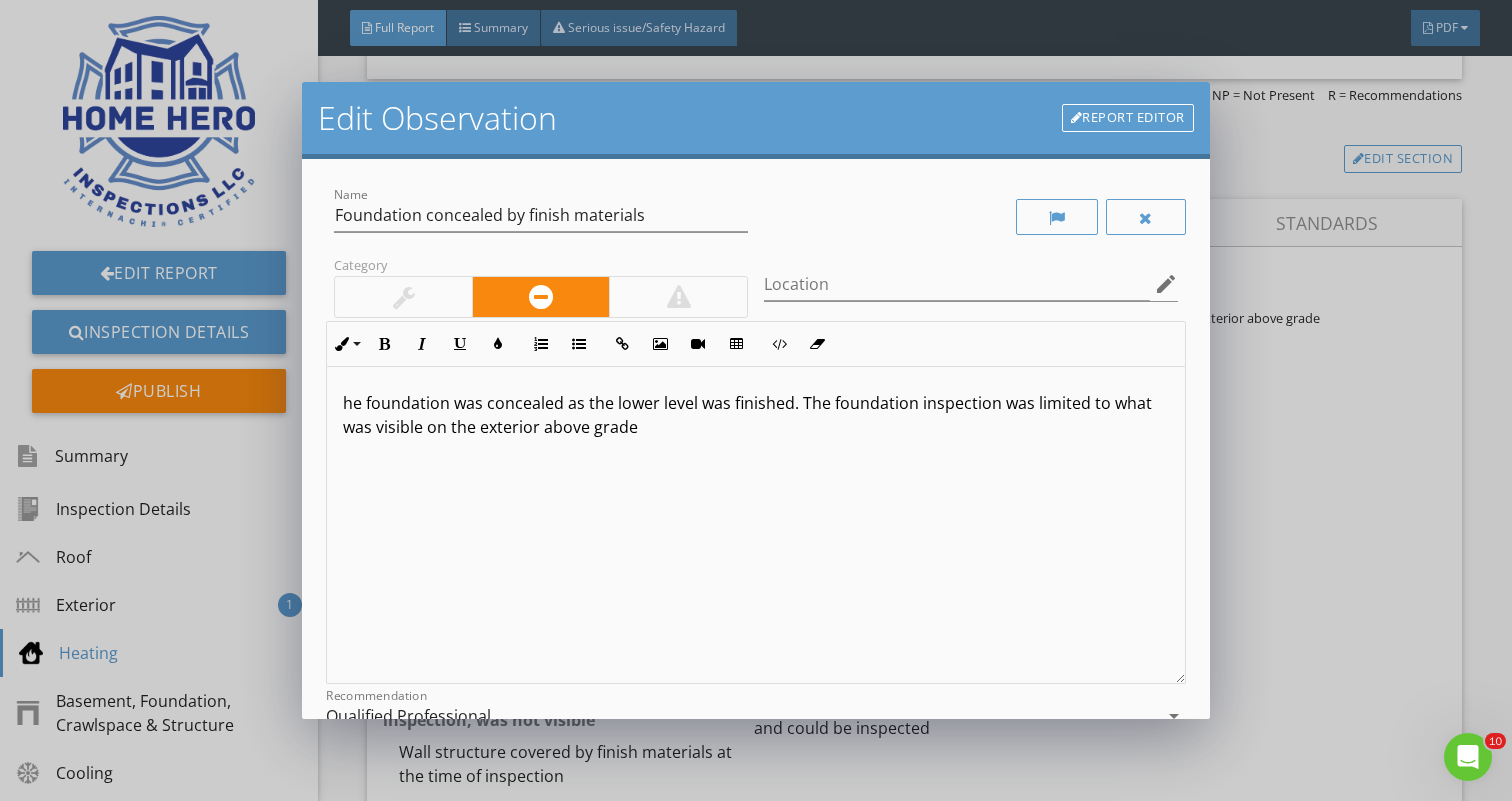 type 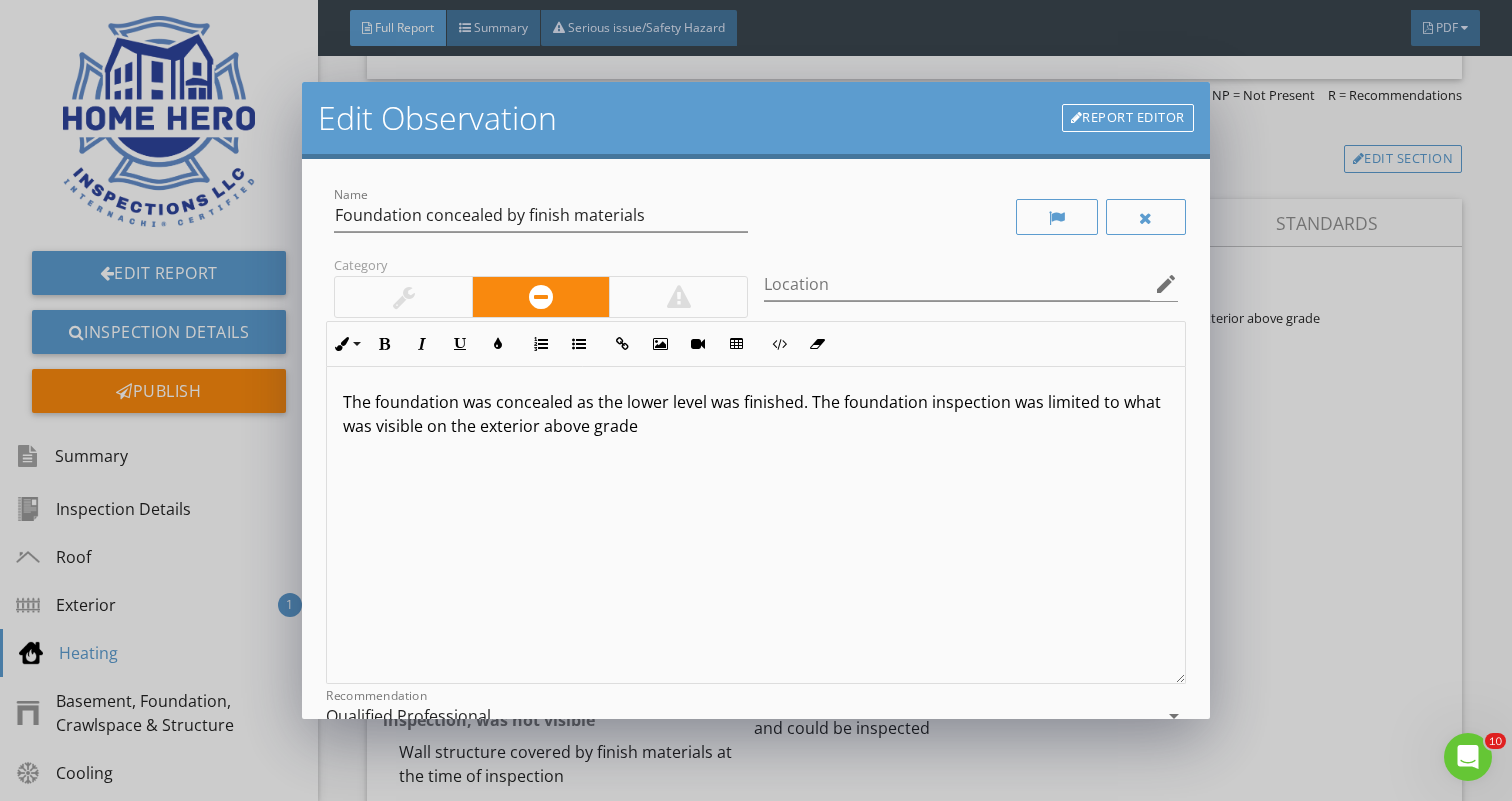 scroll, scrollTop: 1, scrollLeft: 0, axis: vertical 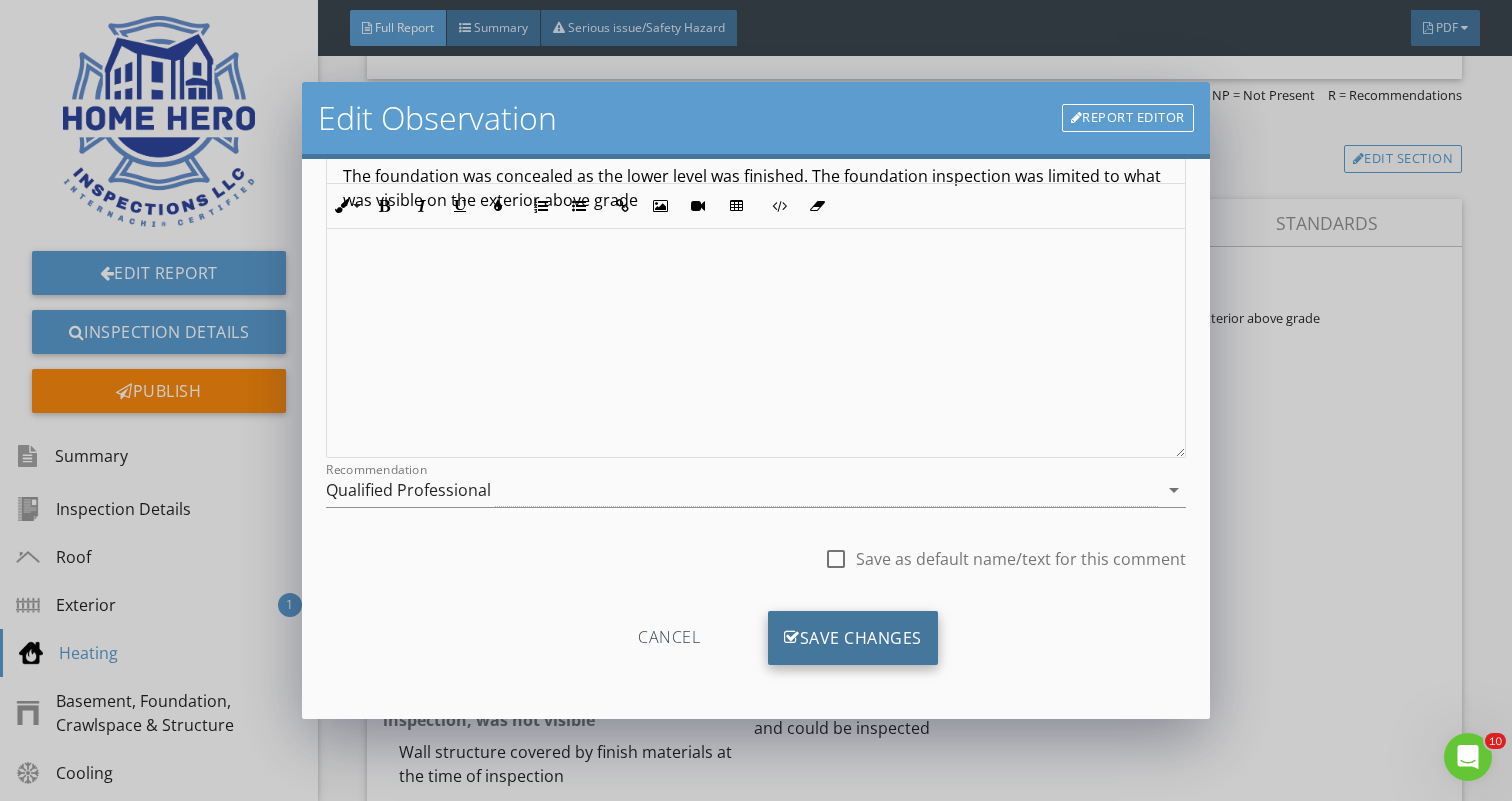 click on "Save Changes" at bounding box center (853, 638) 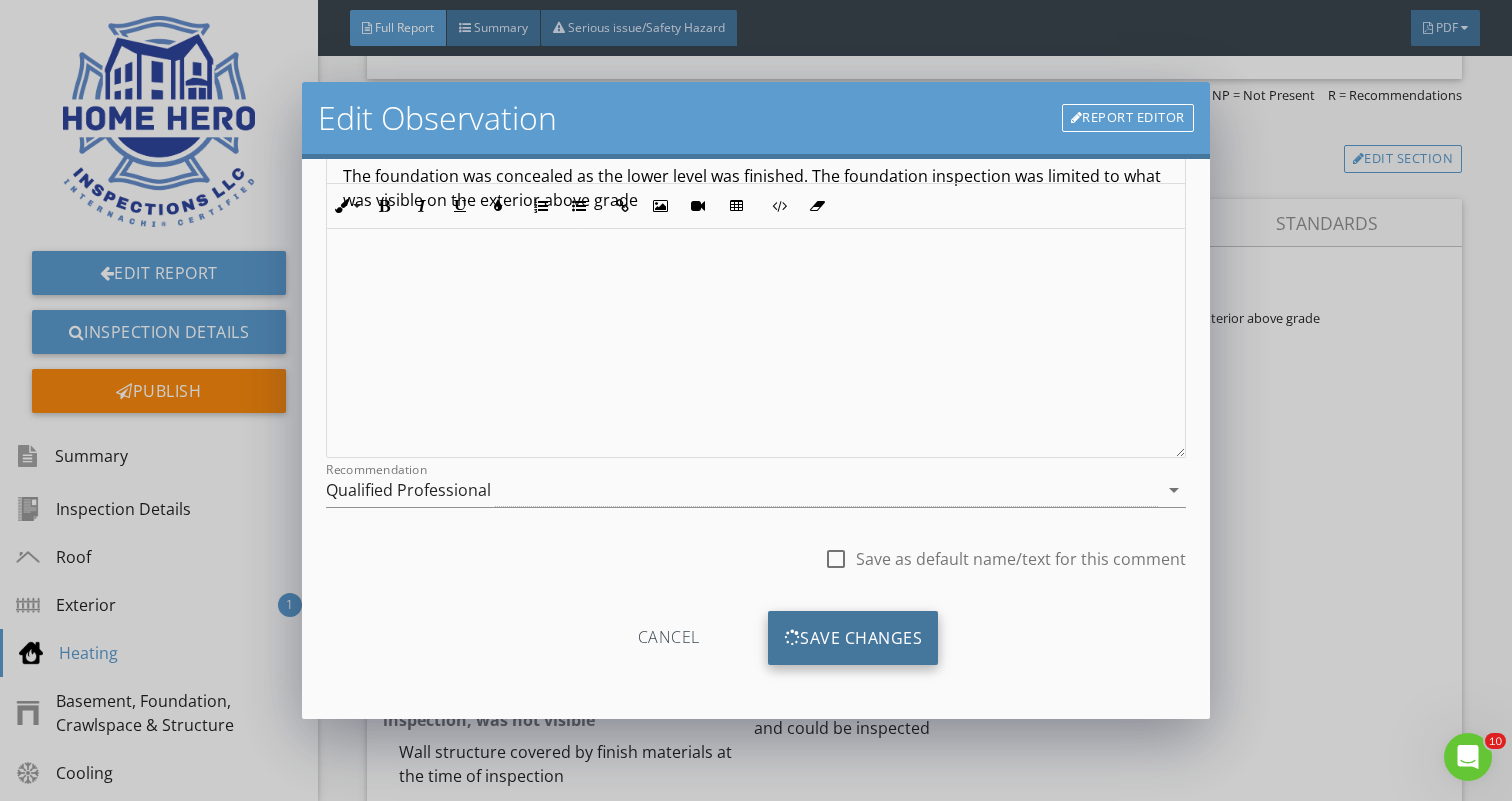 scroll, scrollTop: 0, scrollLeft: 0, axis: both 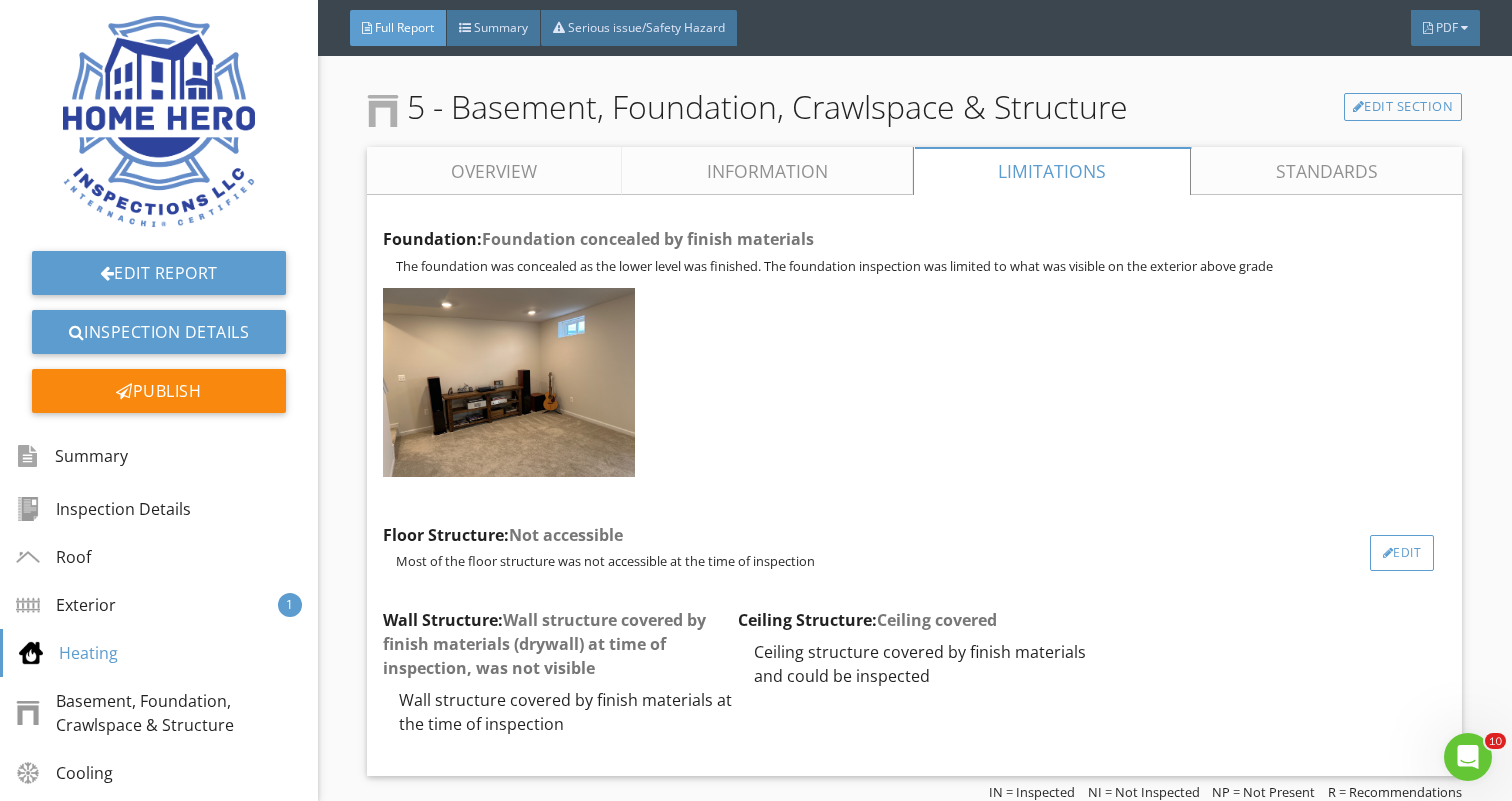 click on "Edit" at bounding box center [1402, 553] 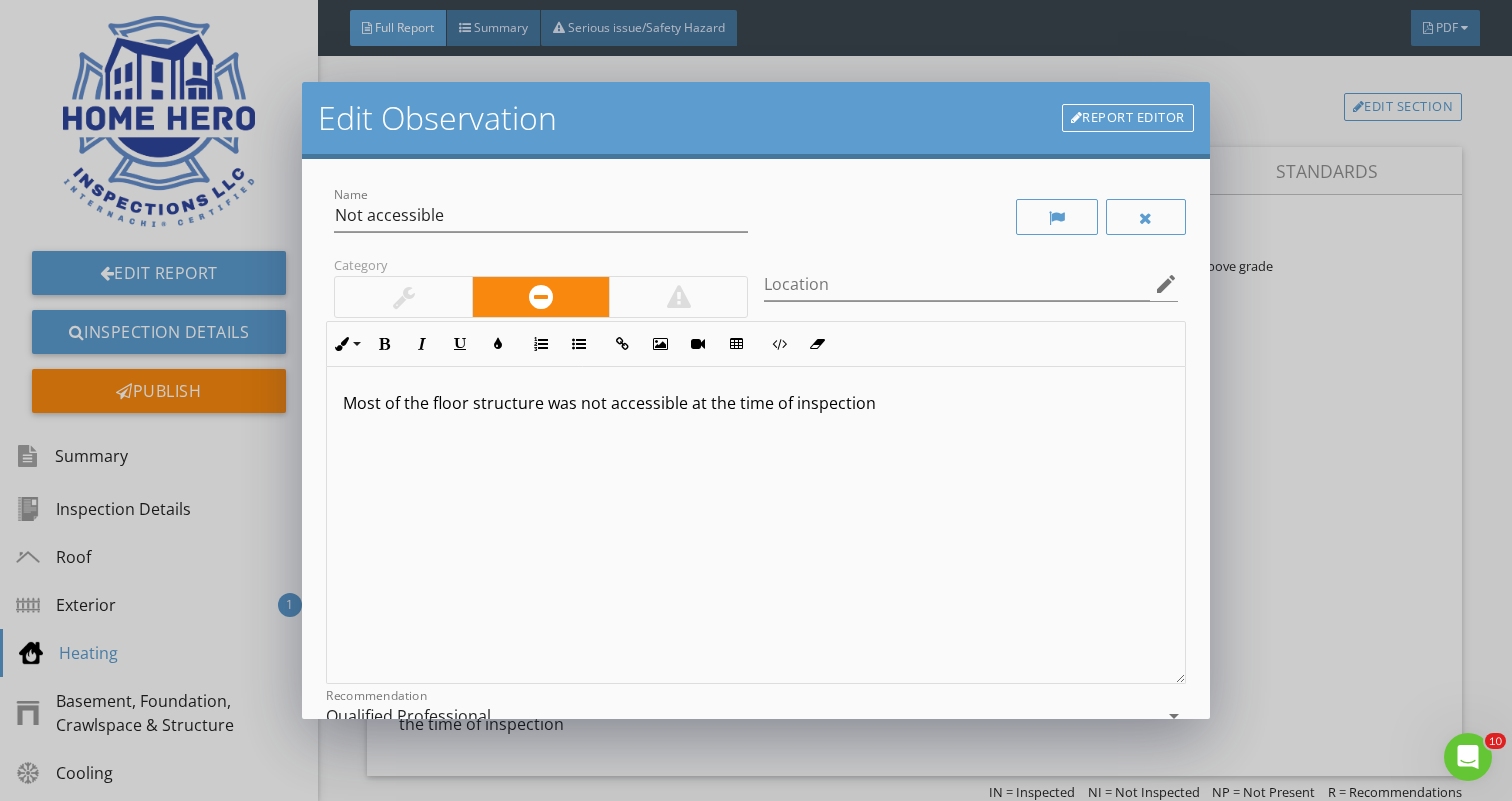 click on "Most of the floor structure was not accessible at the time of inspection" at bounding box center (755, 403) 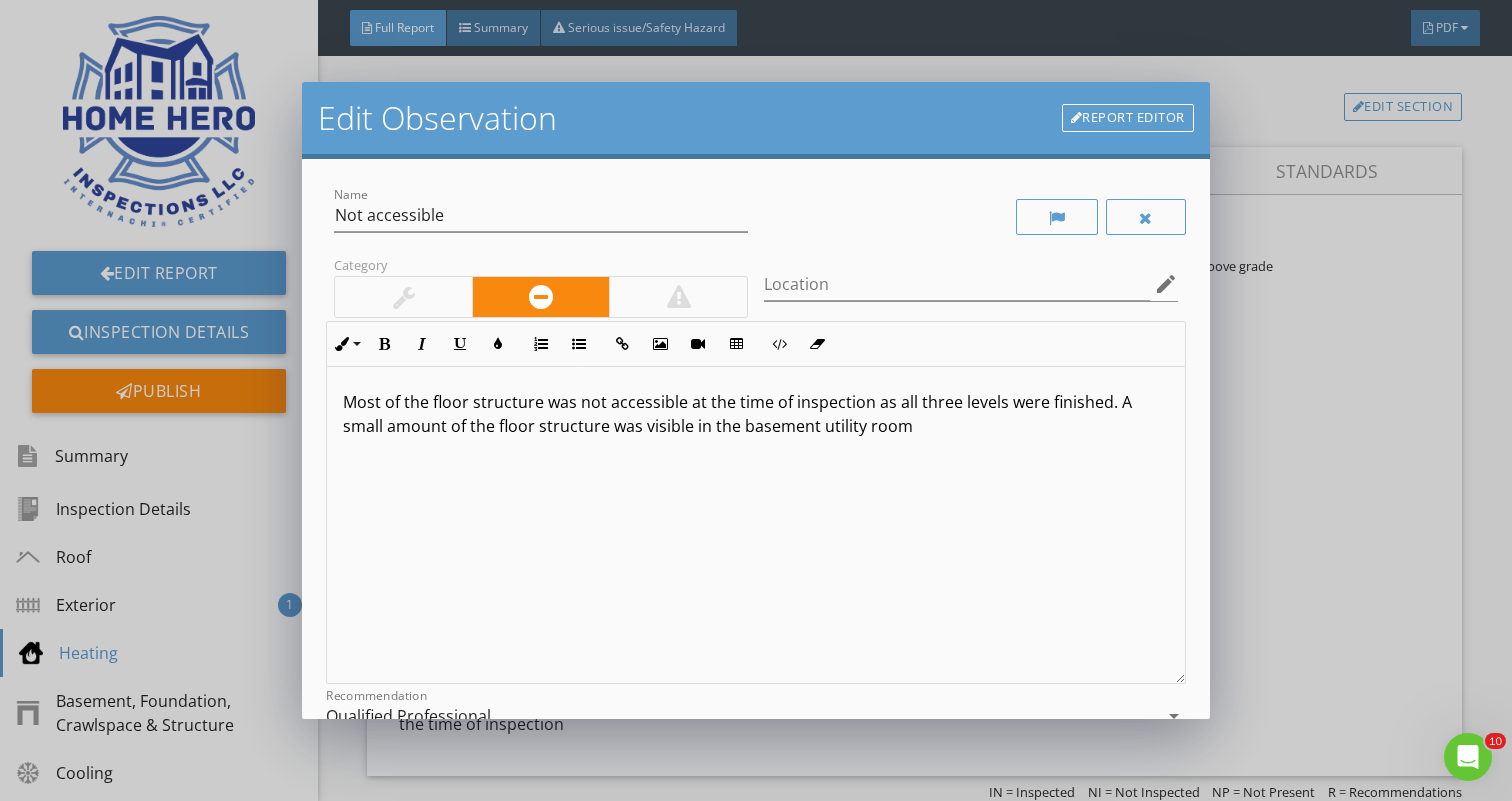 scroll, scrollTop: 1, scrollLeft: 0, axis: vertical 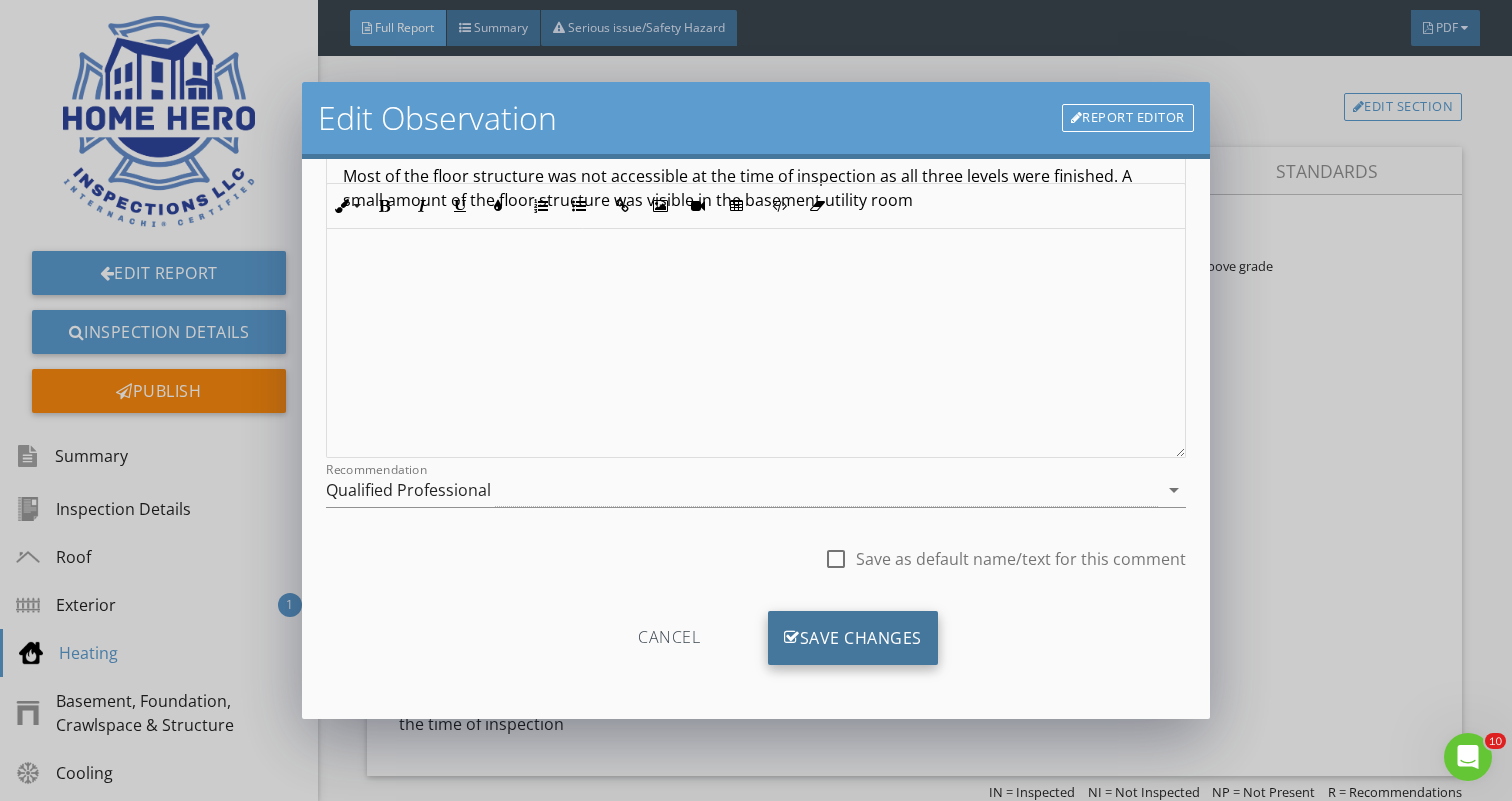 click on "Save Changes" at bounding box center (853, 638) 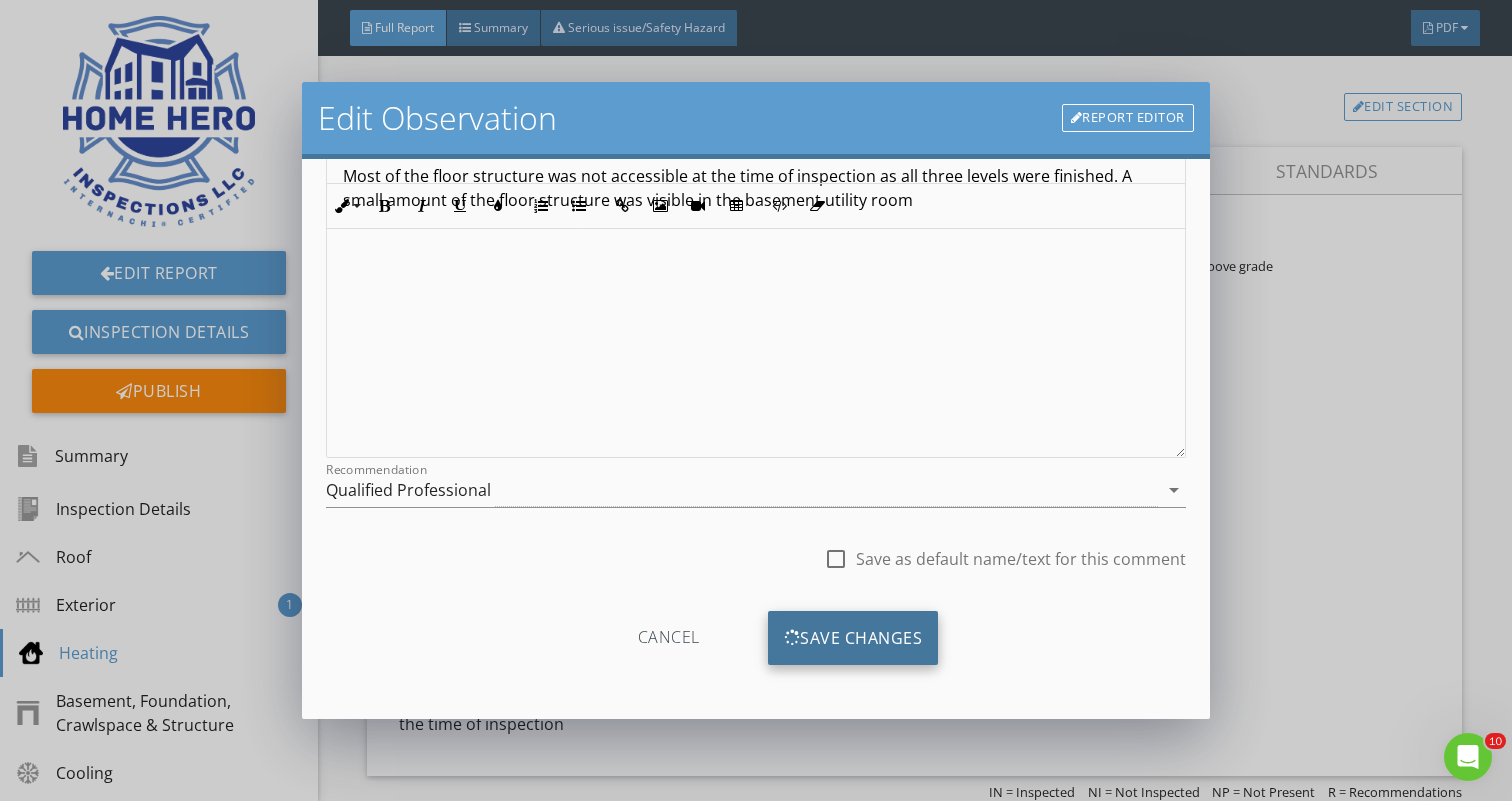 scroll, scrollTop: 0, scrollLeft: 0, axis: both 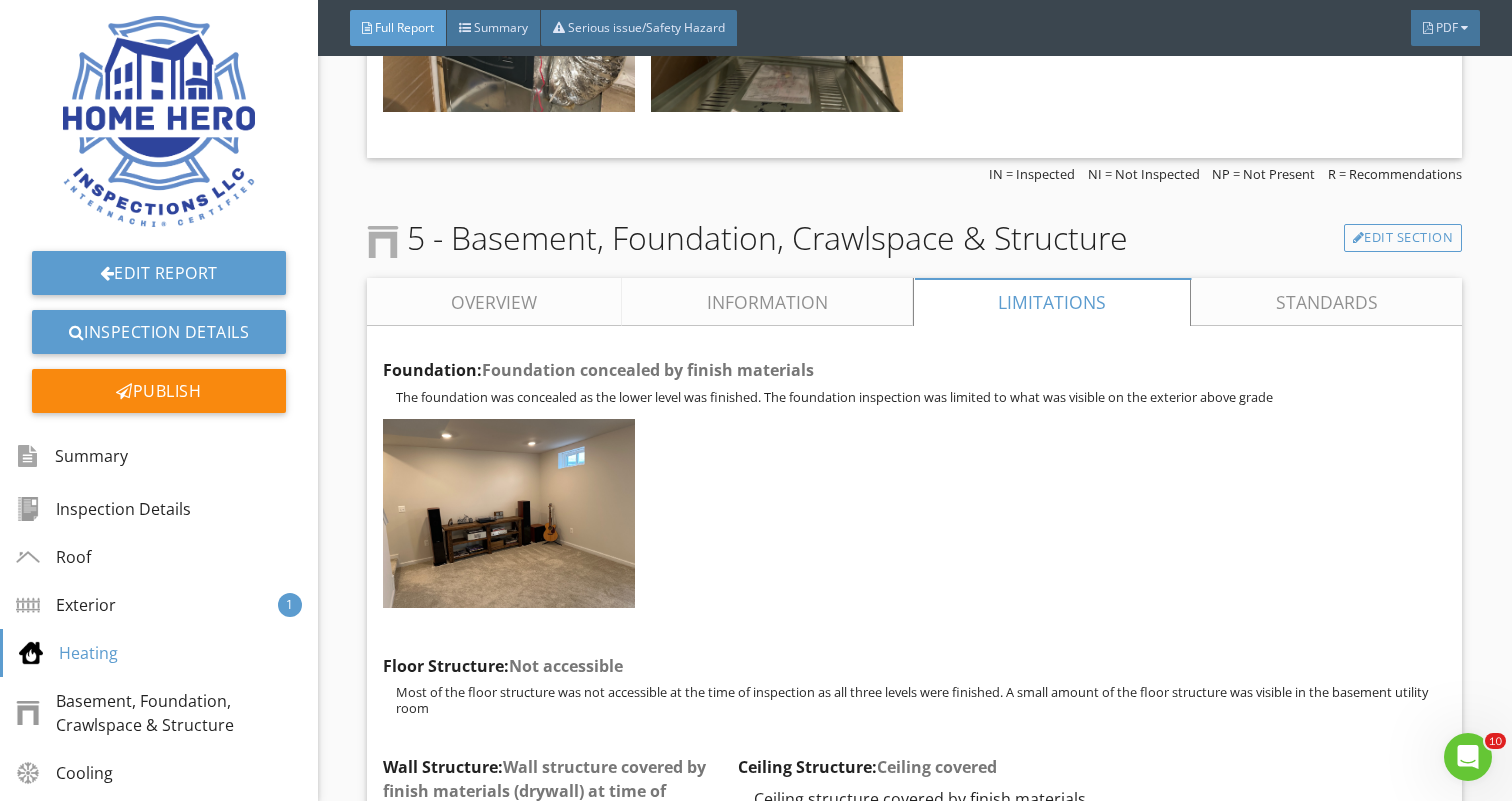 click on "Information" at bounding box center (768, 302) 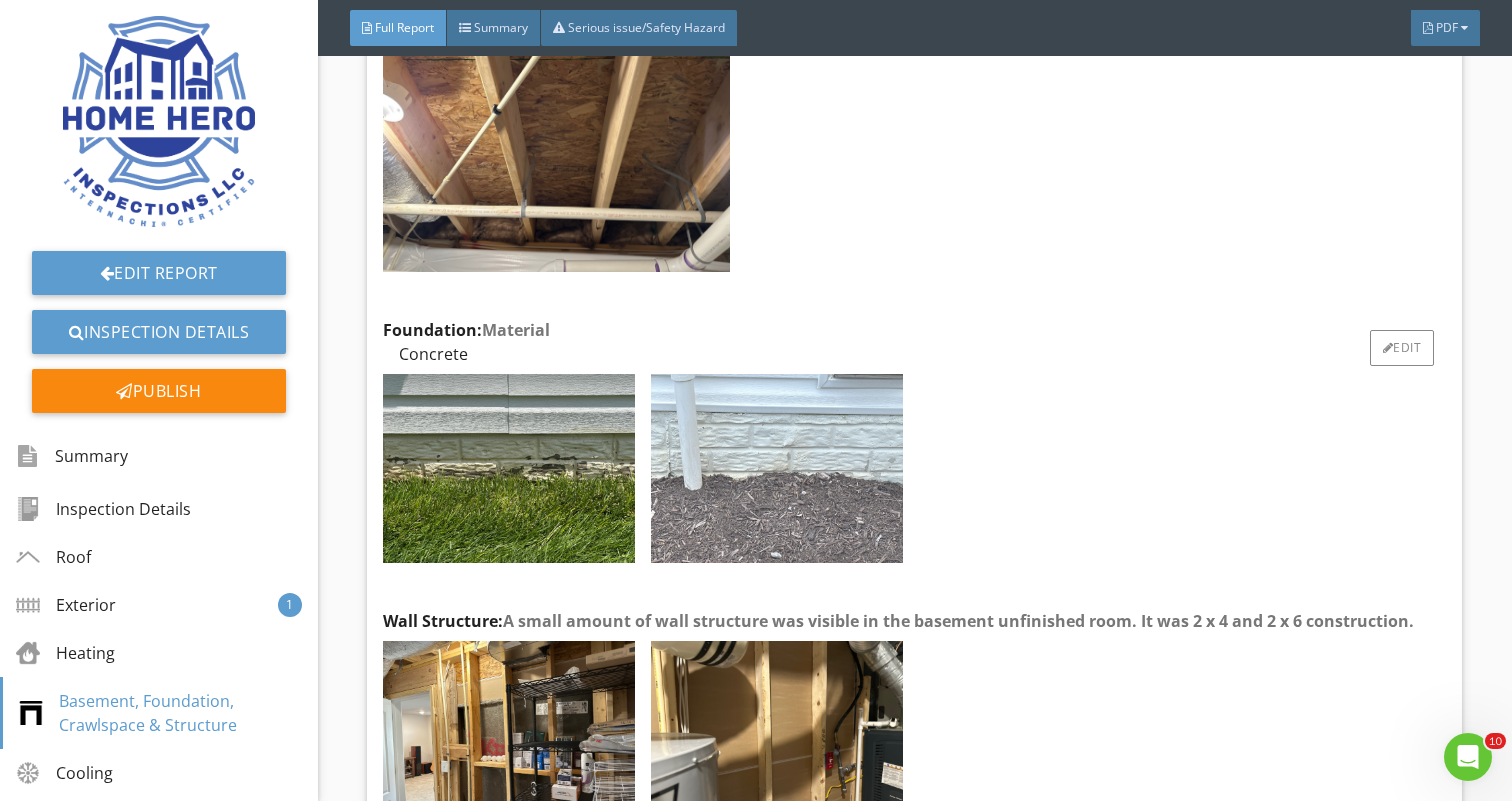 scroll, scrollTop: 5266, scrollLeft: 0, axis: vertical 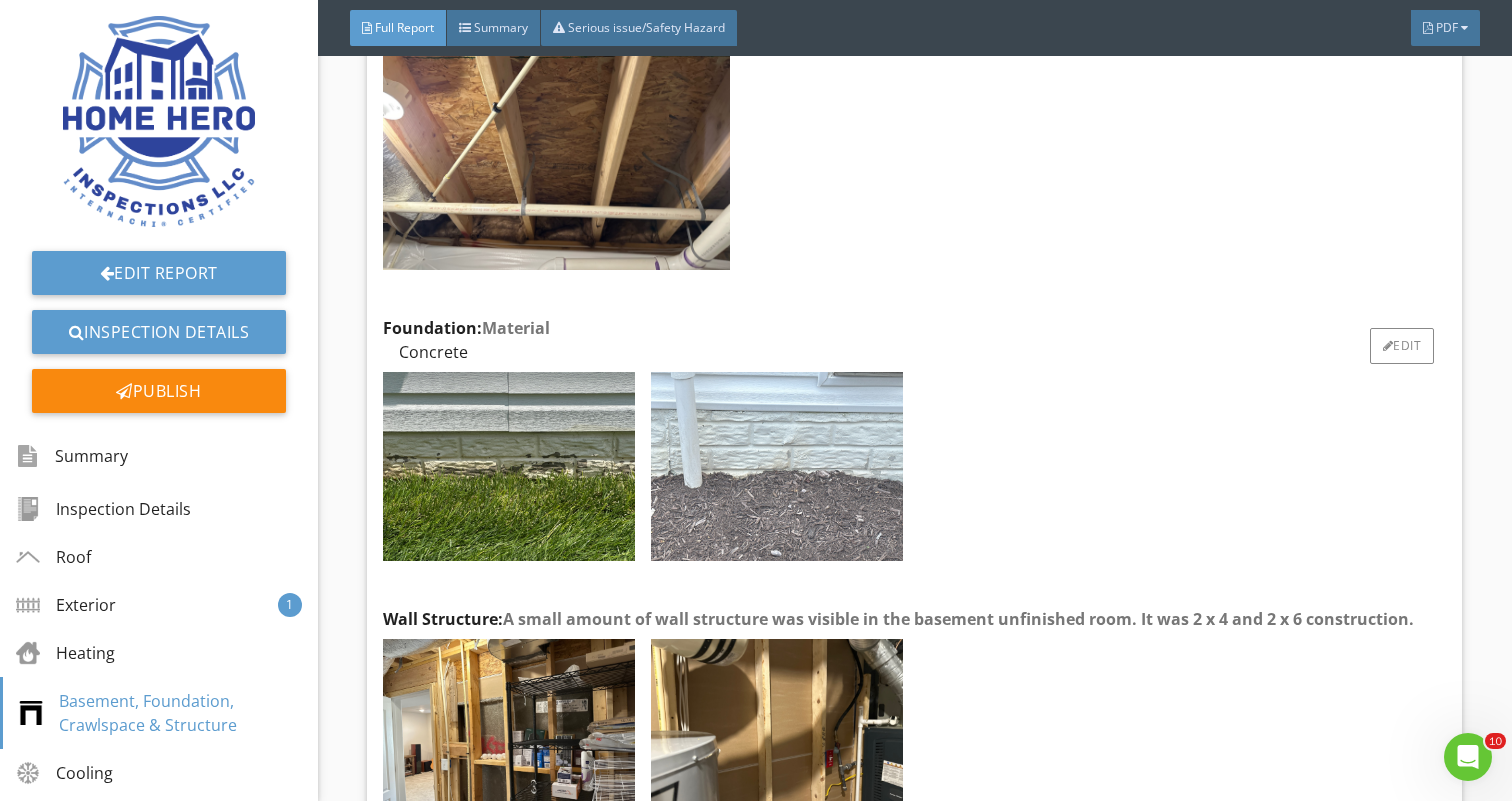 click at bounding box center [777, 466] 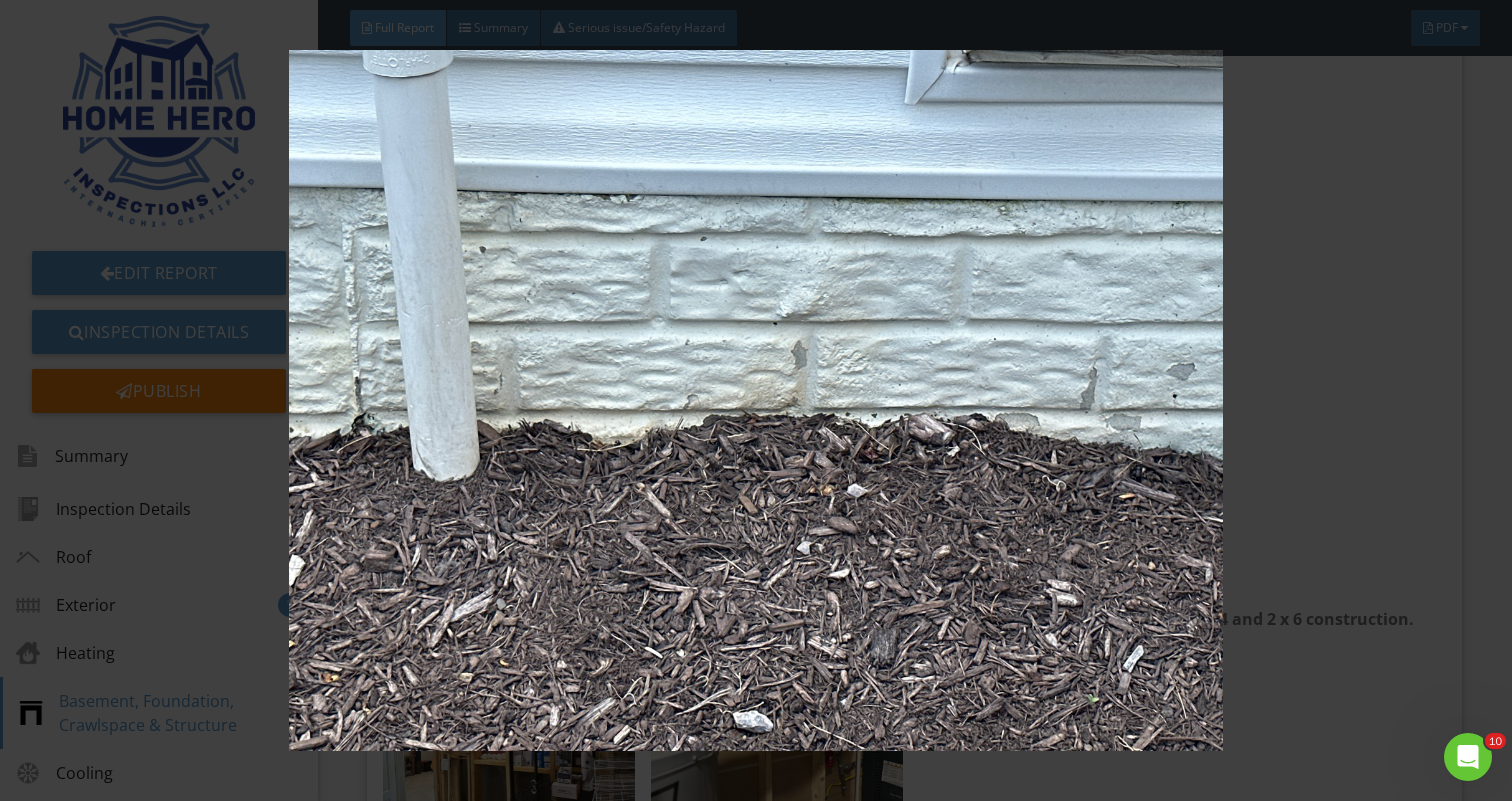 click at bounding box center (756, 400) 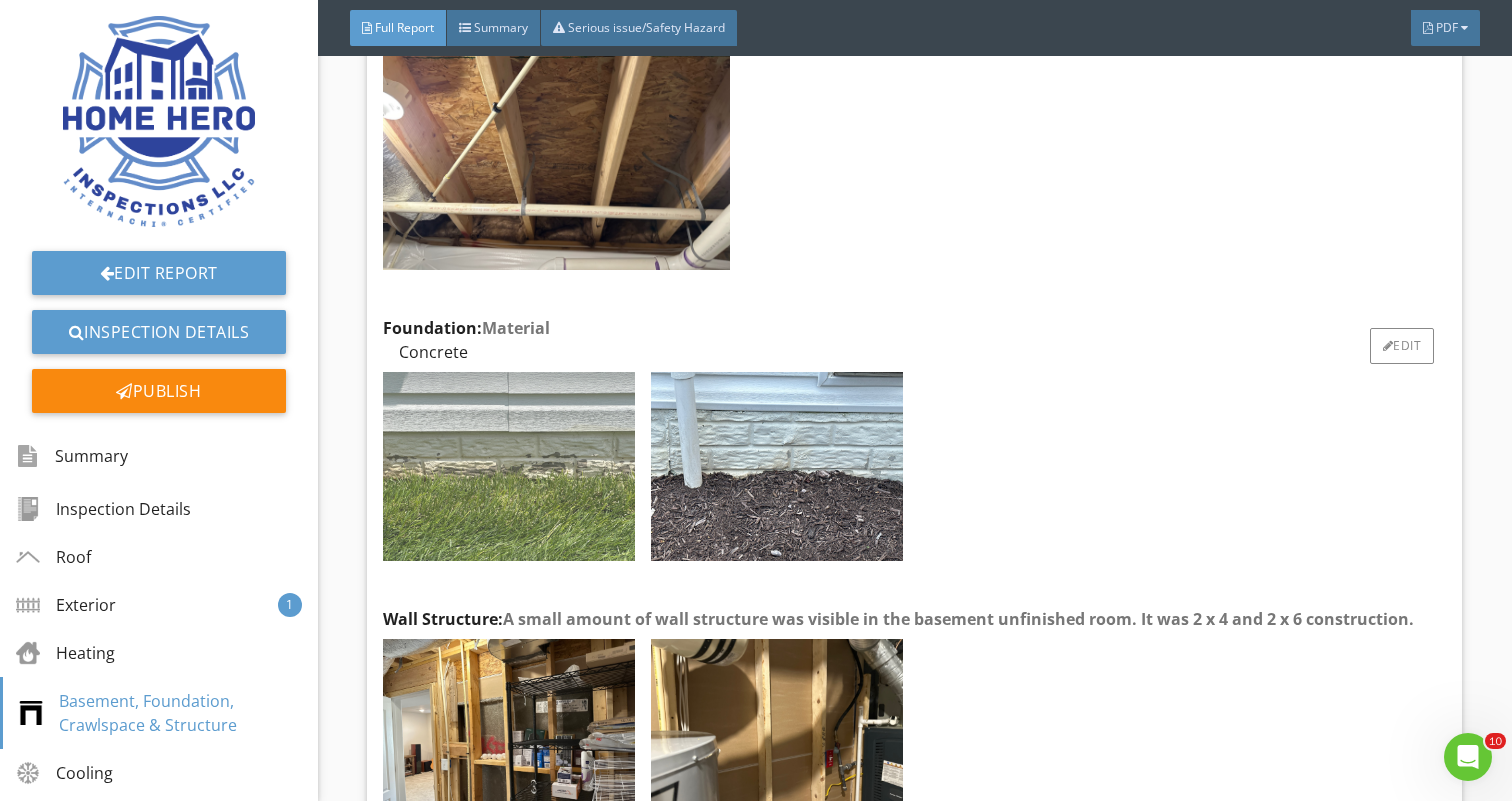 click at bounding box center (509, 466) 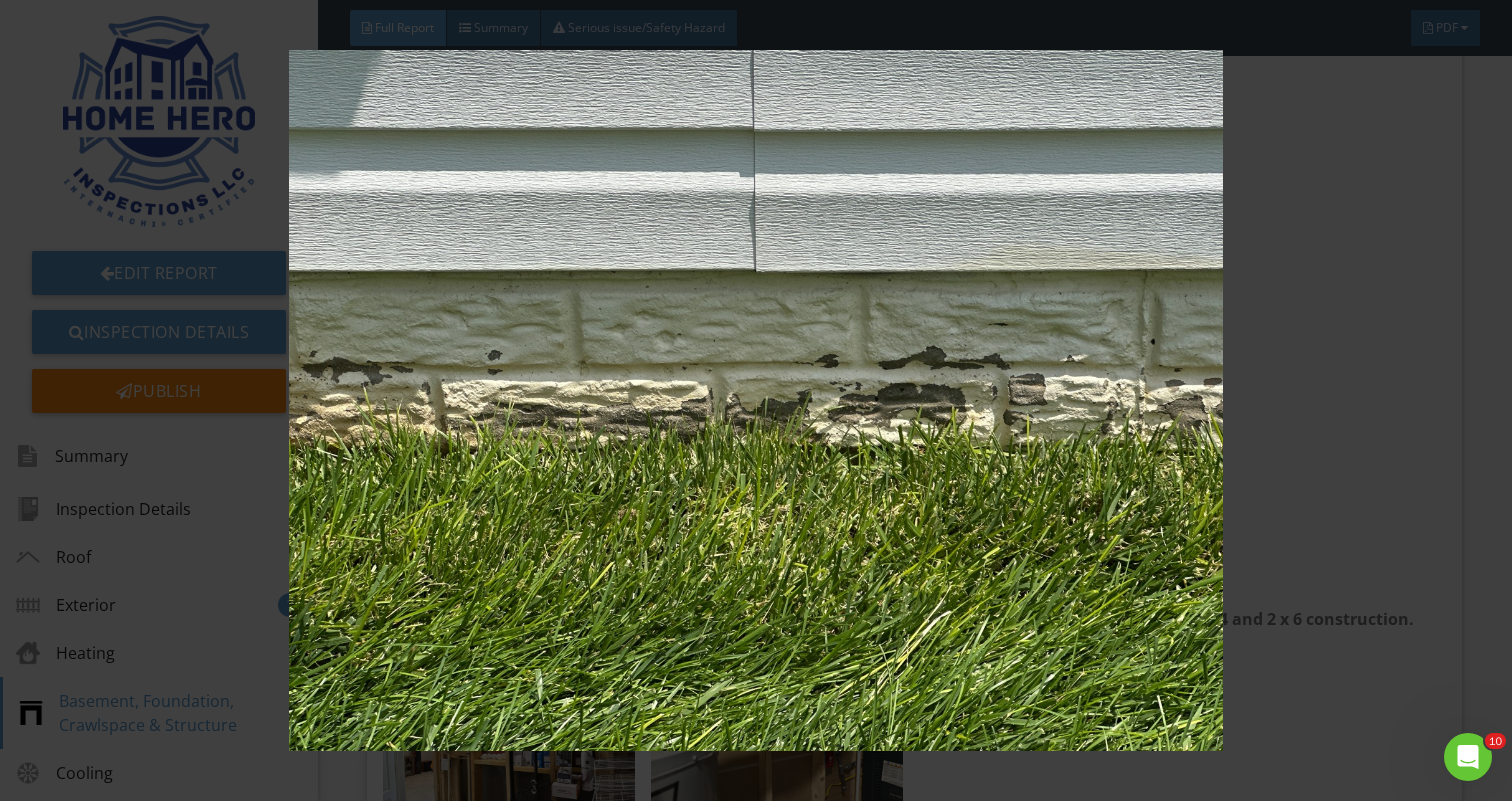 click at bounding box center [756, 400] 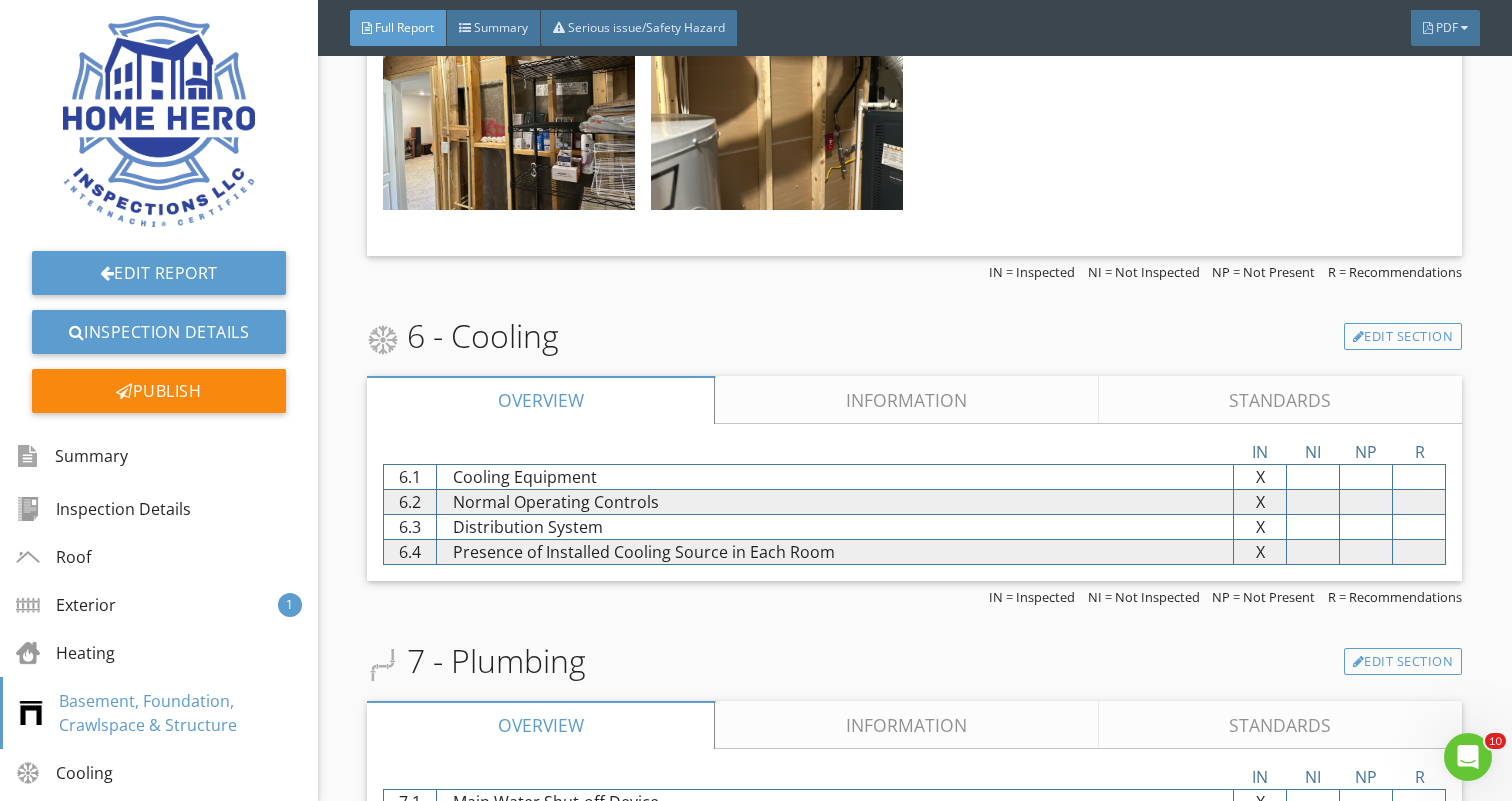 scroll, scrollTop: 5884, scrollLeft: 0, axis: vertical 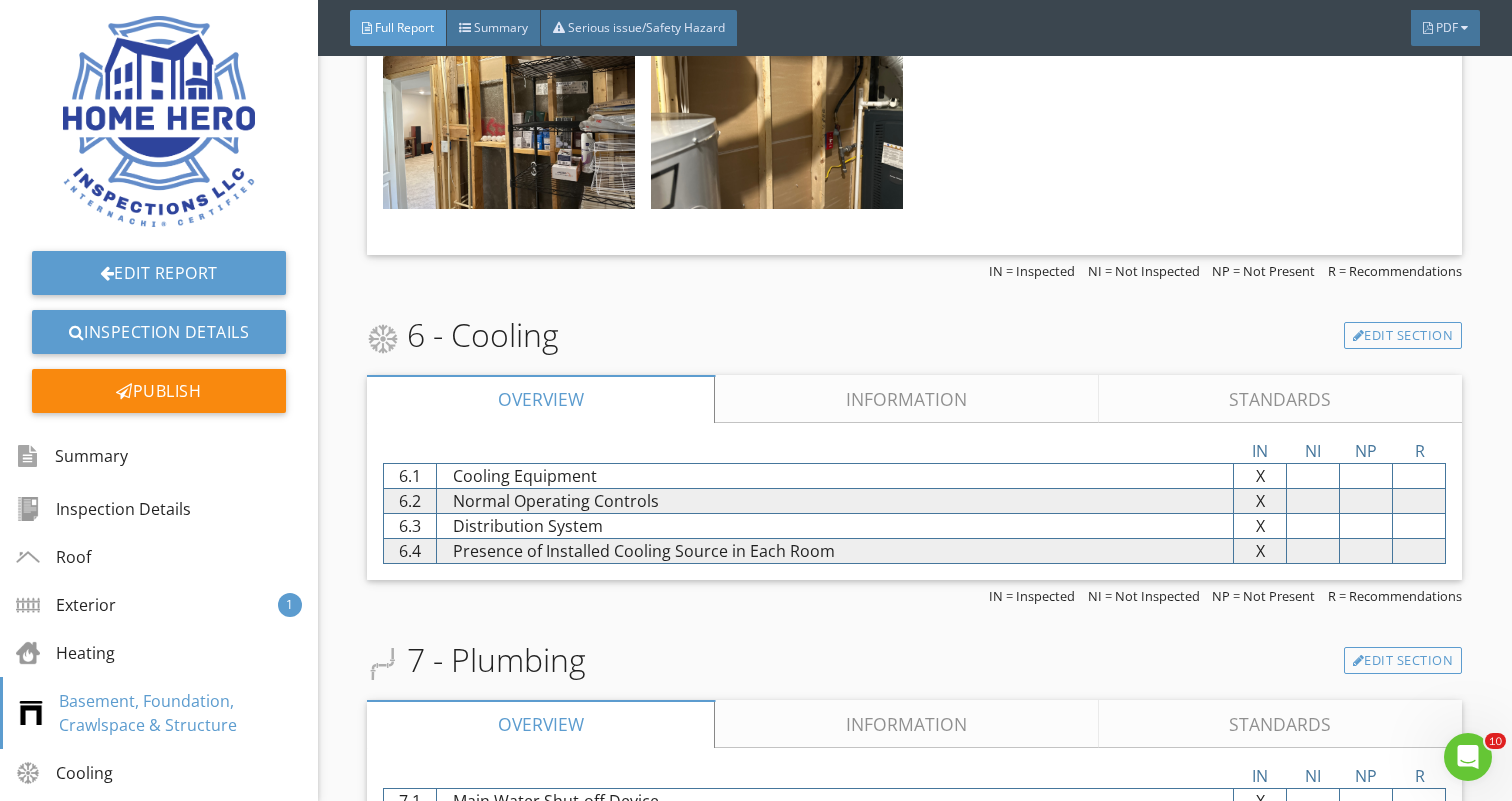 click on "Information" at bounding box center [907, 399] 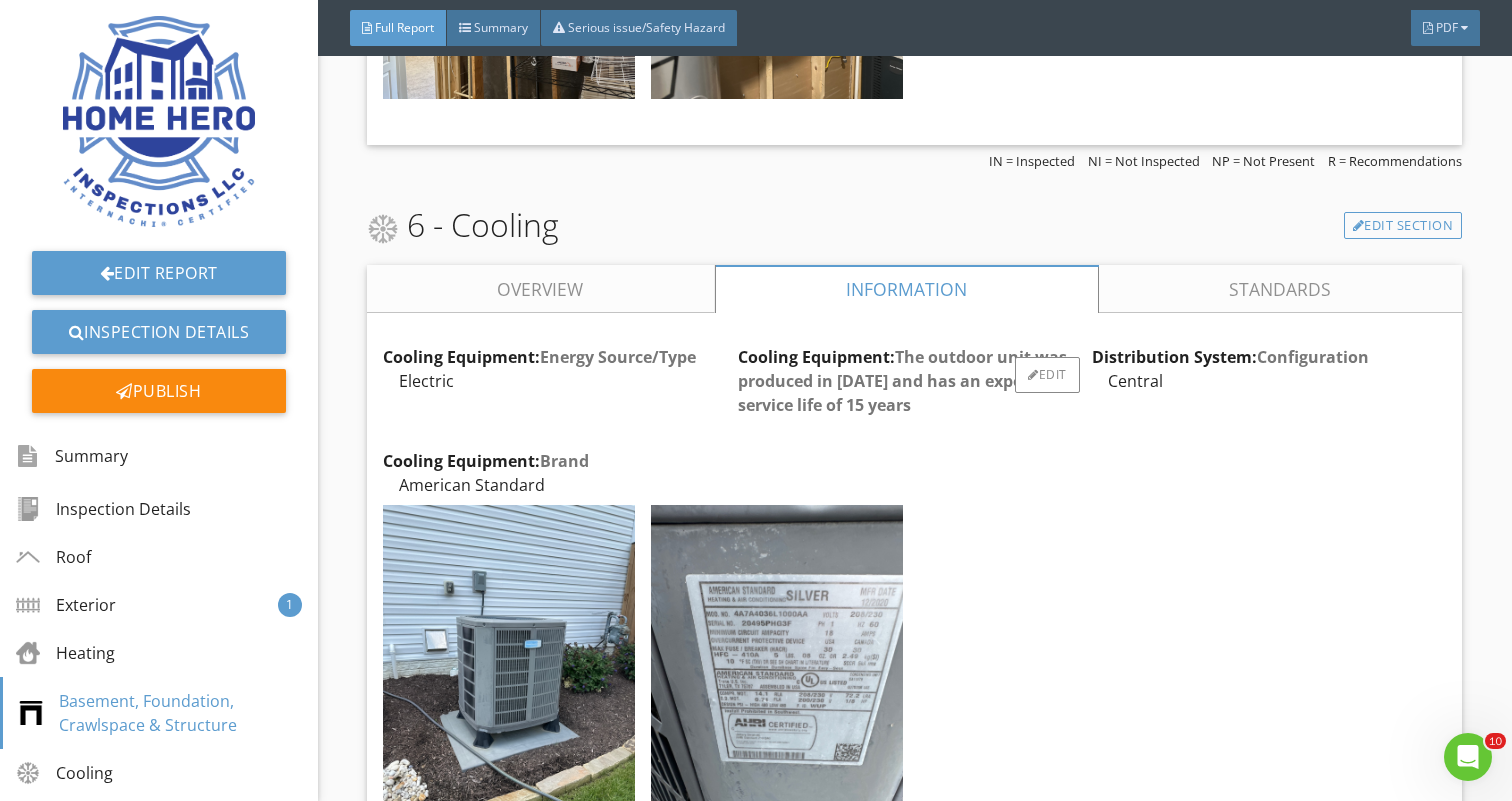 scroll, scrollTop: 5995, scrollLeft: 0, axis: vertical 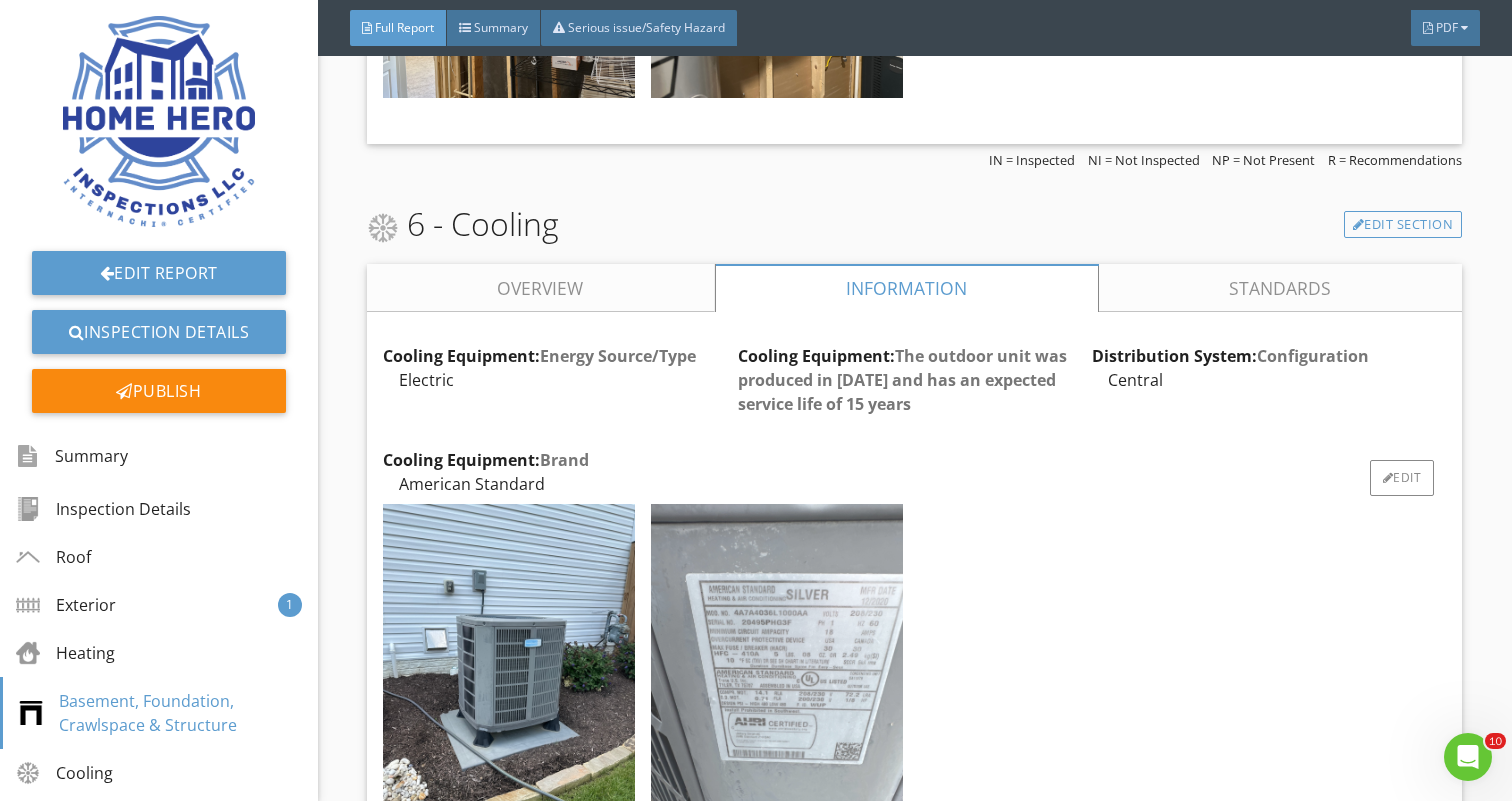 click at bounding box center (777, 672) 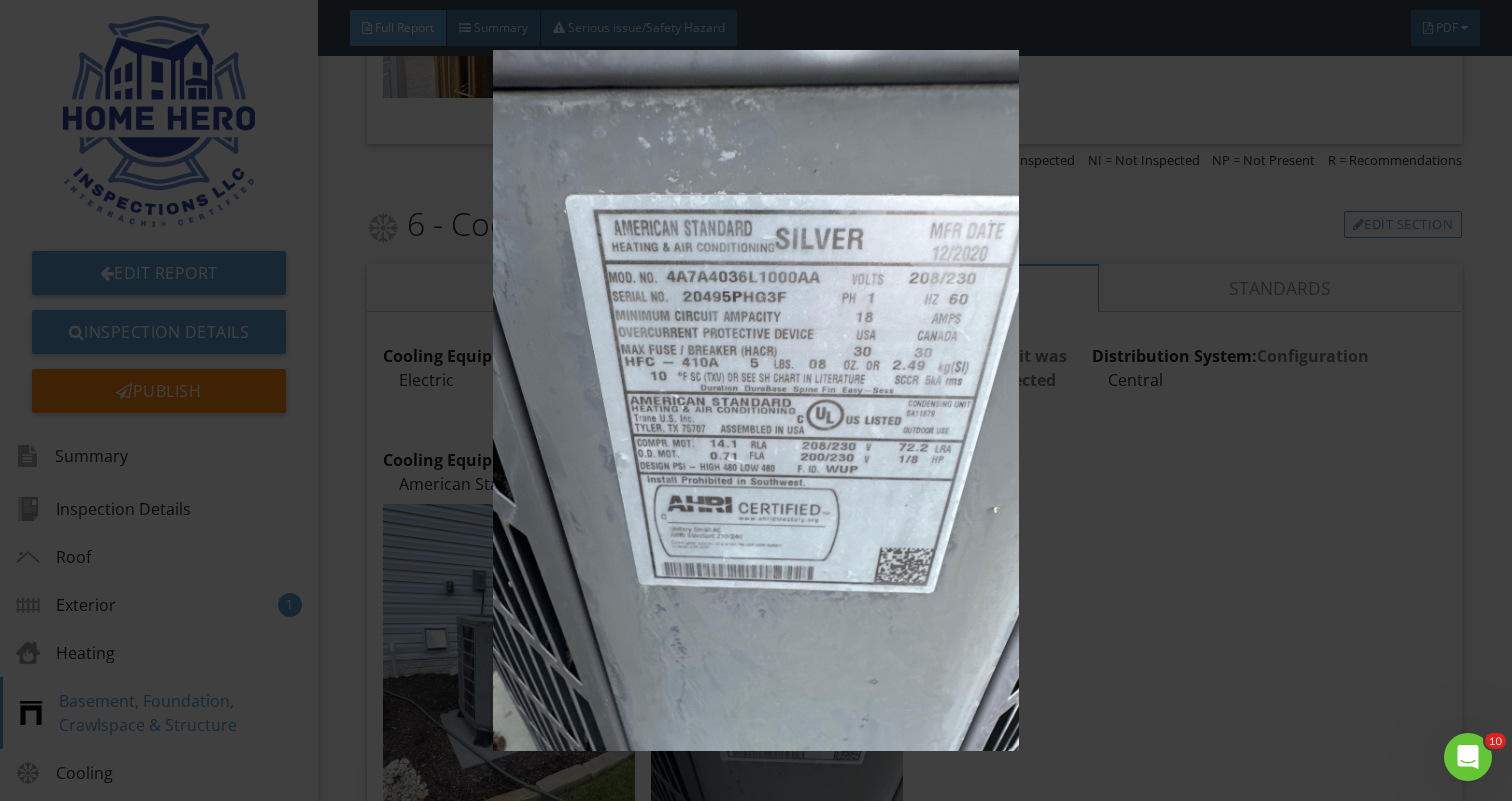 click at bounding box center (756, 400) 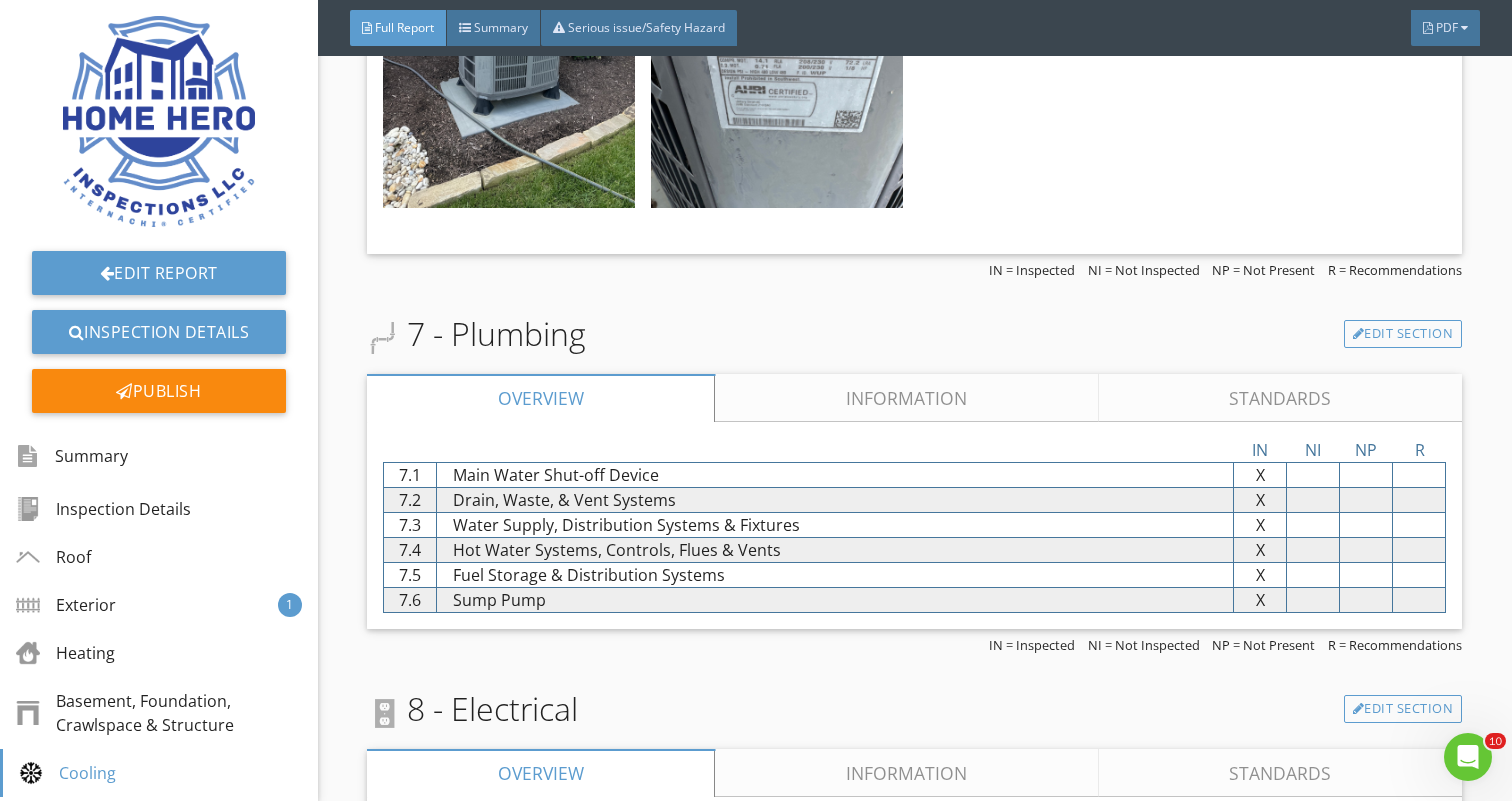 scroll, scrollTop: 6768, scrollLeft: 0, axis: vertical 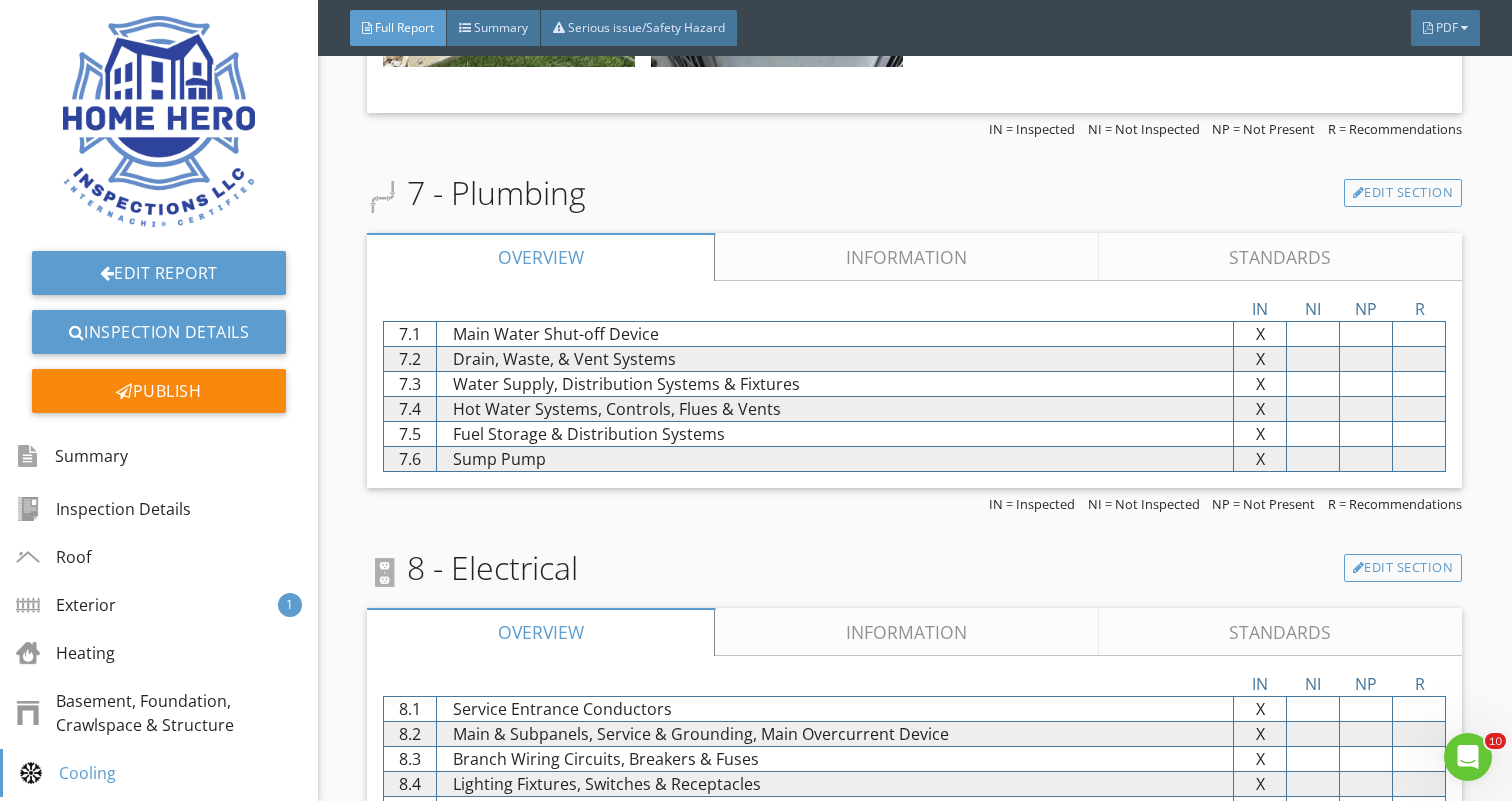 click on "Information" at bounding box center (907, 257) 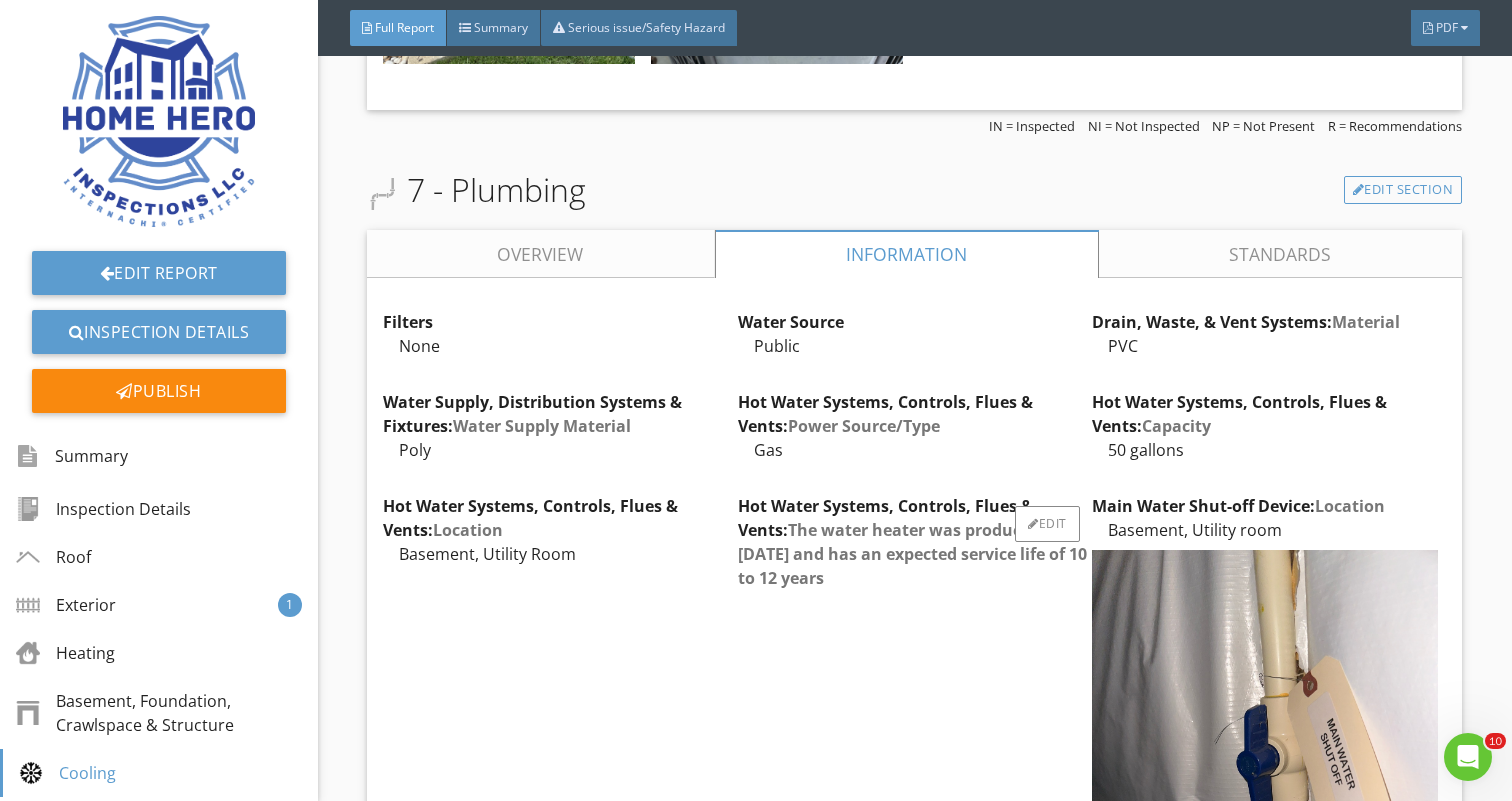 scroll, scrollTop: 6754, scrollLeft: 0, axis: vertical 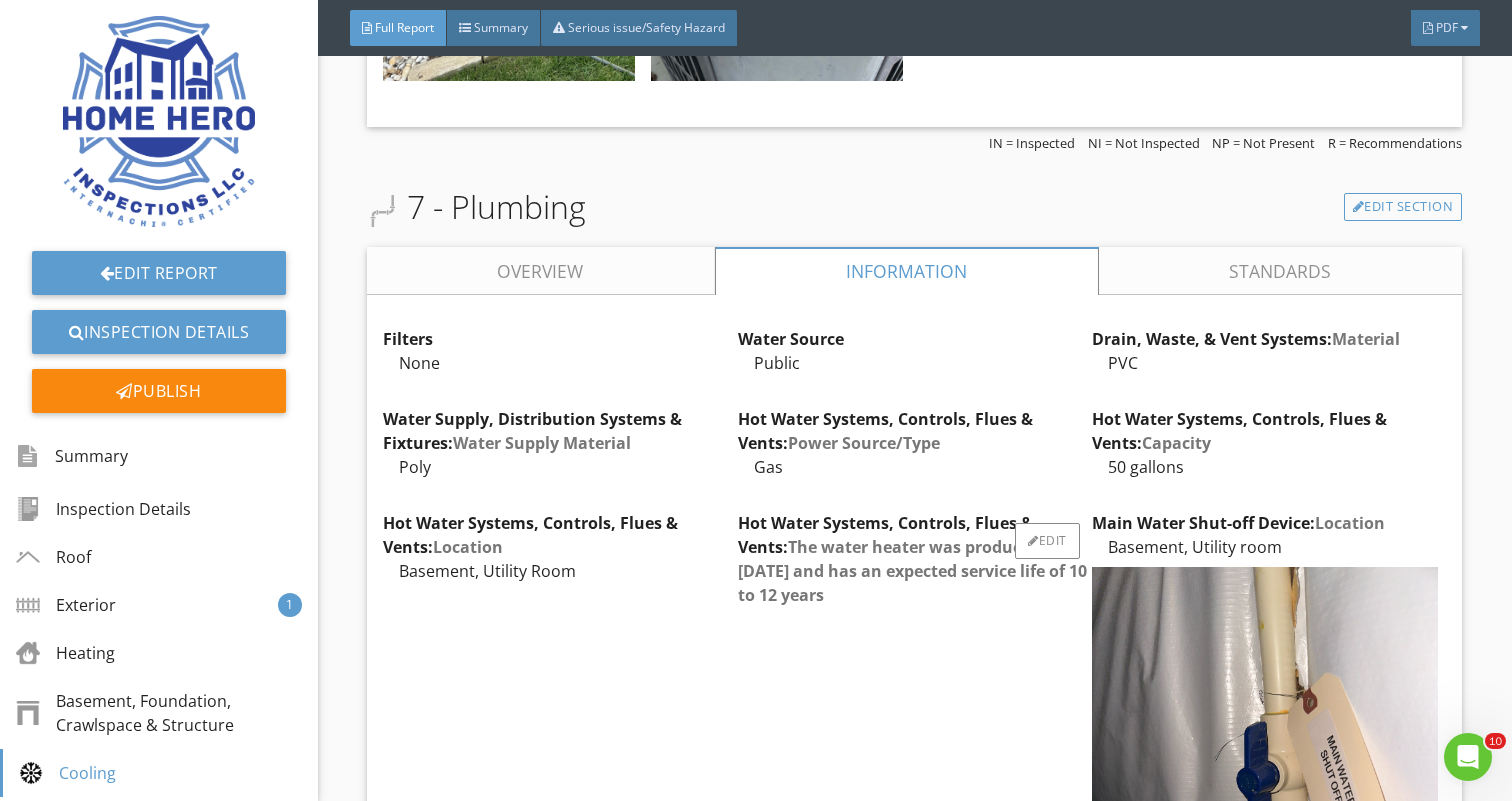 click on "Hot Water Systems, Controls, Flues & Vents:
The water heater was produced in 2021 and has an expected service life of 10 to 12 years
Edit" at bounding box center (915, 777) 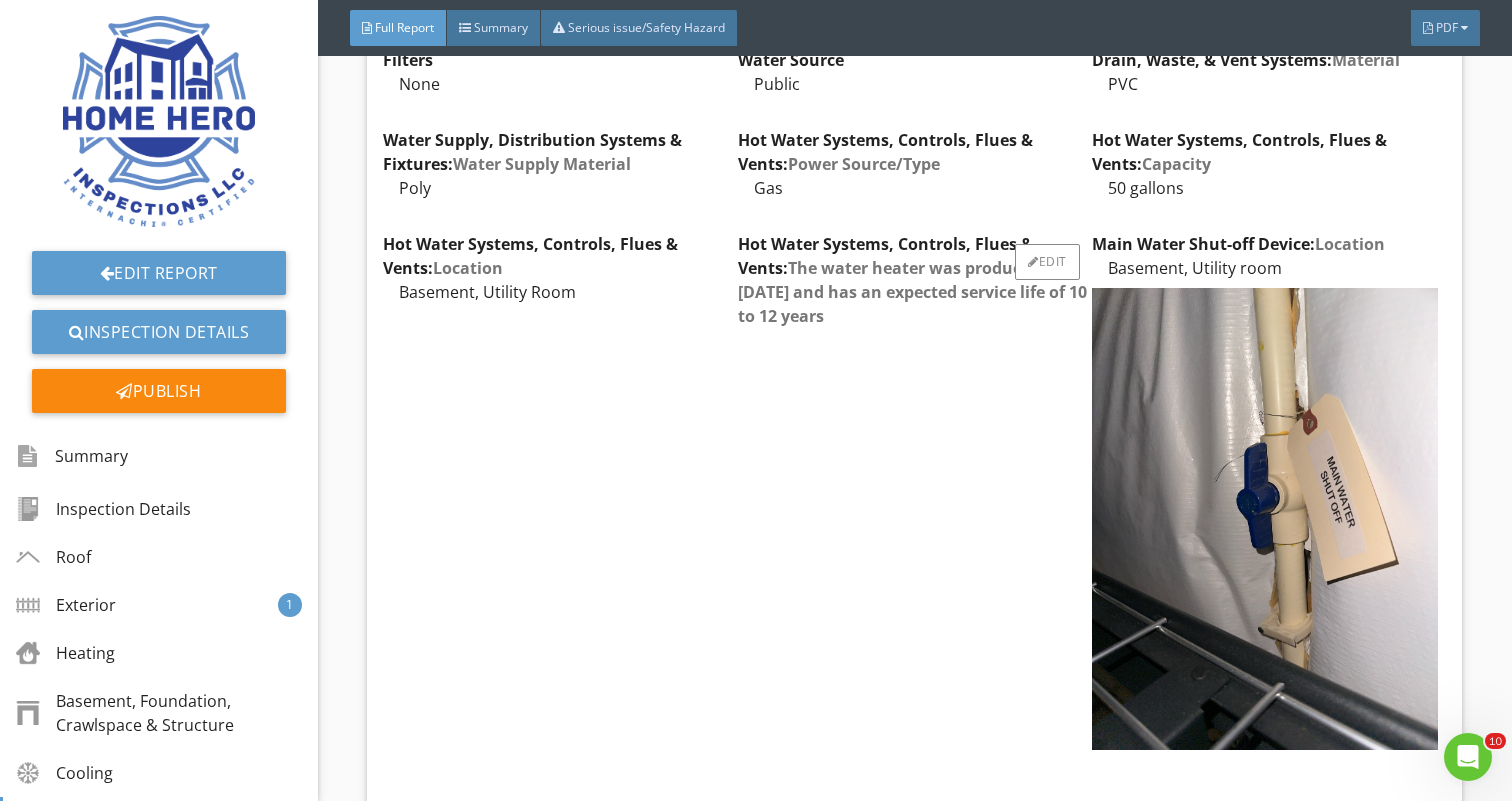scroll, scrollTop: 7143, scrollLeft: 0, axis: vertical 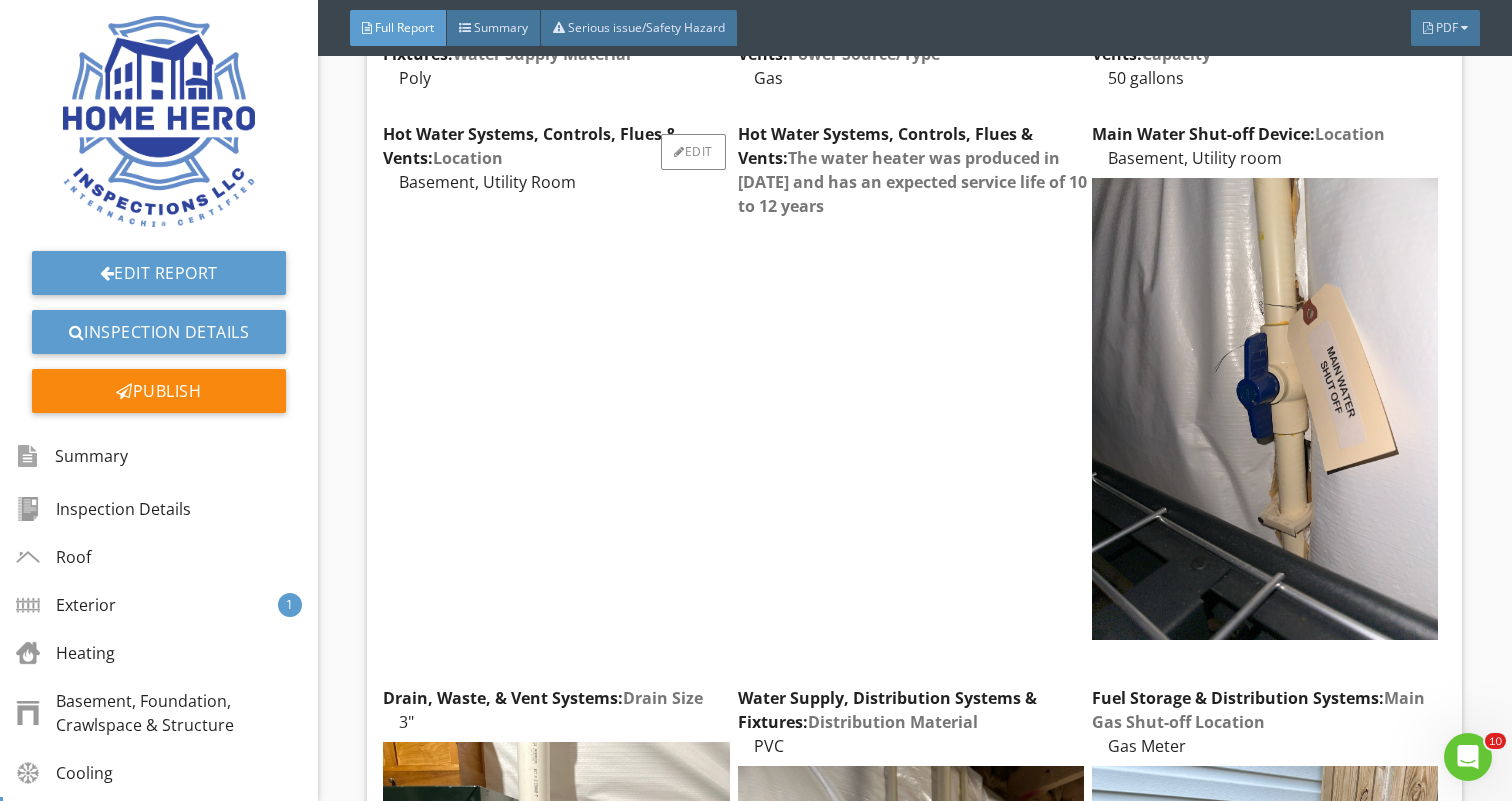 click on "Hot Water Systems, Controls, Flues & Vents:
Location
Basement, Utility Room
Edit" at bounding box center [560, 388] 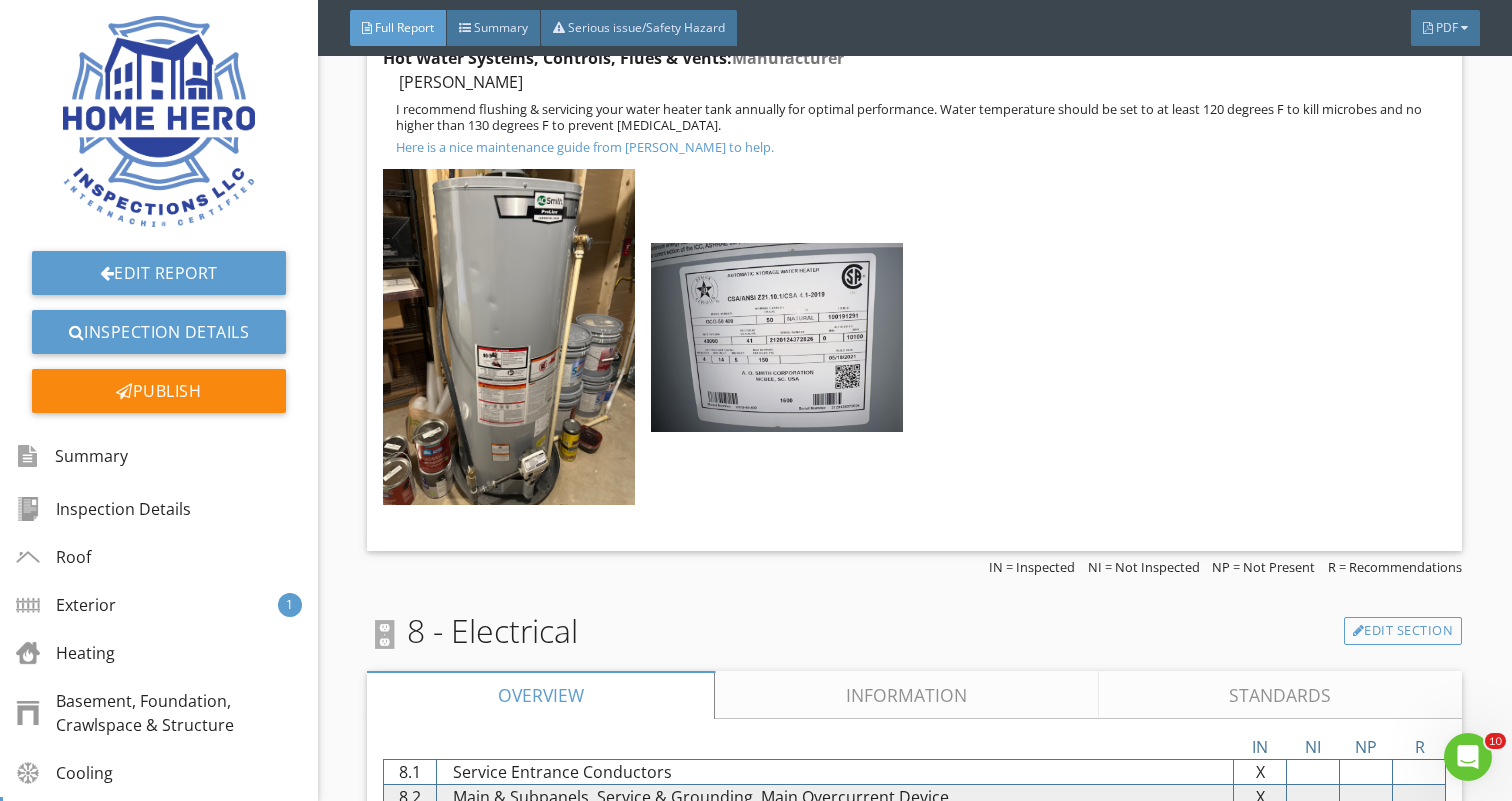 scroll, scrollTop: 8939, scrollLeft: 0, axis: vertical 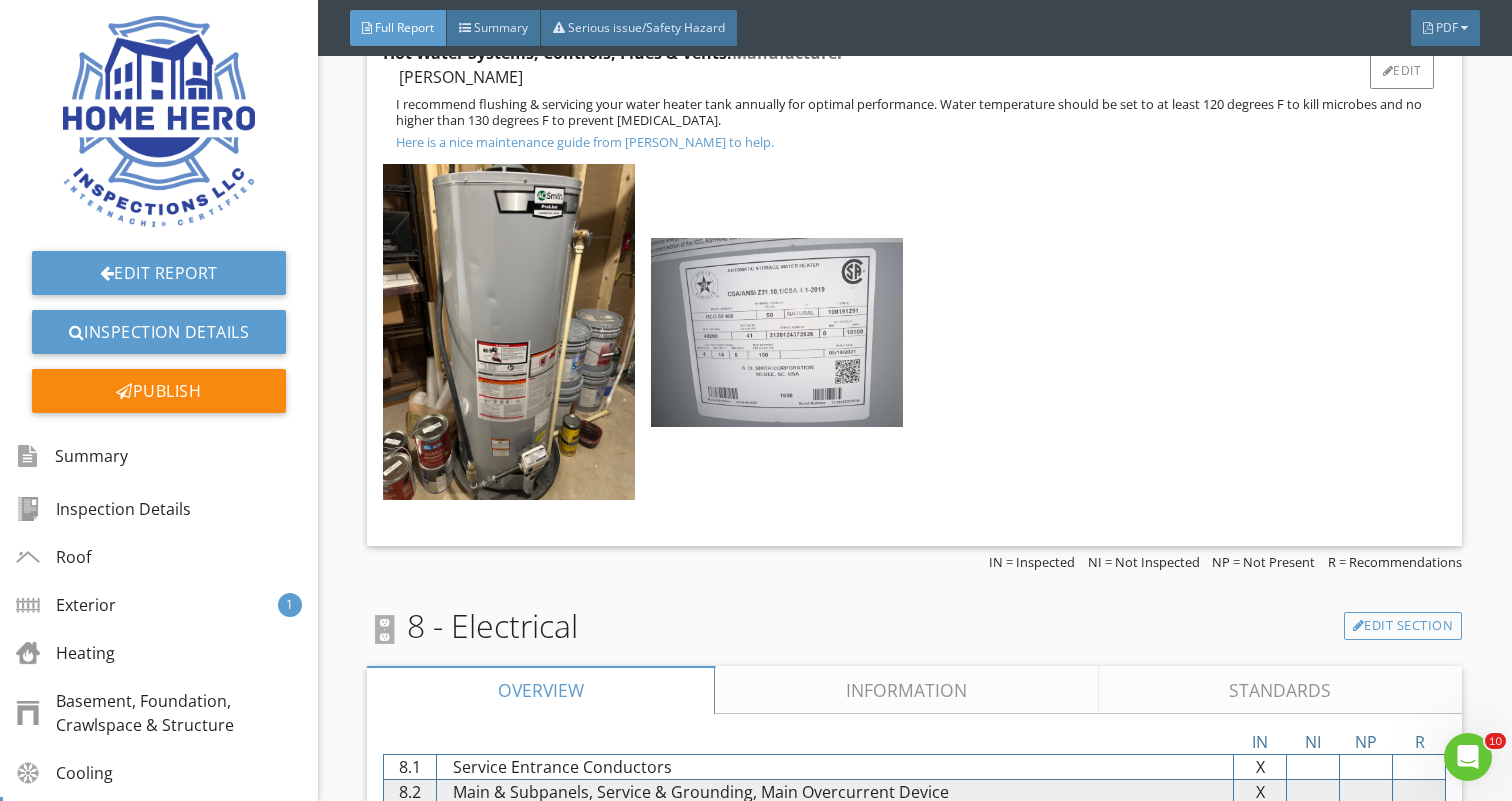 click at bounding box center (777, 332) 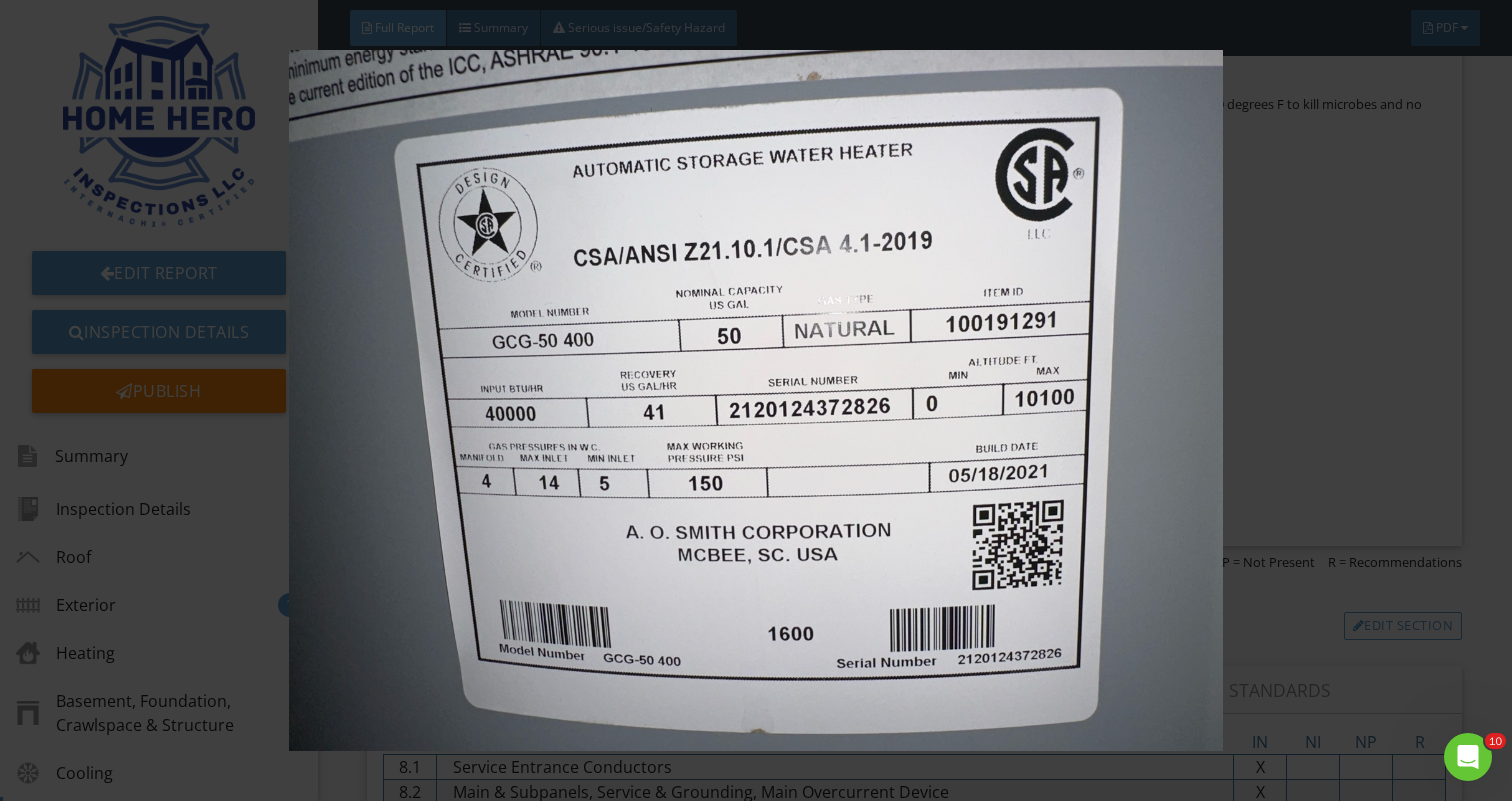 click at bounding box center [756, 400] 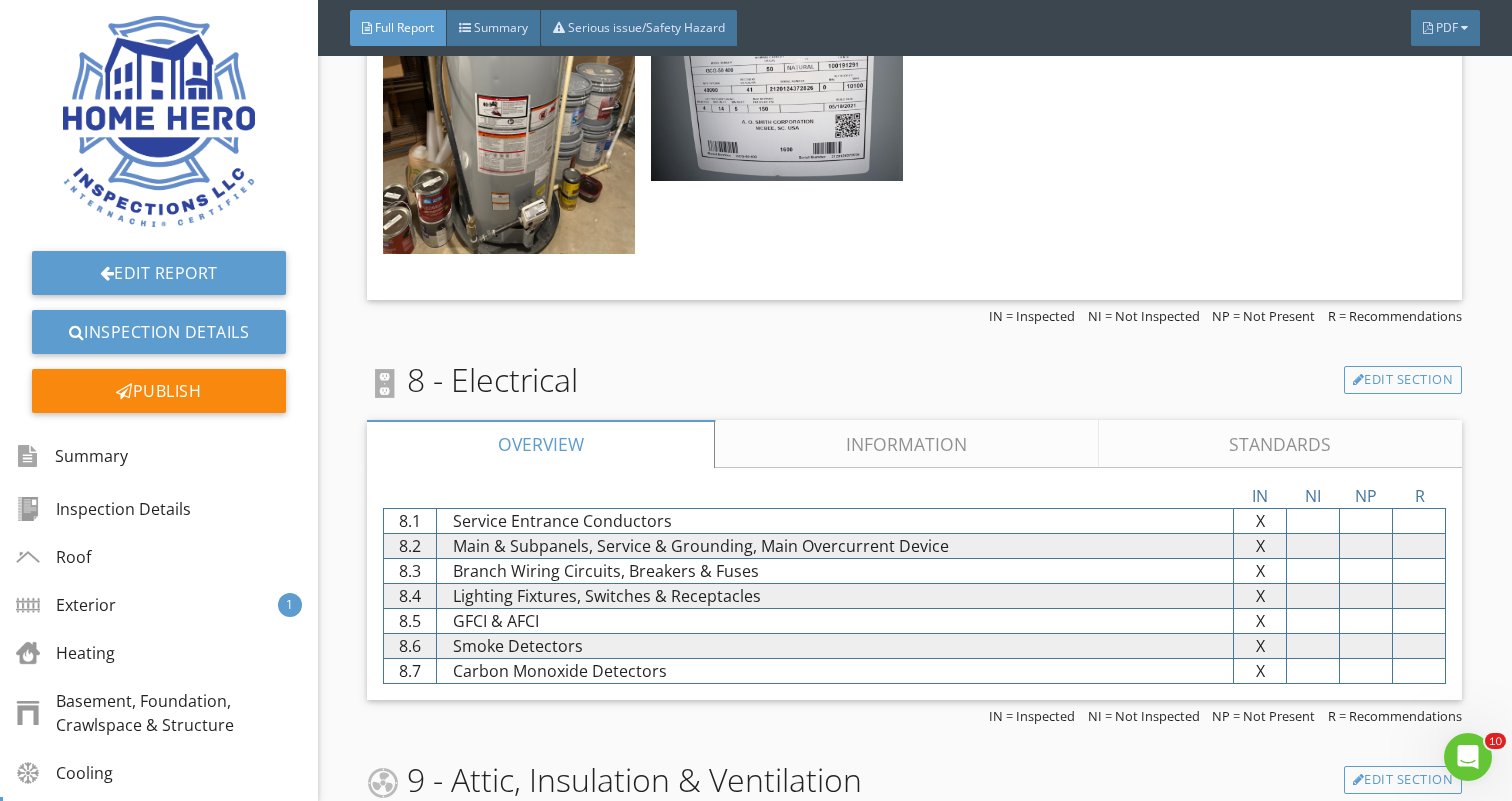 scroll, scrollTop: 9197, scrollLeft: 0, axis: vertical 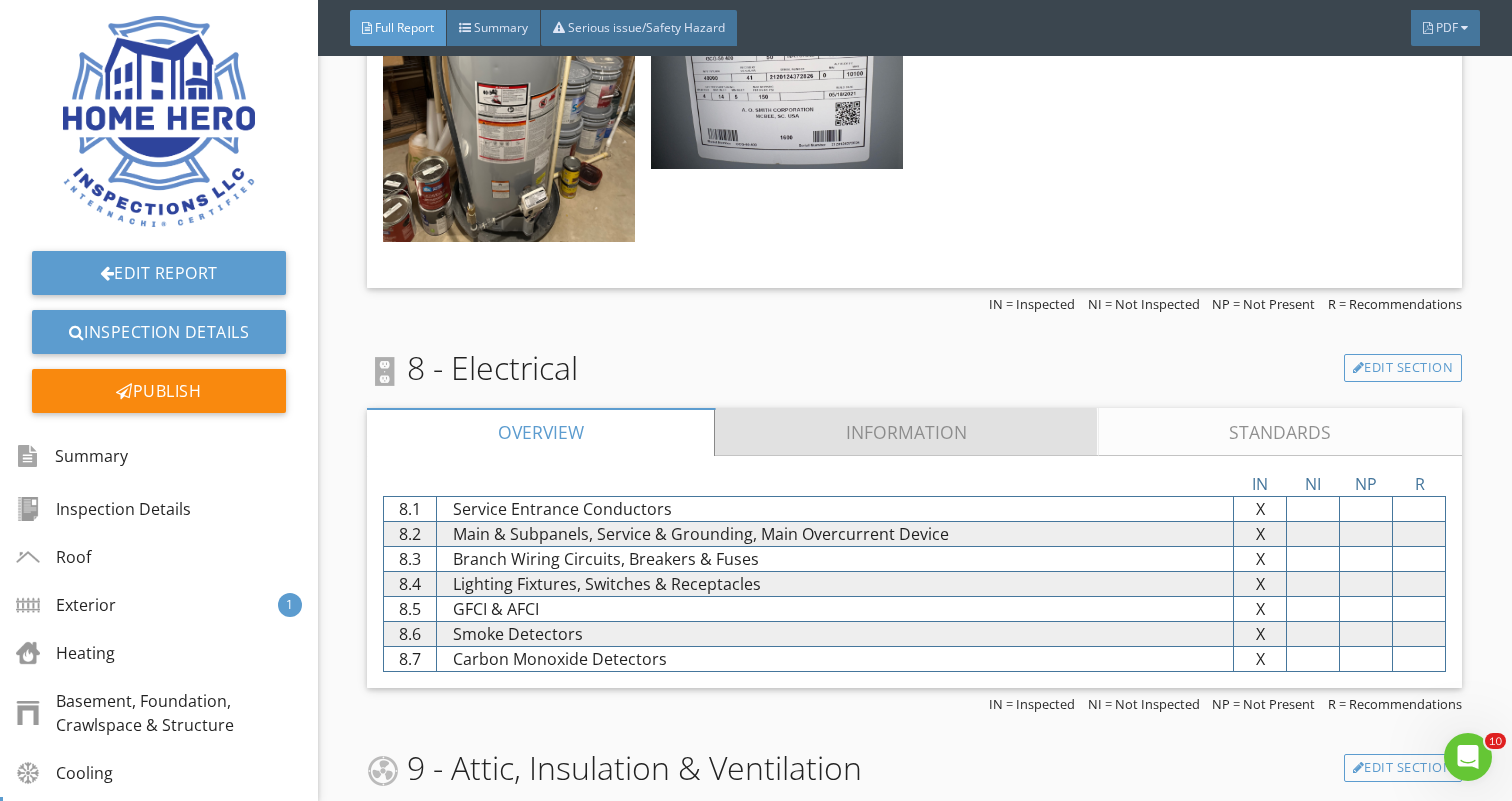 click on "Information" at bounding box center [907, 432] 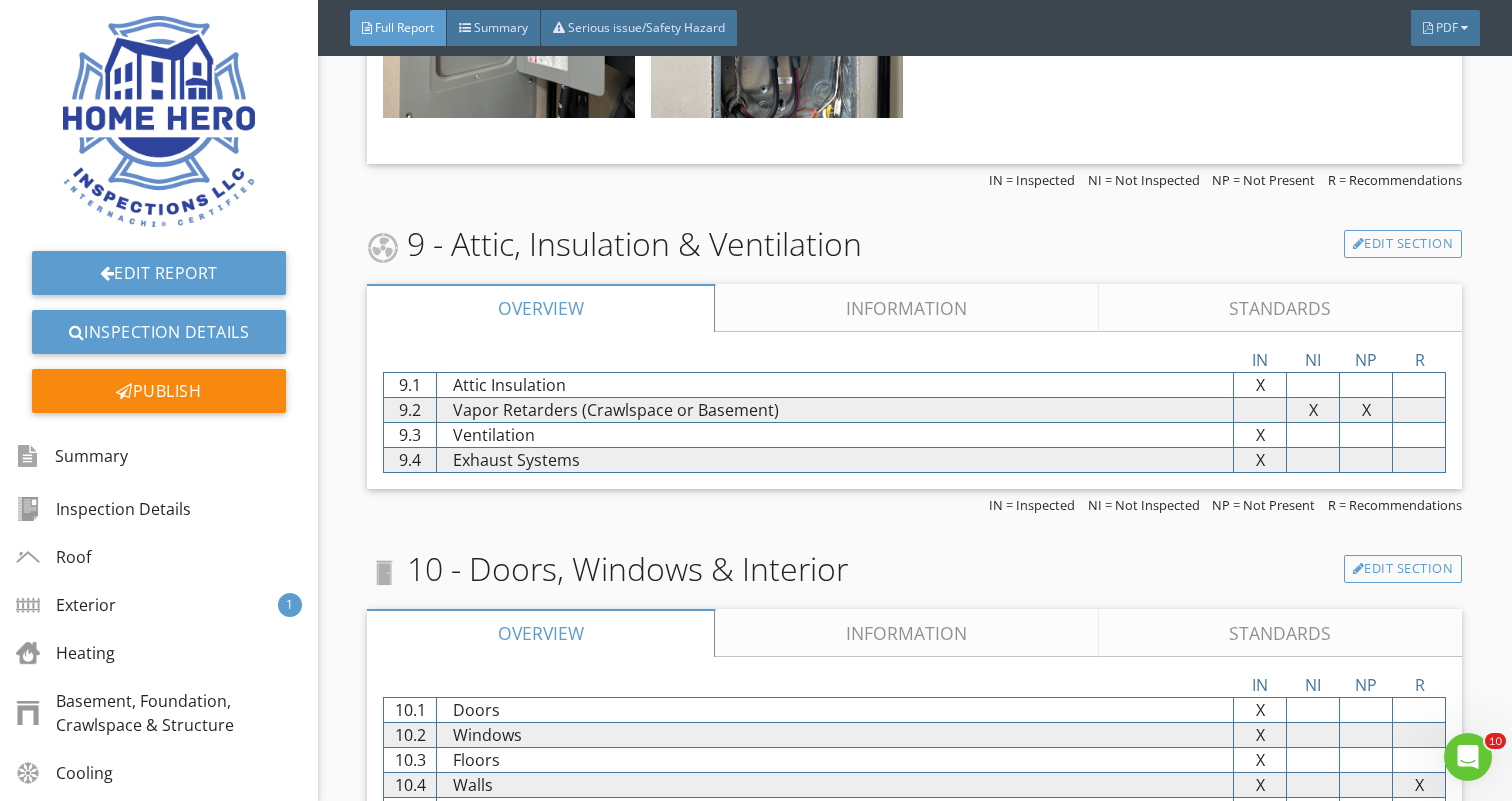 scroll, scrollTop: 10840, scrollLeft: 0, axis: vertical 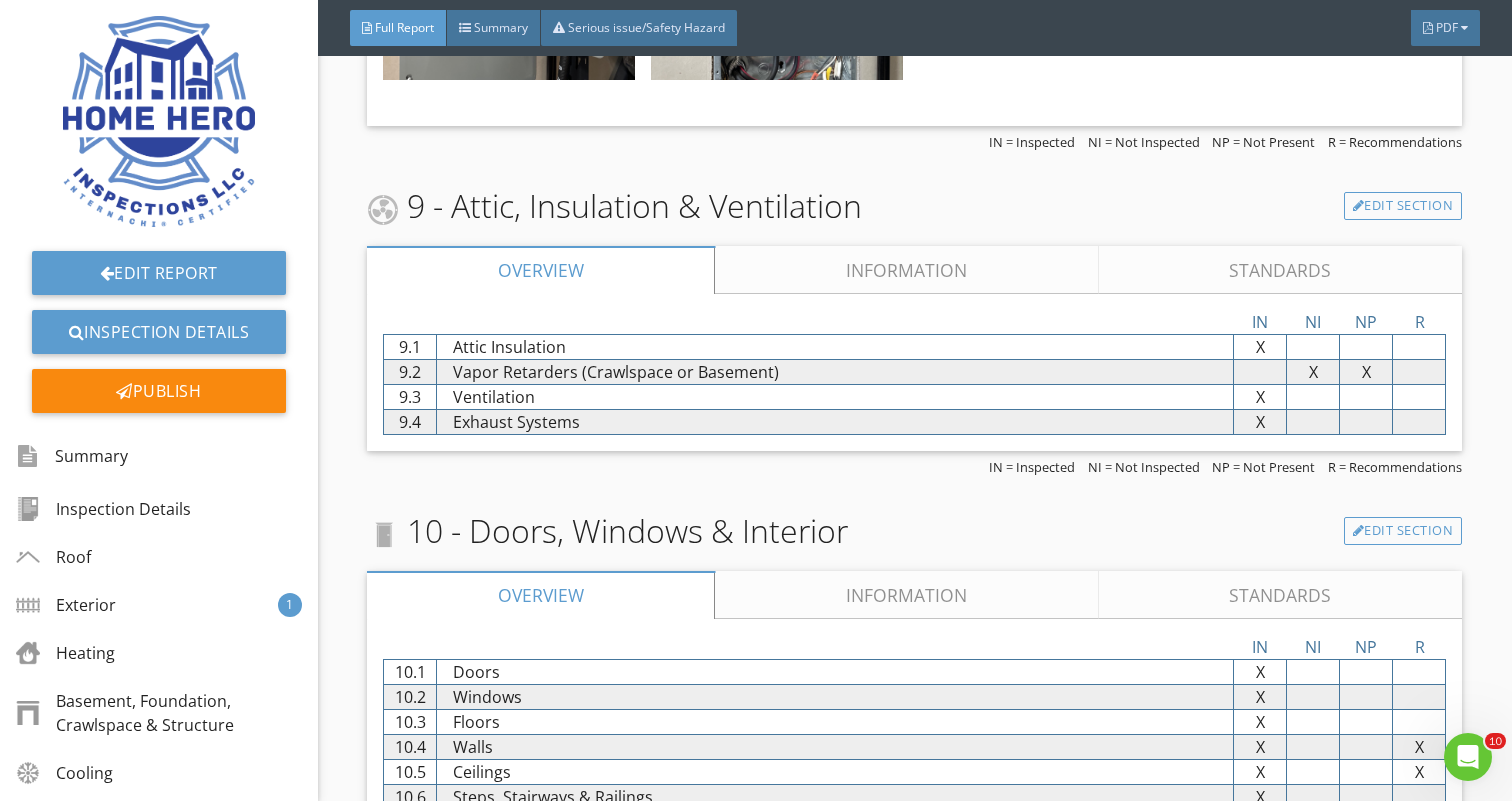 click on "Information" at bounding box center (907, 270) 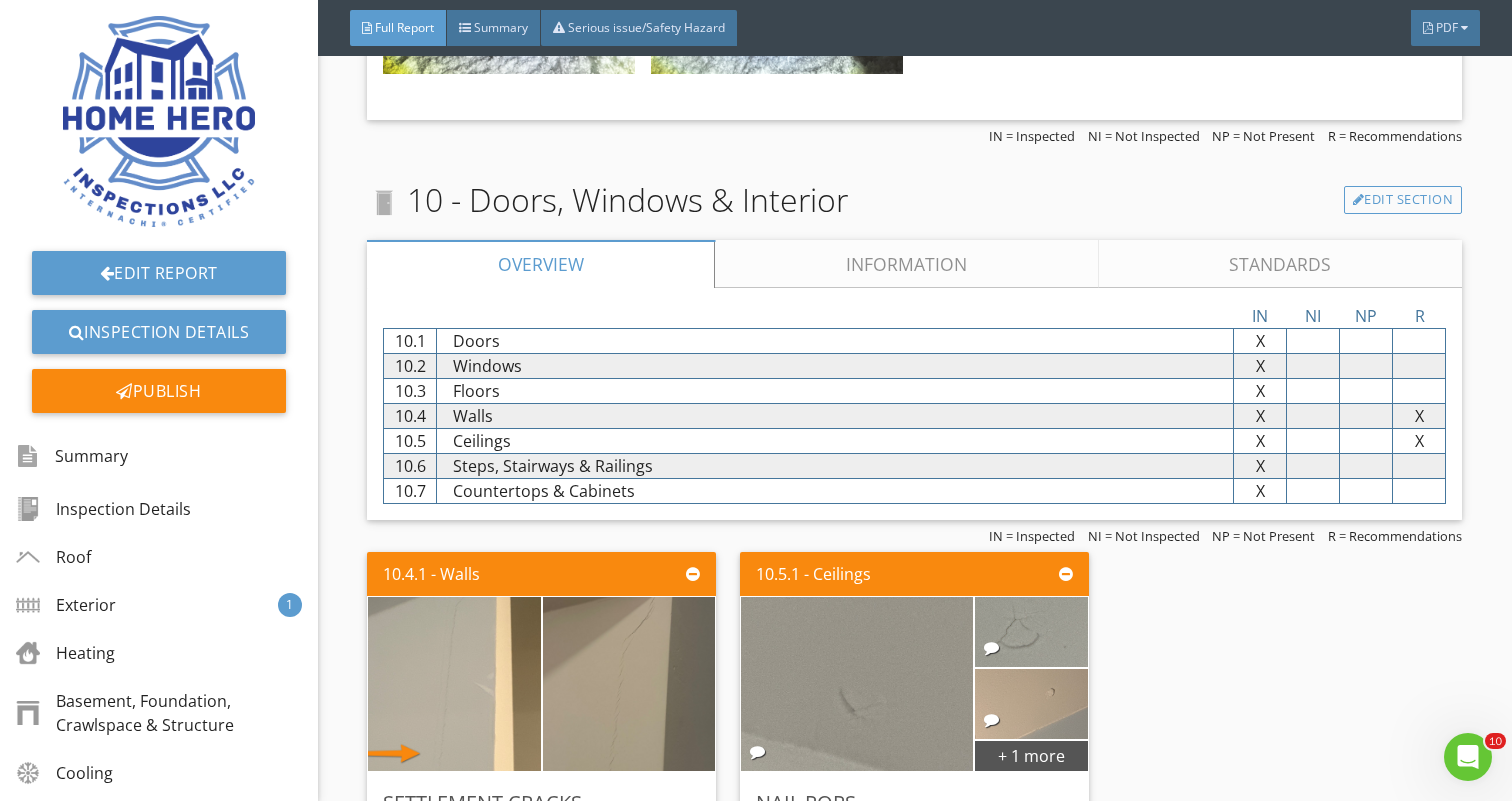 scroll, scrollTop: 12059, scrollLeft: 0, axis: vertical 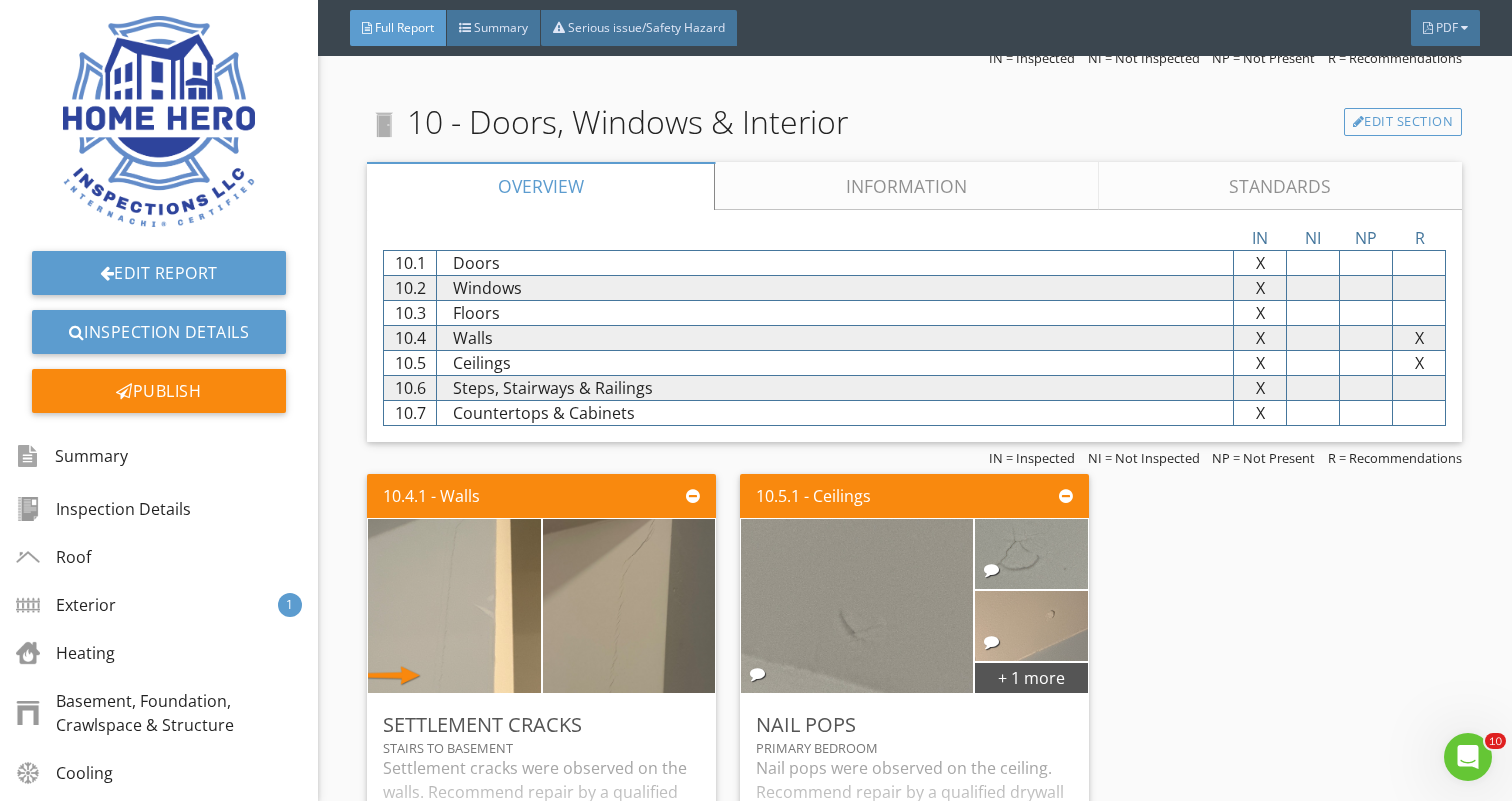 click on "Information" at bounding box center (907, 186) 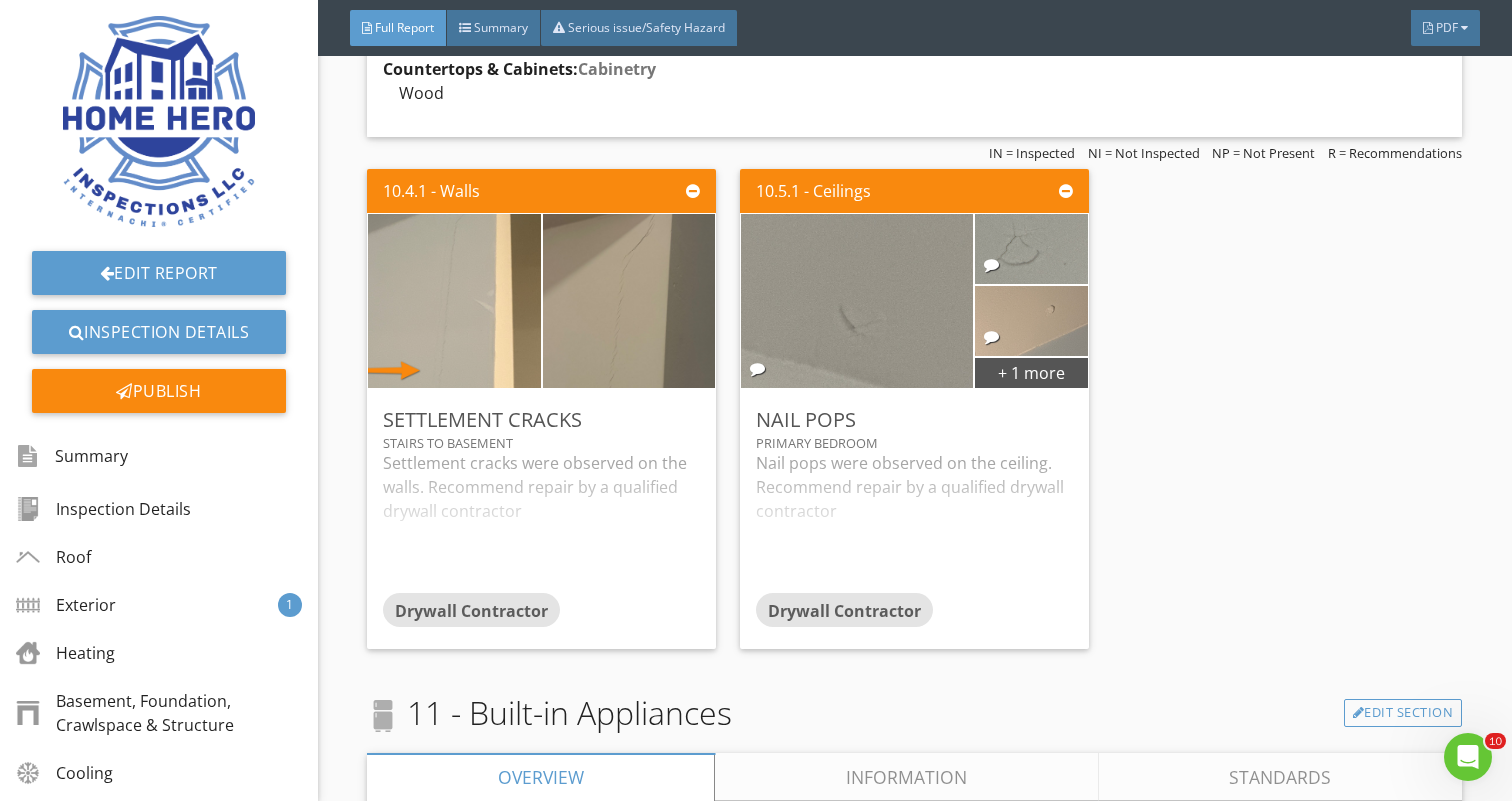 scroll, scrollTop: 12431, scrollLeft: 0, axis: vertical 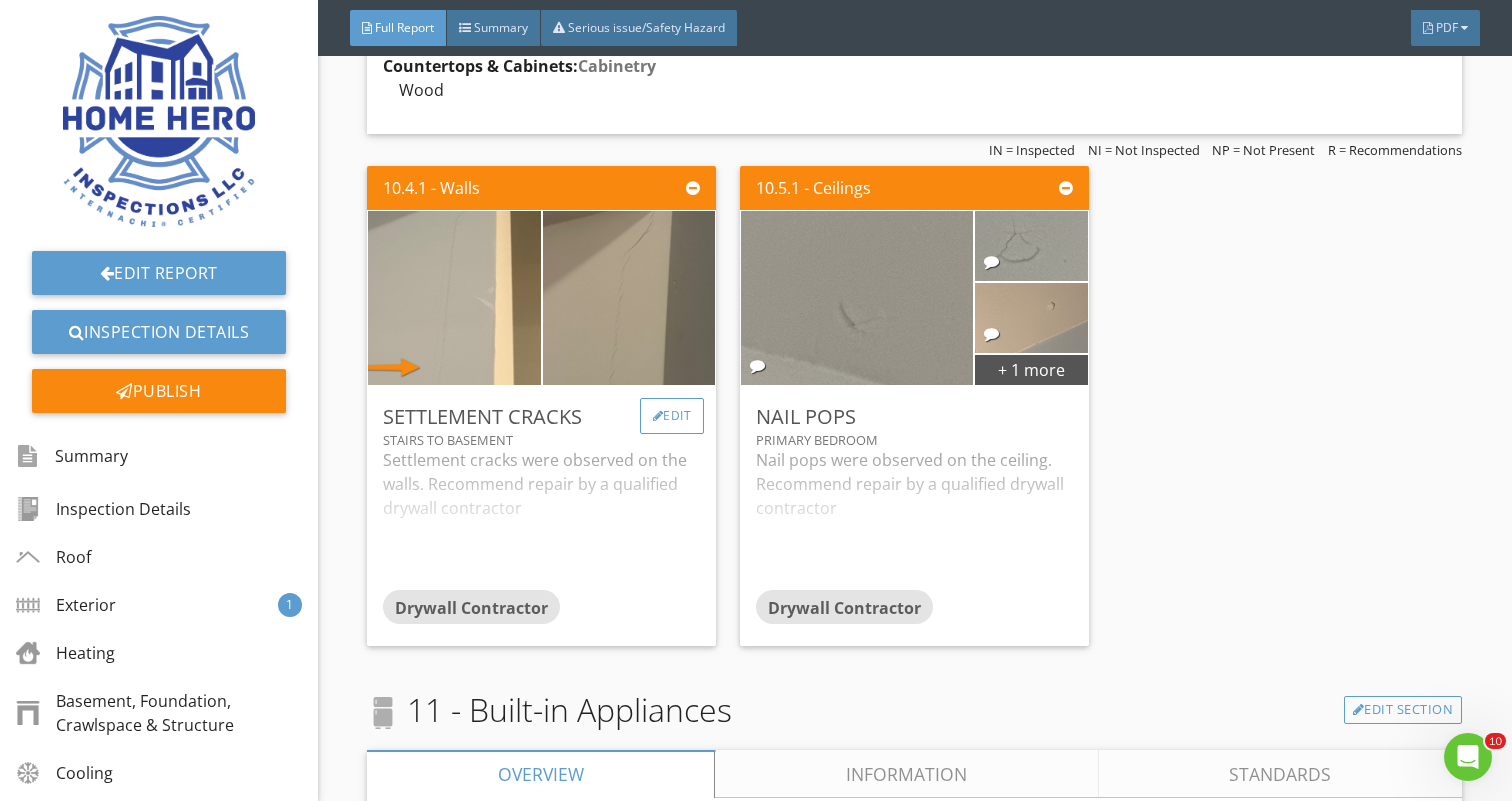click on "Edit" at bounding box center [672, 416] 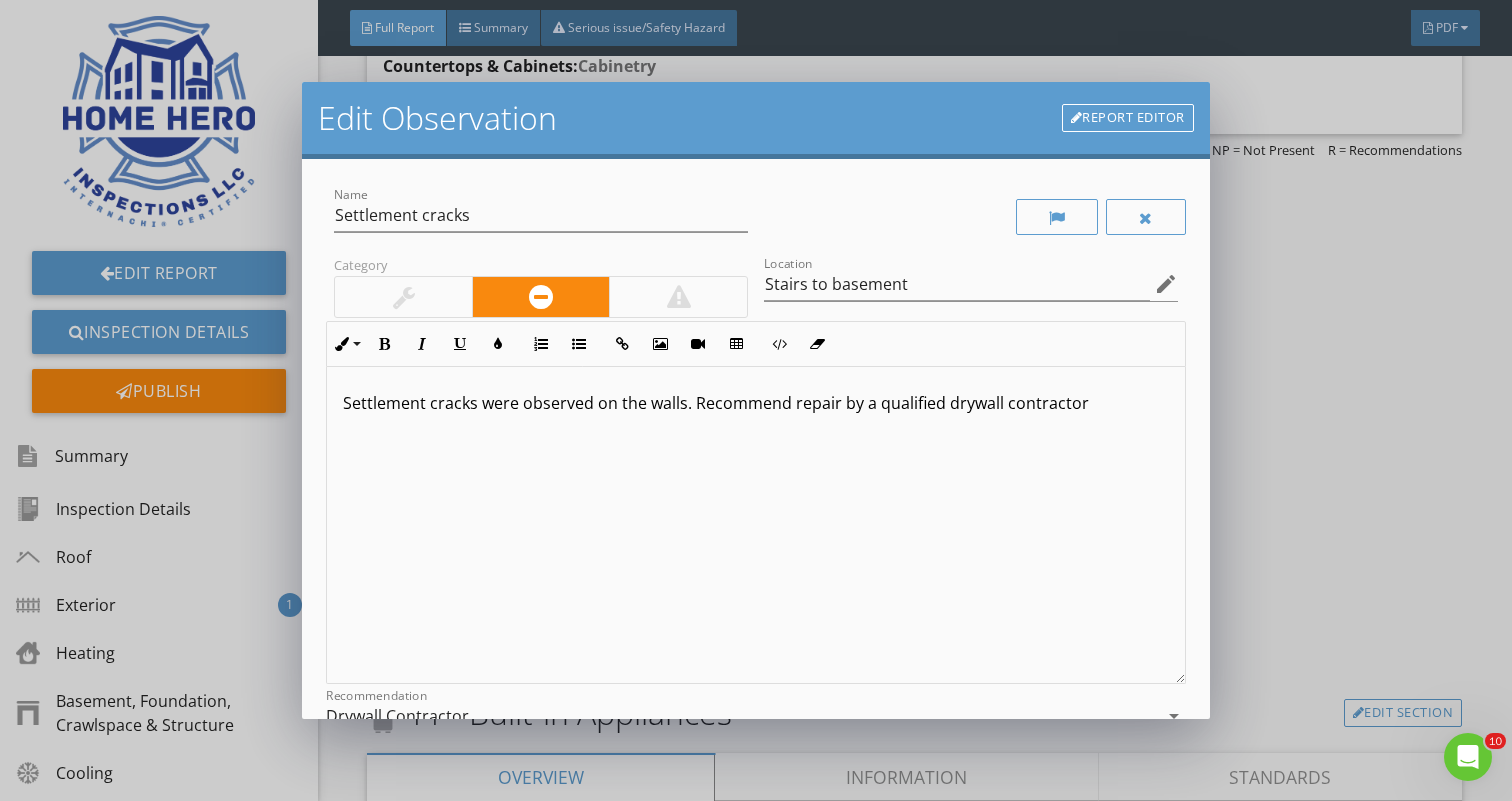 click on "Settlement cracks were observed on the walls. Recommend repair by a qualified drywall contractor" at bounding box center [755, 403] 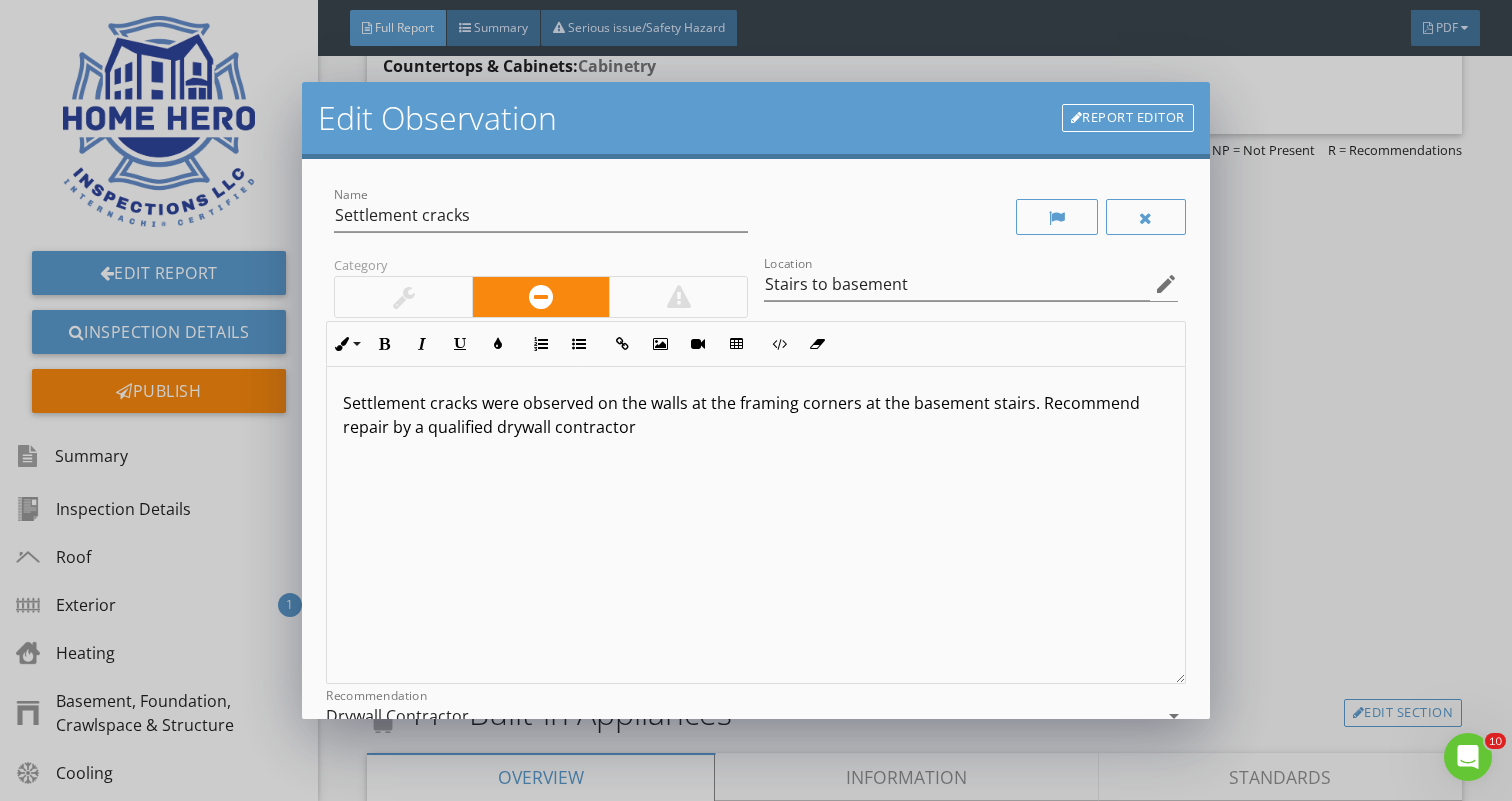click on "Settlement cracks were observed on the walls at the framing corners at the basement stairs. Recommend repair by a qualified drywall contractor" at bounding box center (755, 415) 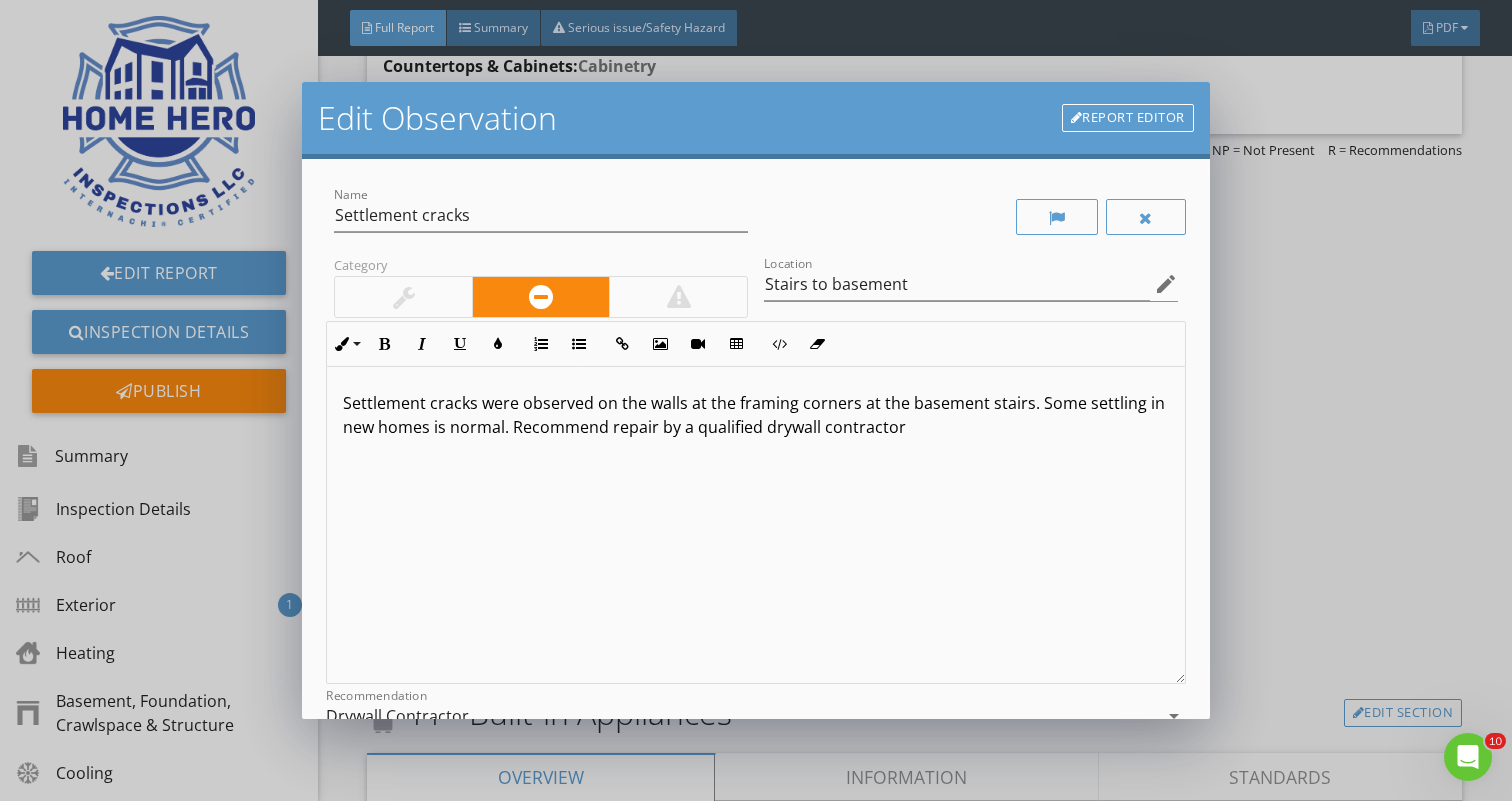 click on "Settlement cracks were observed on the walls at the framing corners at the basement stairs. Some settling in new homes is normal. Recommend repair by a qualified drywall contractor" at bounding box center (755, 415) 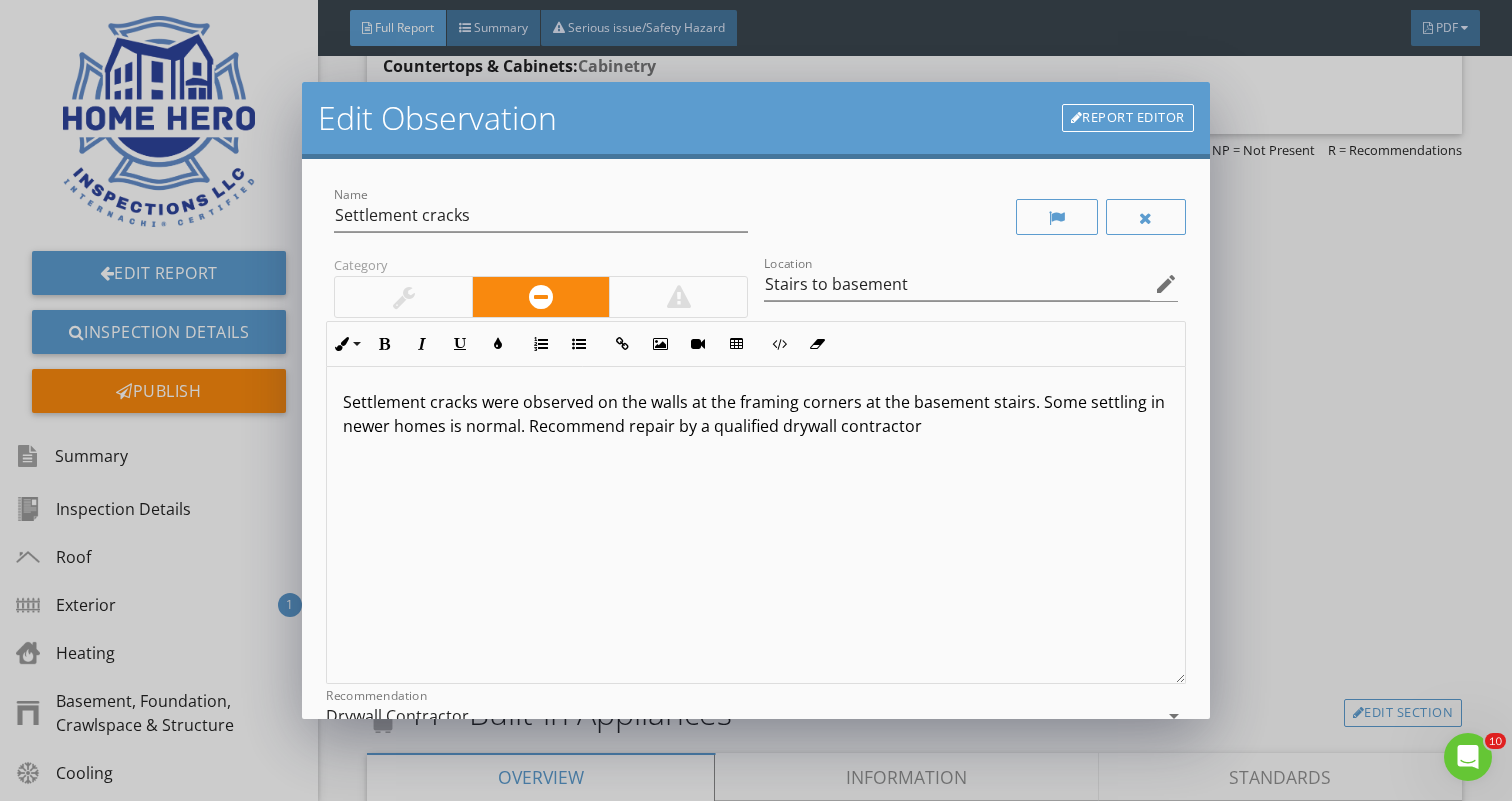 scroll, scrollTop: 1, scrollLeft: 0, axis: vertical 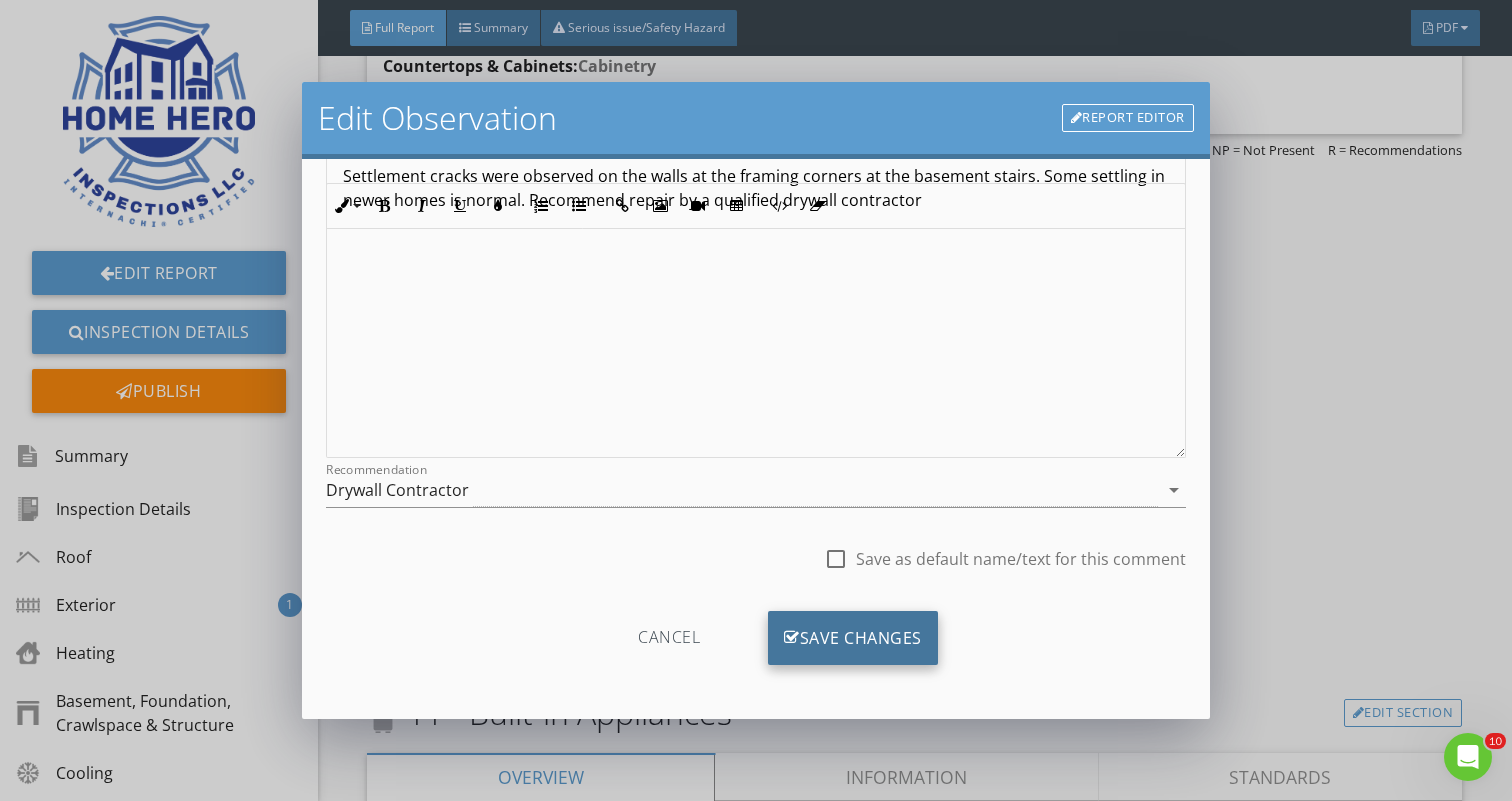 click on "Save Changes" at bounding box center (853, 638) 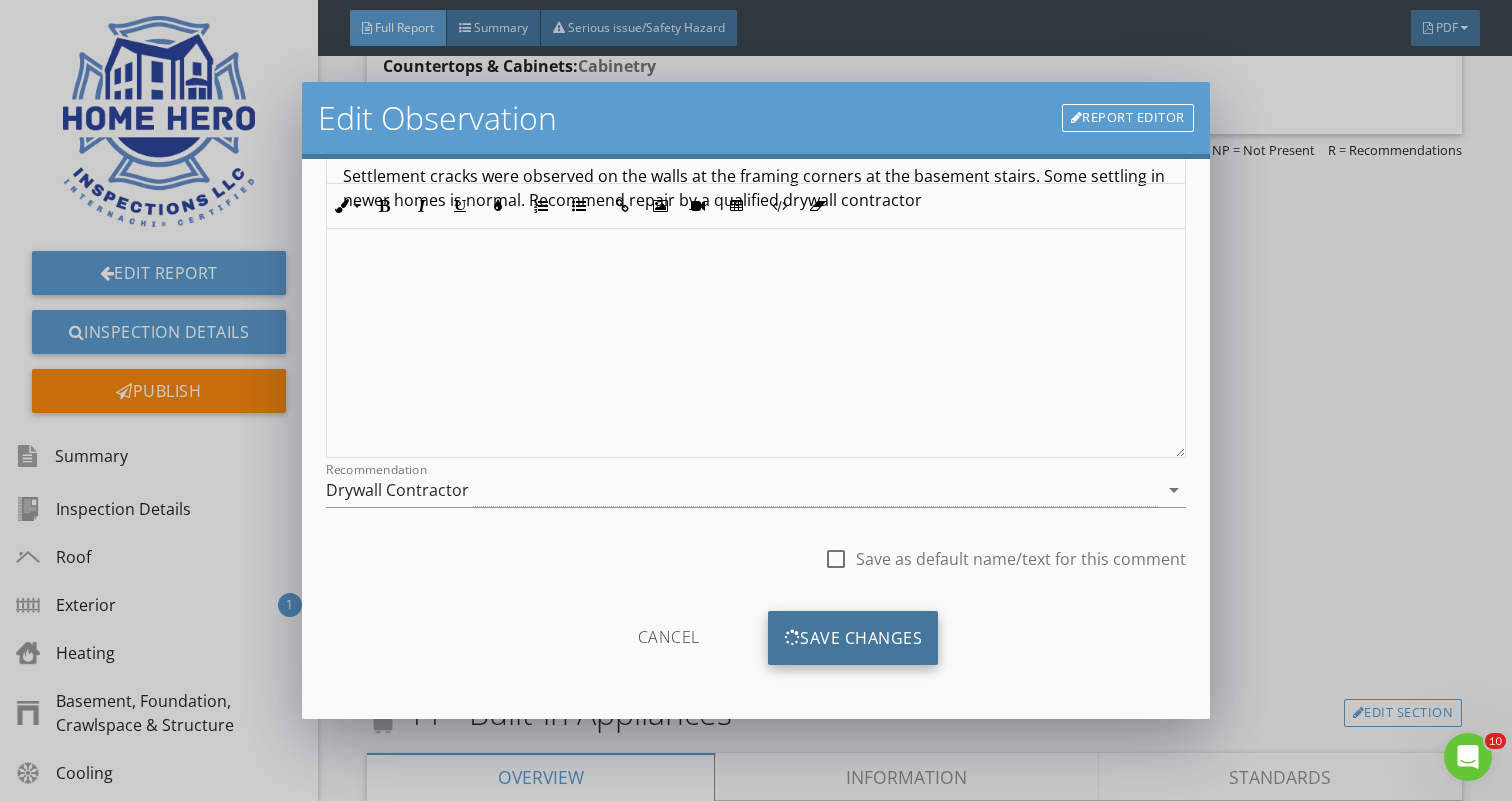 scroll, scrollTop: 0, scrollLeft: 0, axis: both 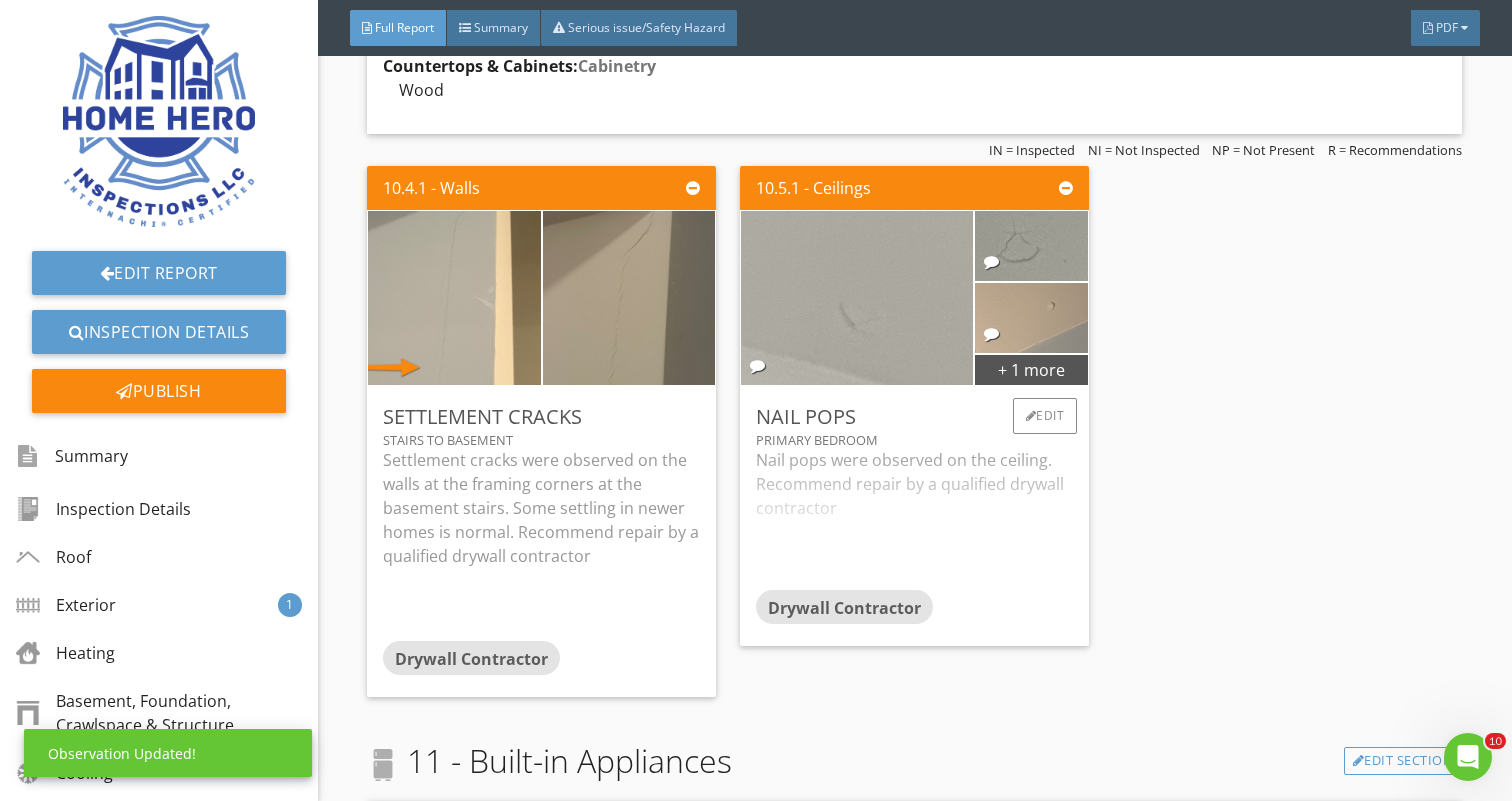 click at bounding box center [857, 298] 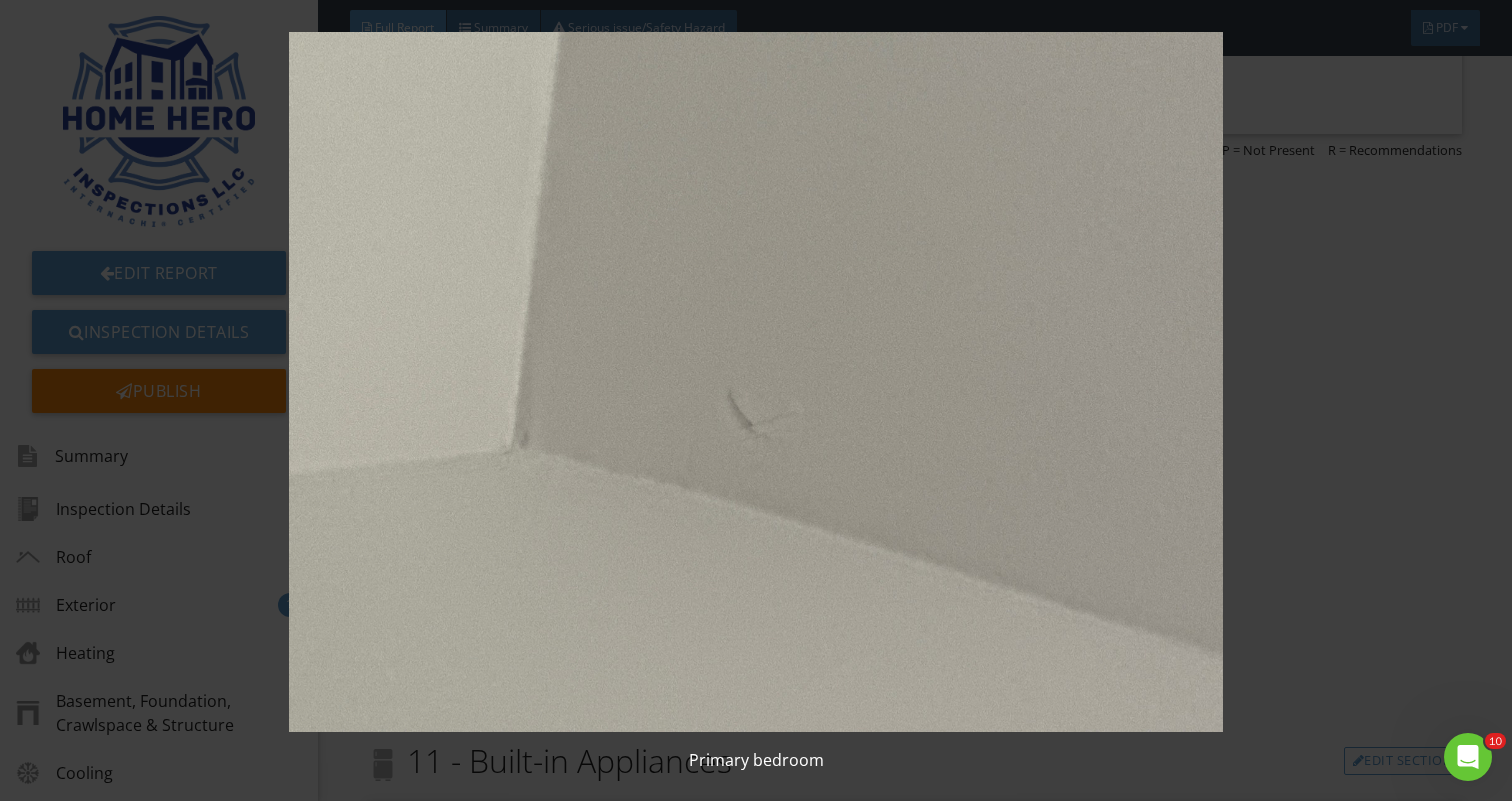 click at bounding box center (756, 382) 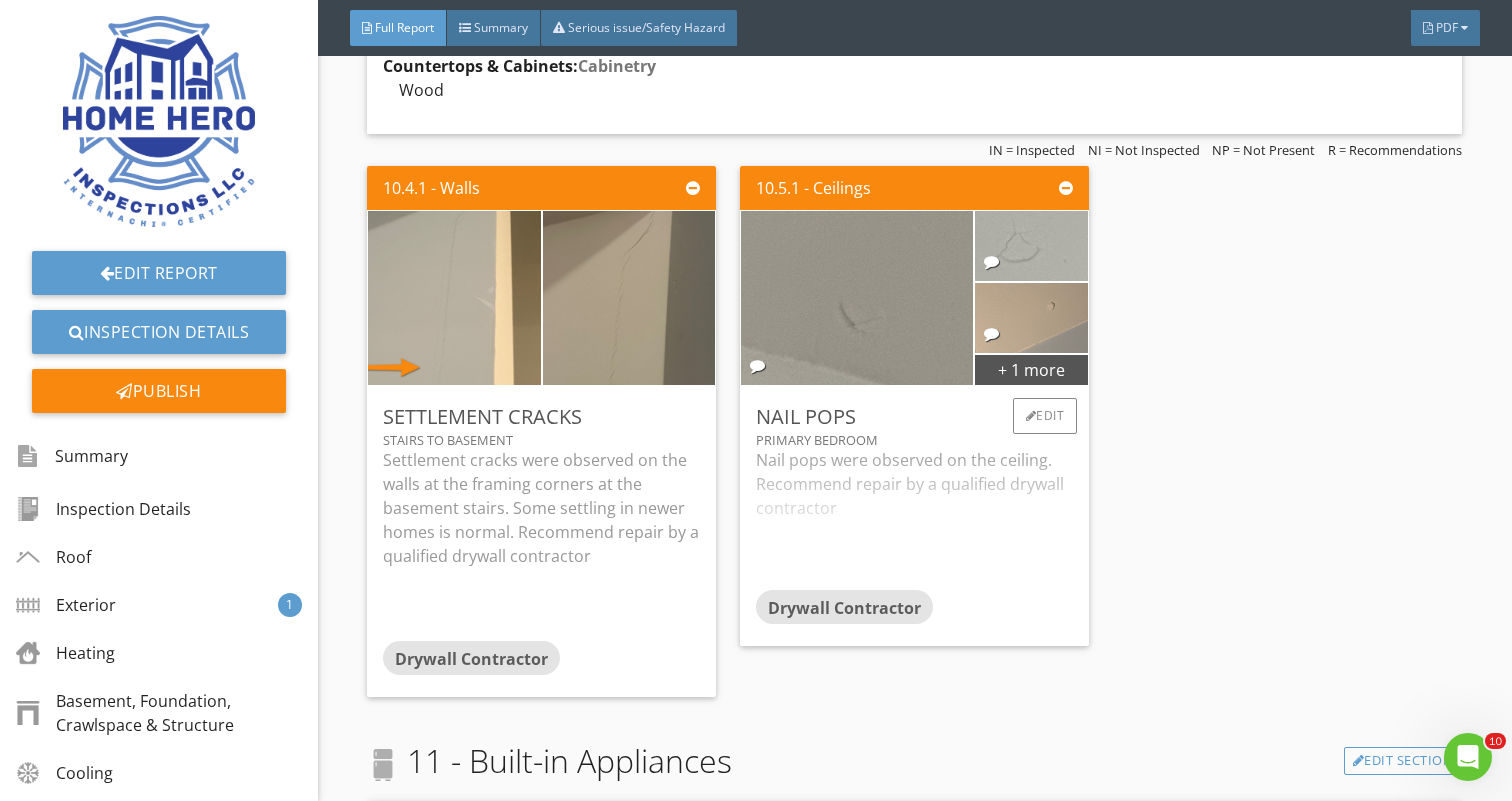 click at bounding box center (1031, 245) 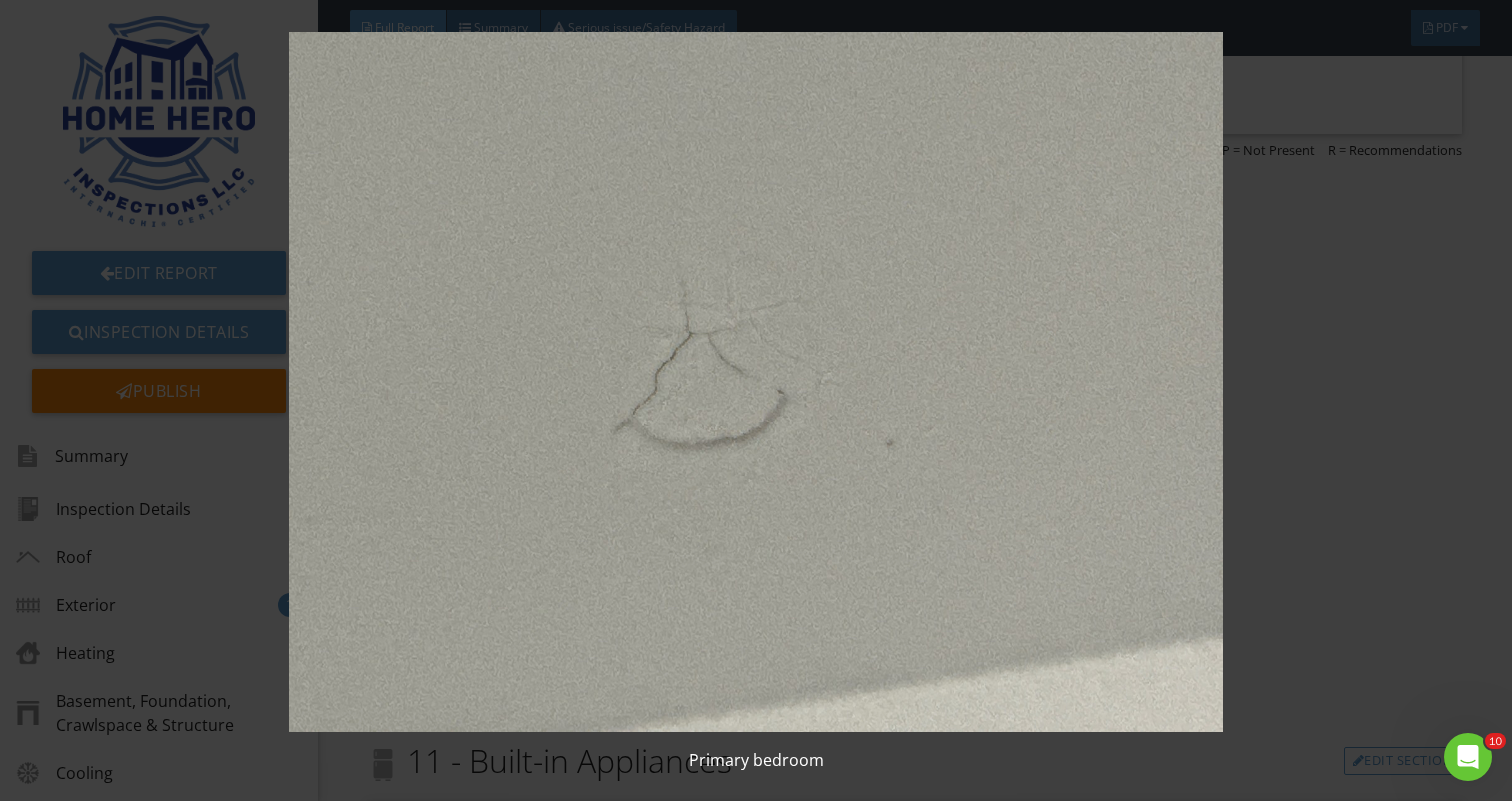 click at bounding box center (756, 382) 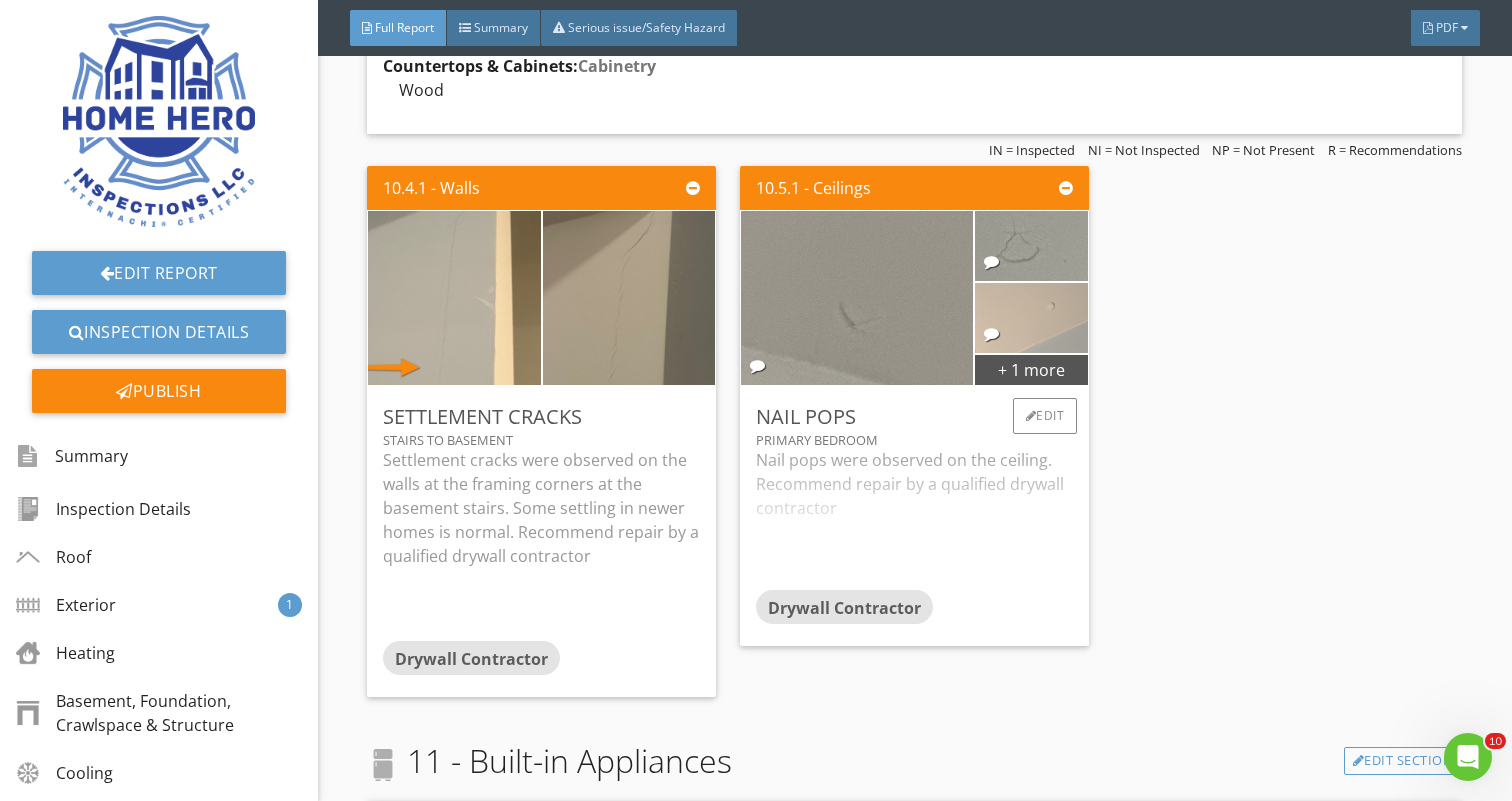 click at bounding box center [1031, 317] 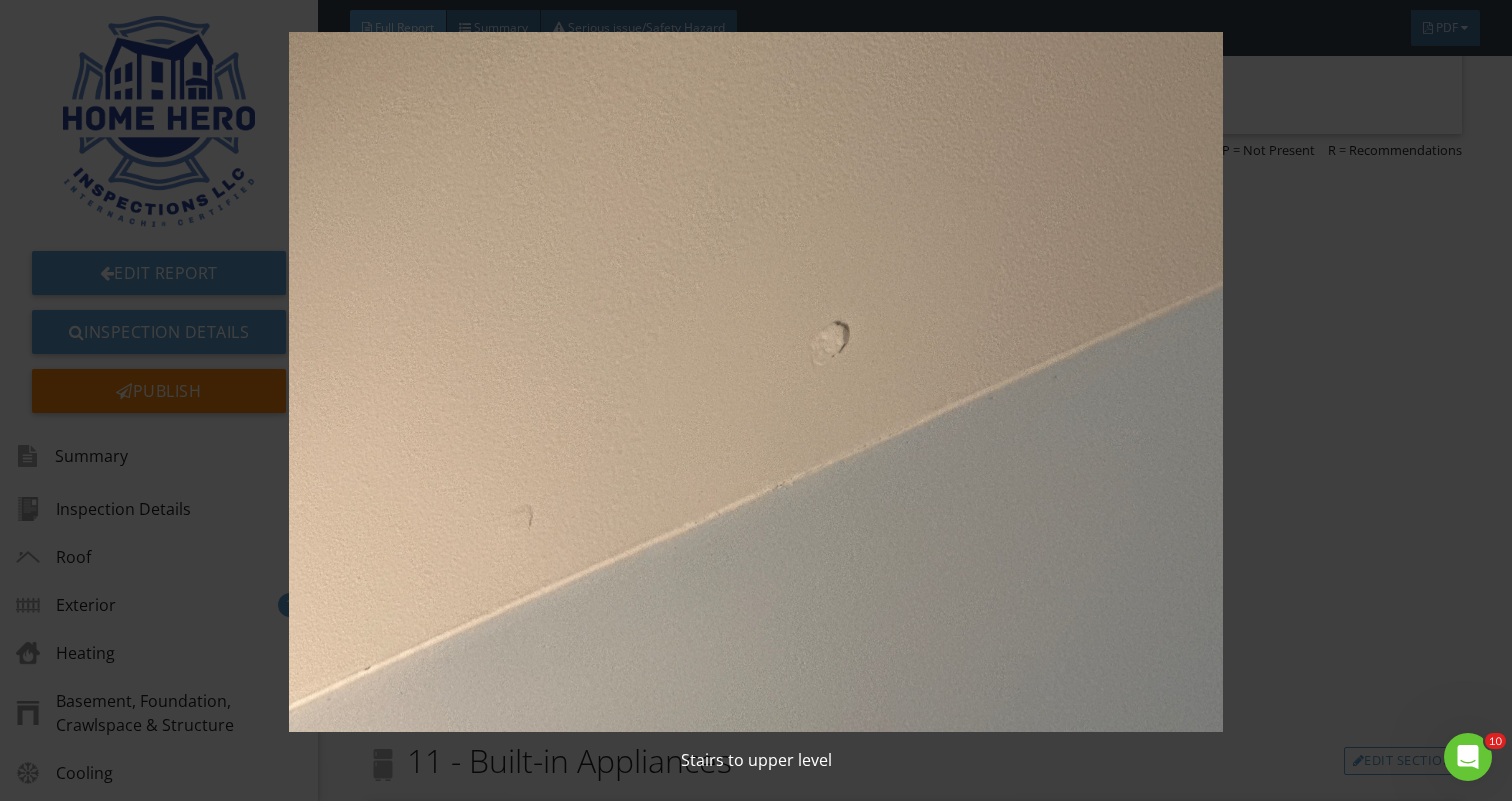 click at bounding box center (756, 382) 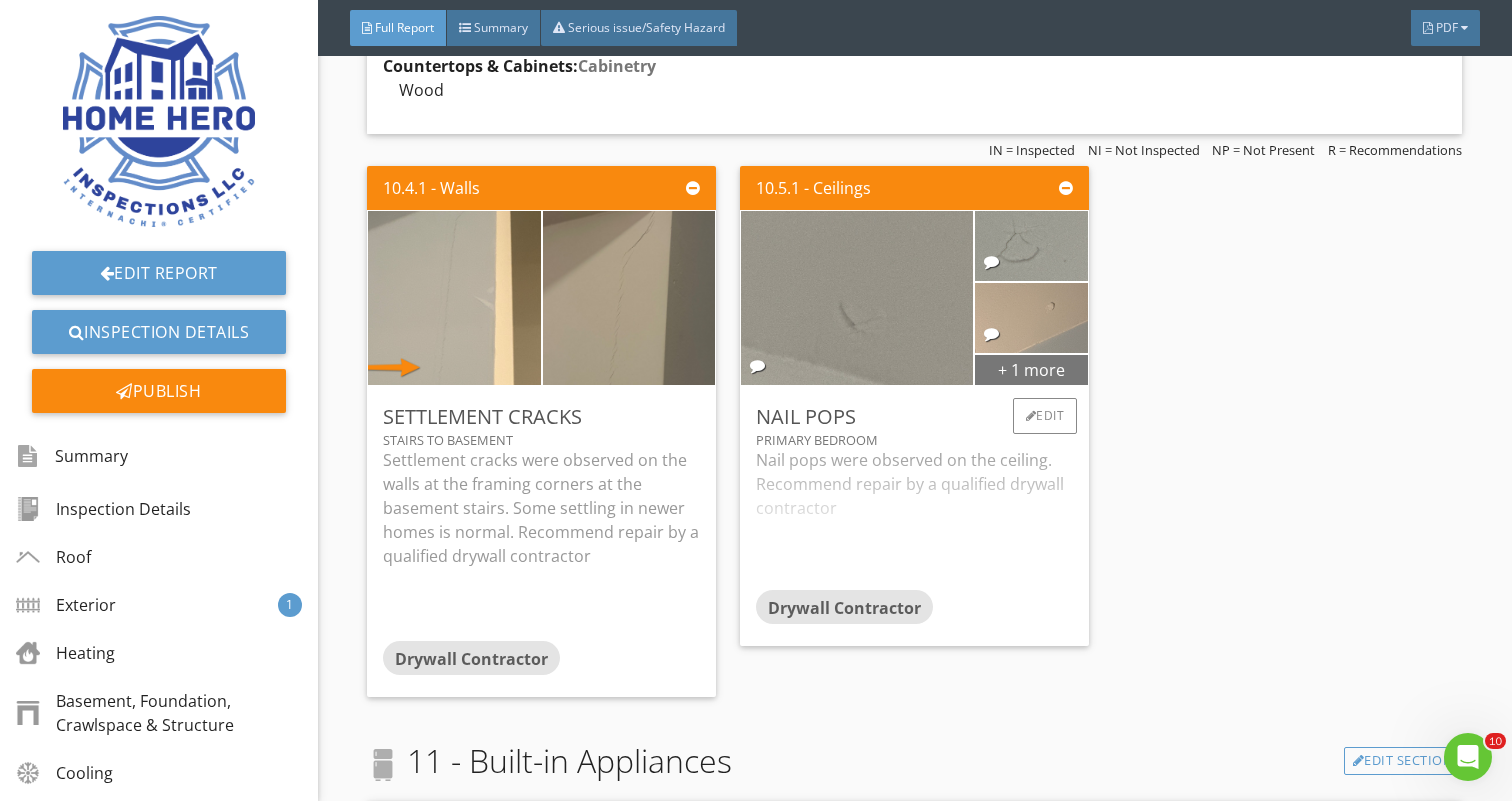 click on "+ 1 more" at bounding box center (1032, 369) 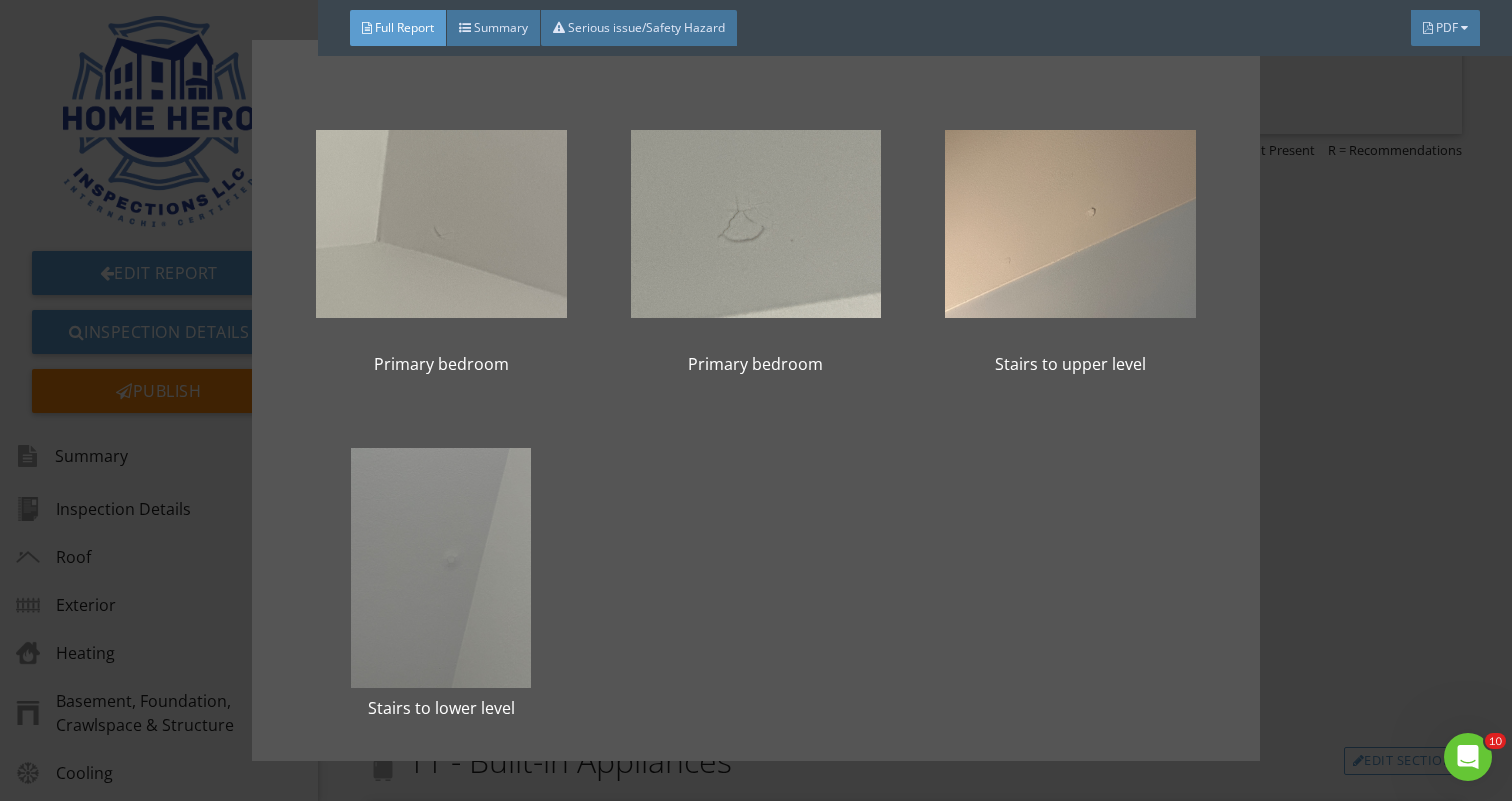 click on "Primary bedroom
Primary bedroom
Stairs to upper level
Stairs to lower level" at bounding box center (756, 400) 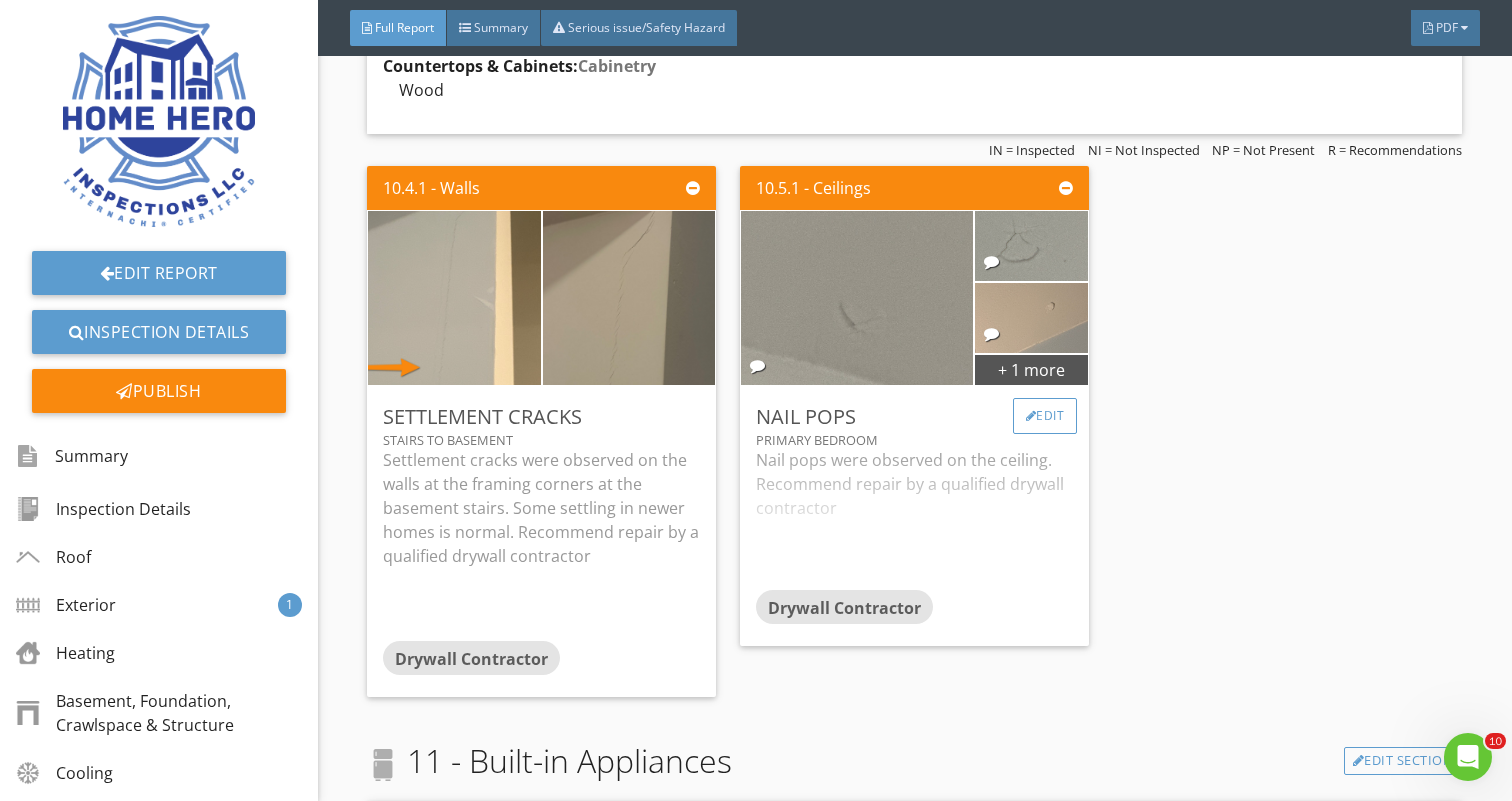 click on "Edit" at bounding box center [1045, 416] 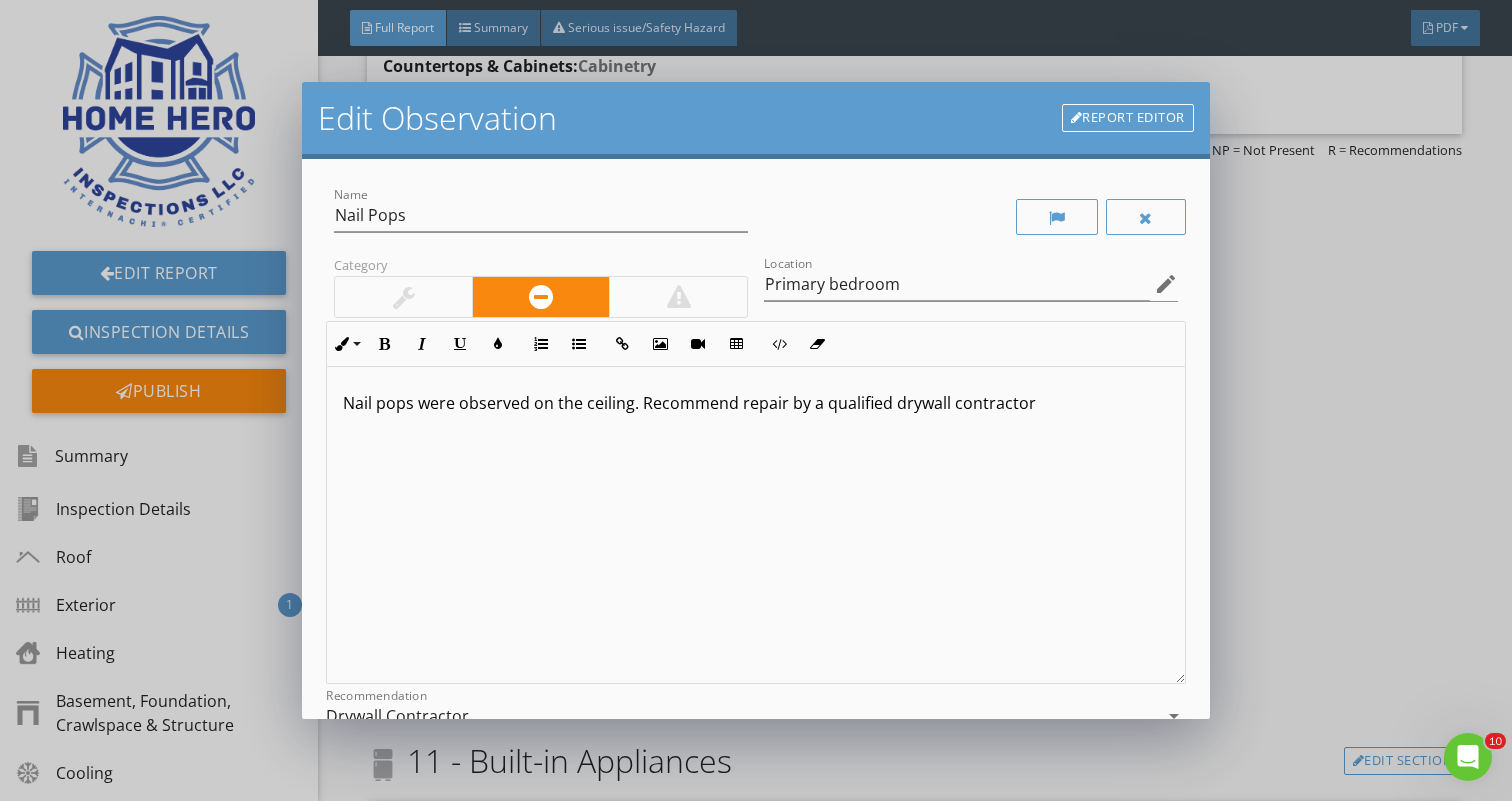click on "Nail pops were observed on the ceiling. Recommend repair by a qualified drywall contractor" at bounding box center [755, 403] 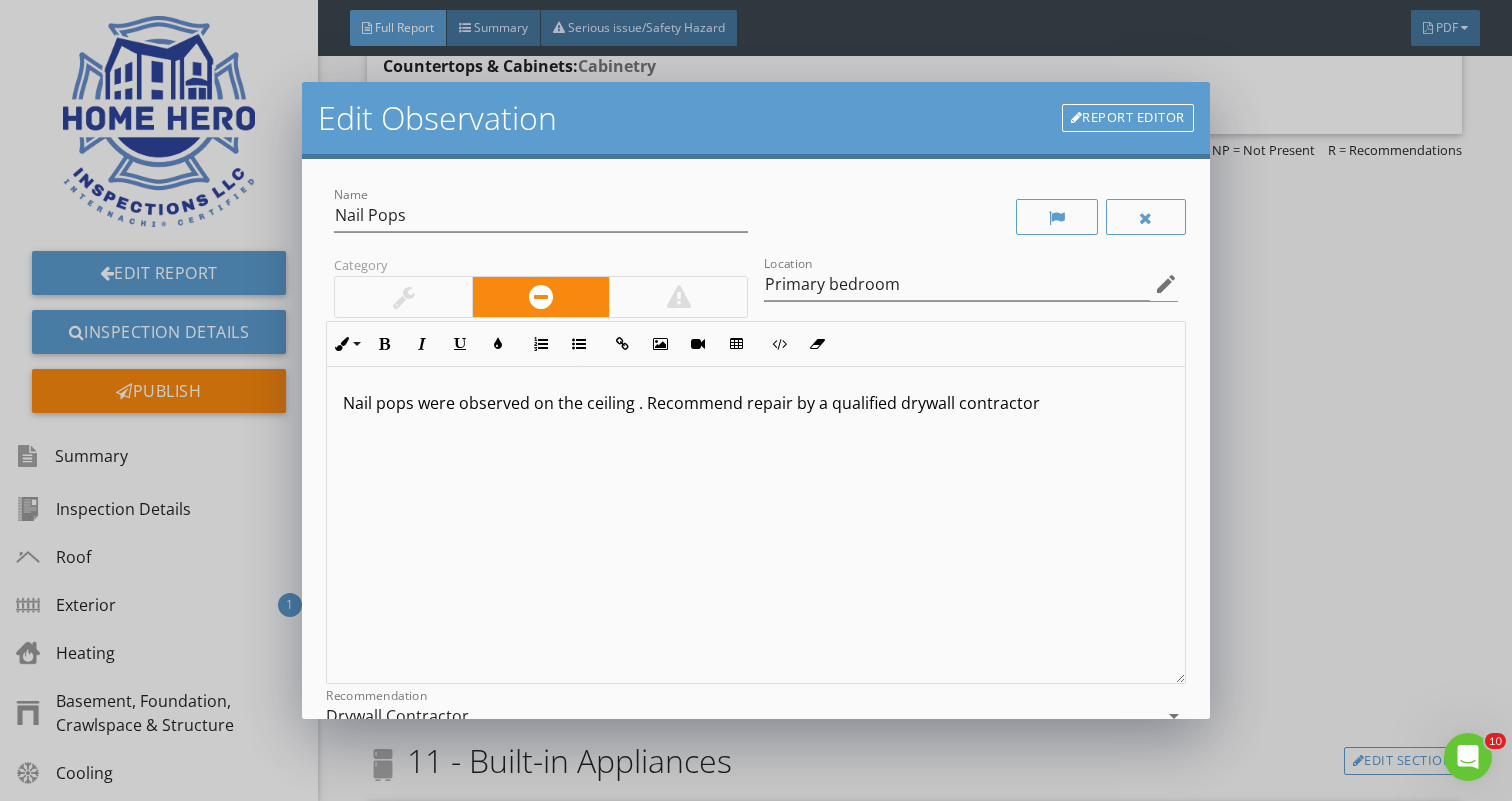 type 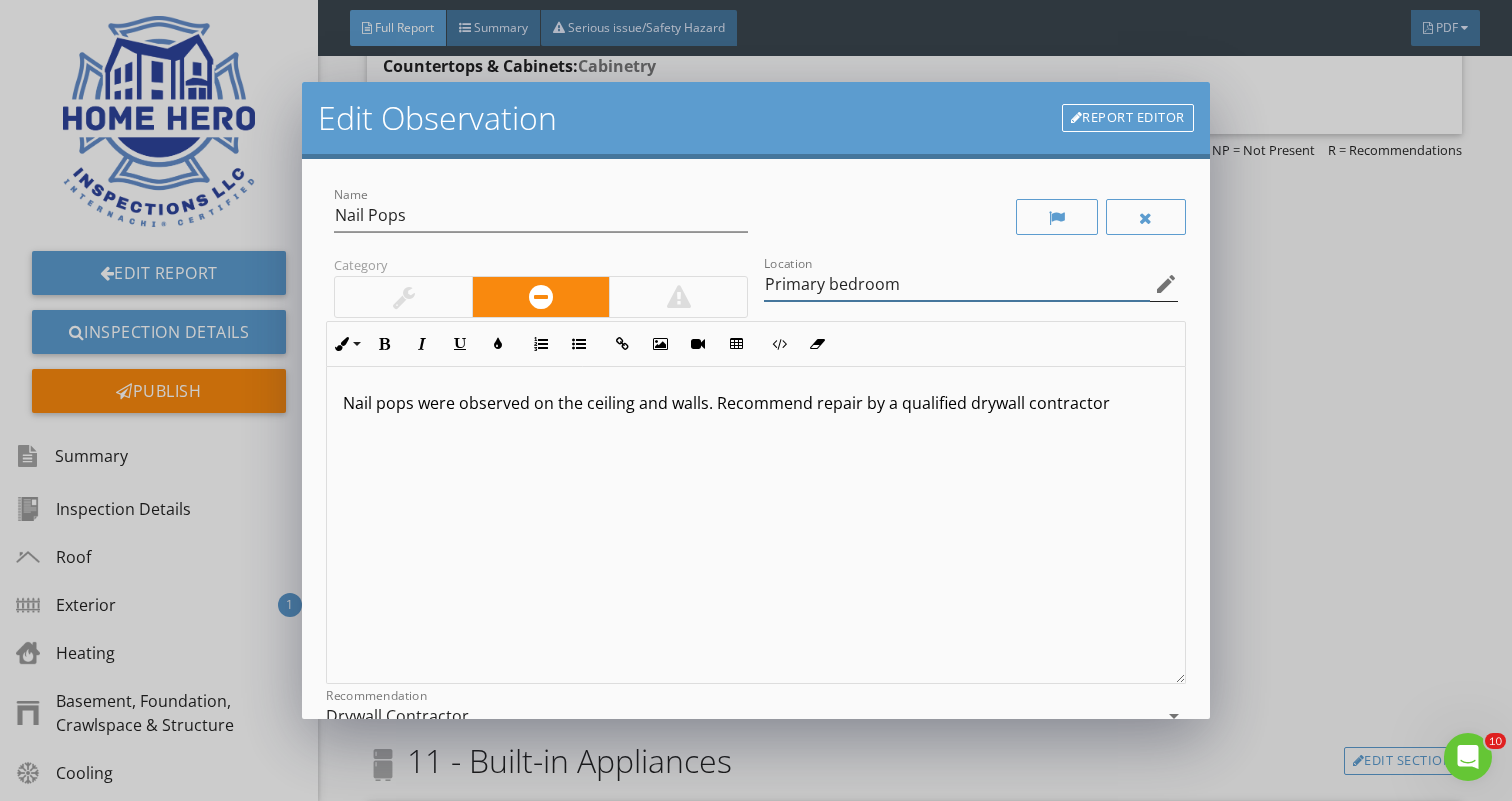 click on "Primary bedroom" at bounding box center [957, 284] 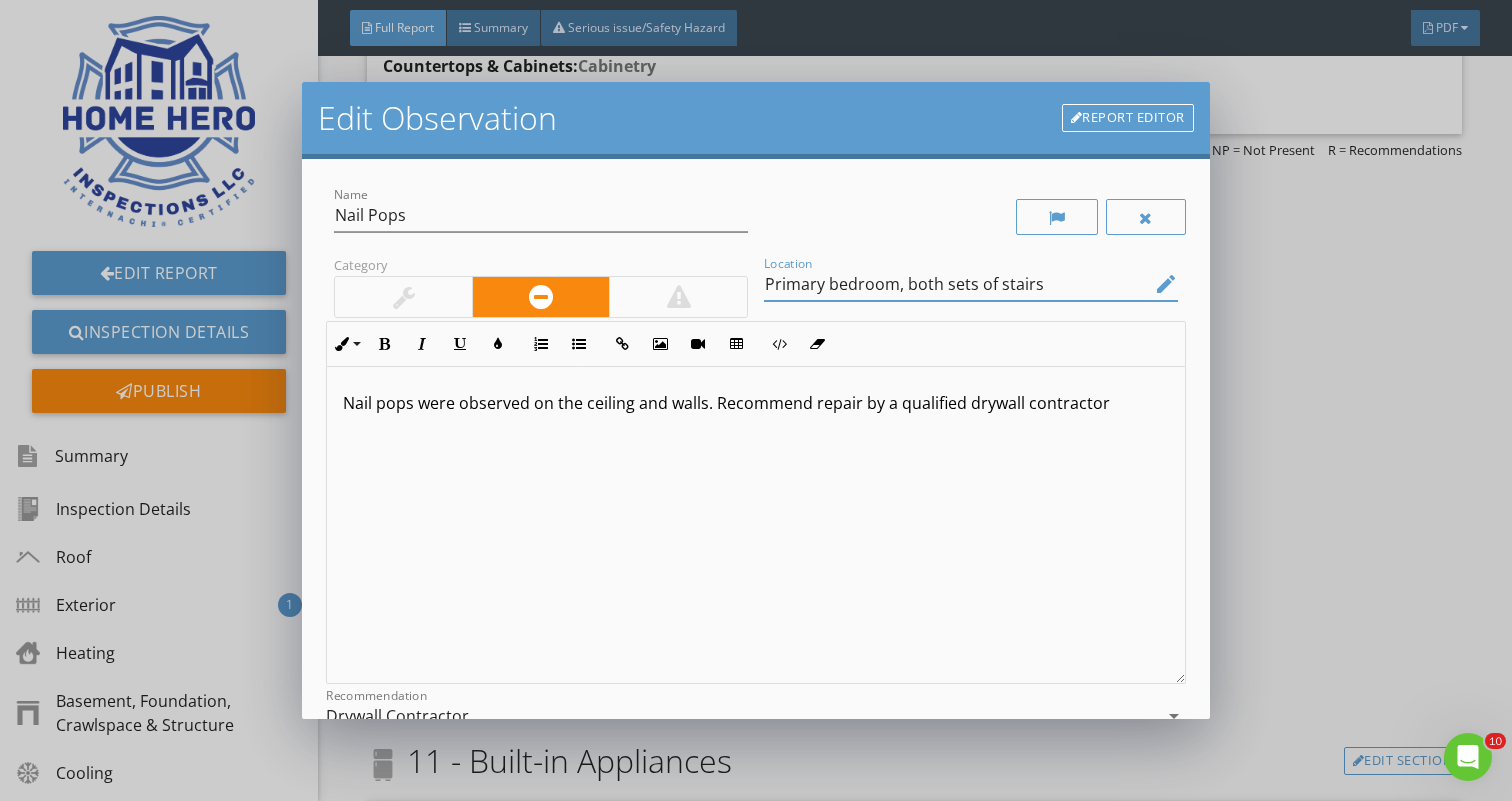 type on "Primary bedroom, both sets of stairs" 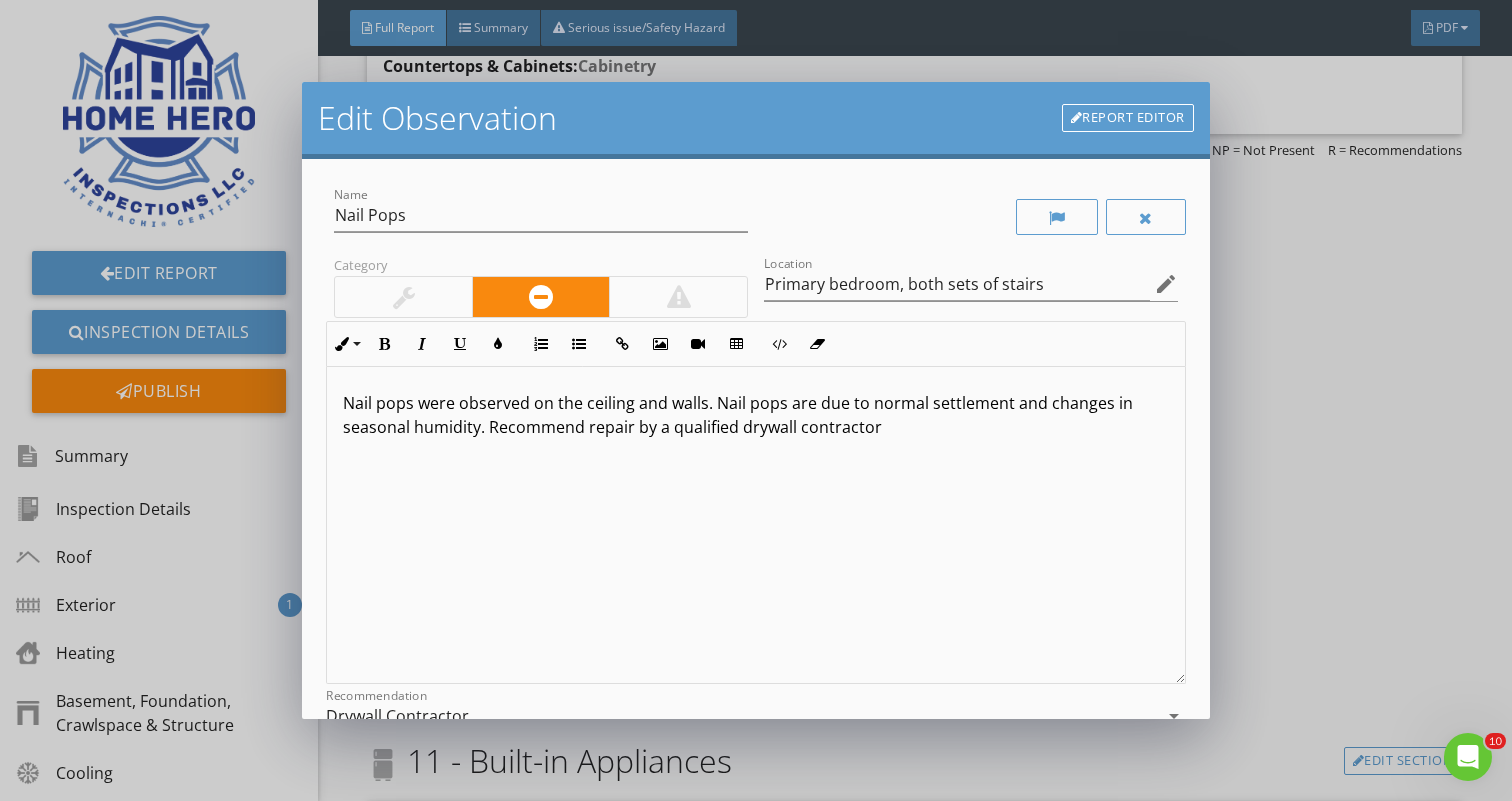 scroll, scrollTop: 2, scrollLeft: 0, axis: vertical 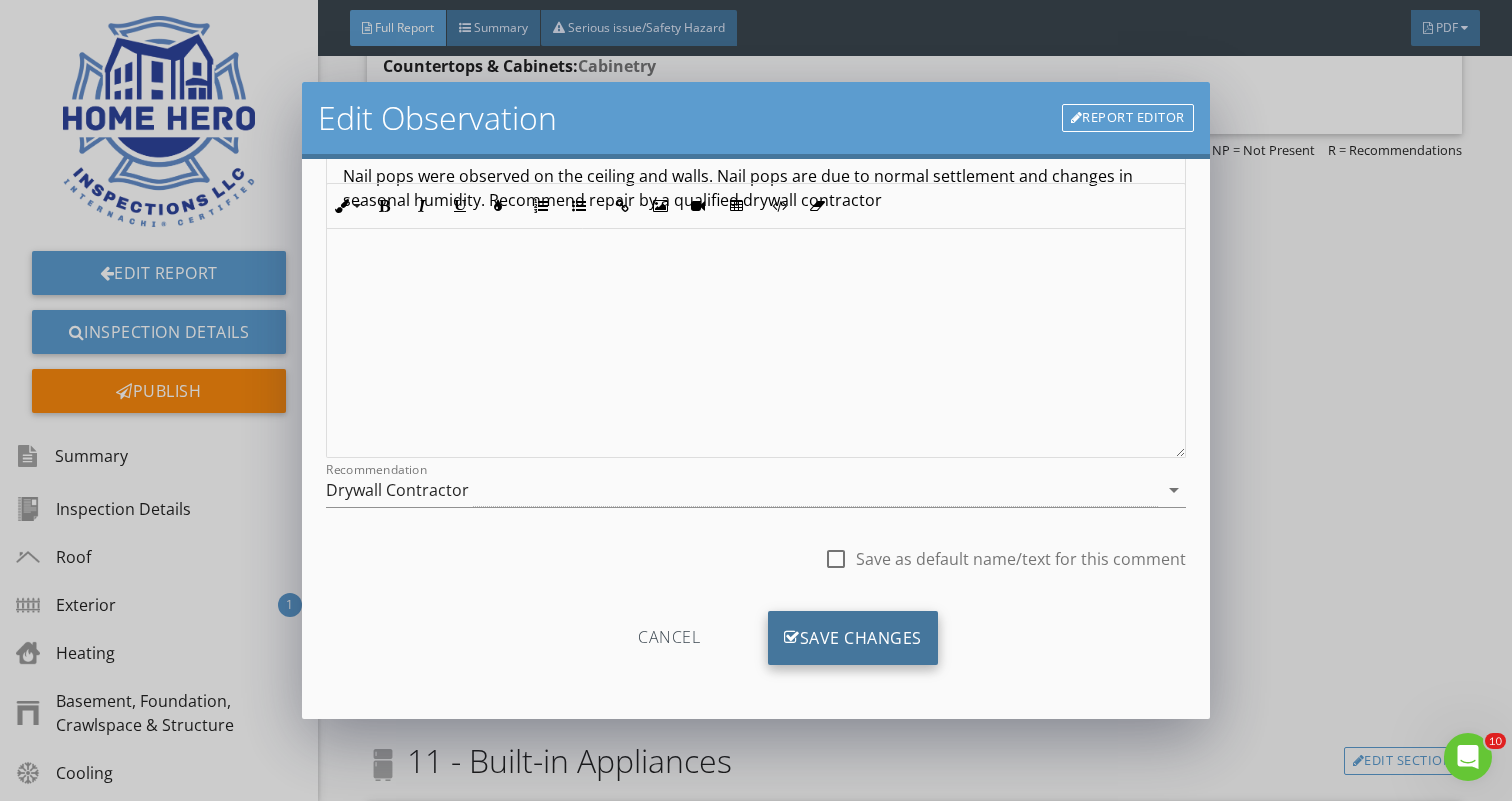 click on "Save Changes" at bounding box center (853, 638) 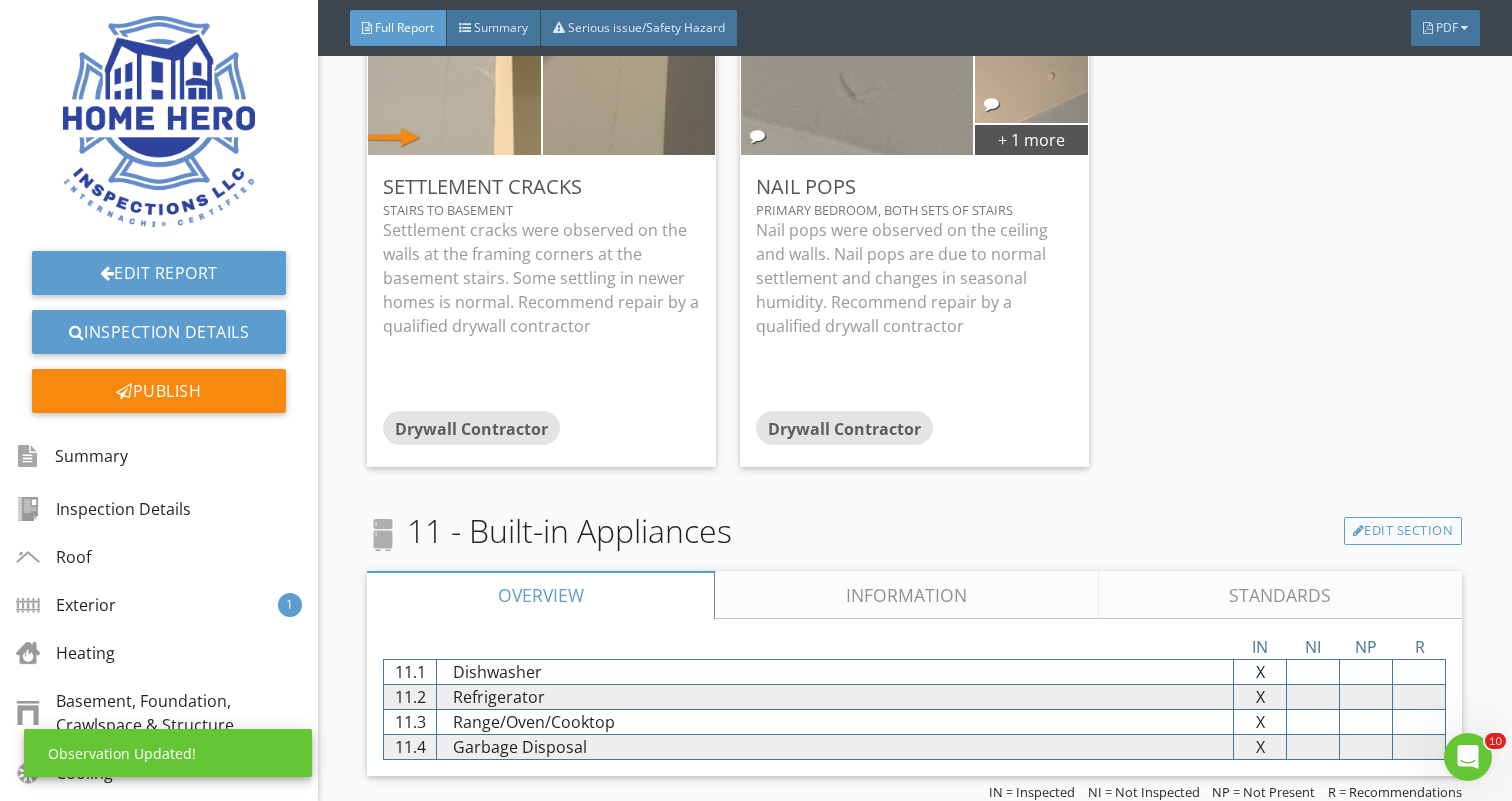 click on "Information" at bounding box center [907, 595] 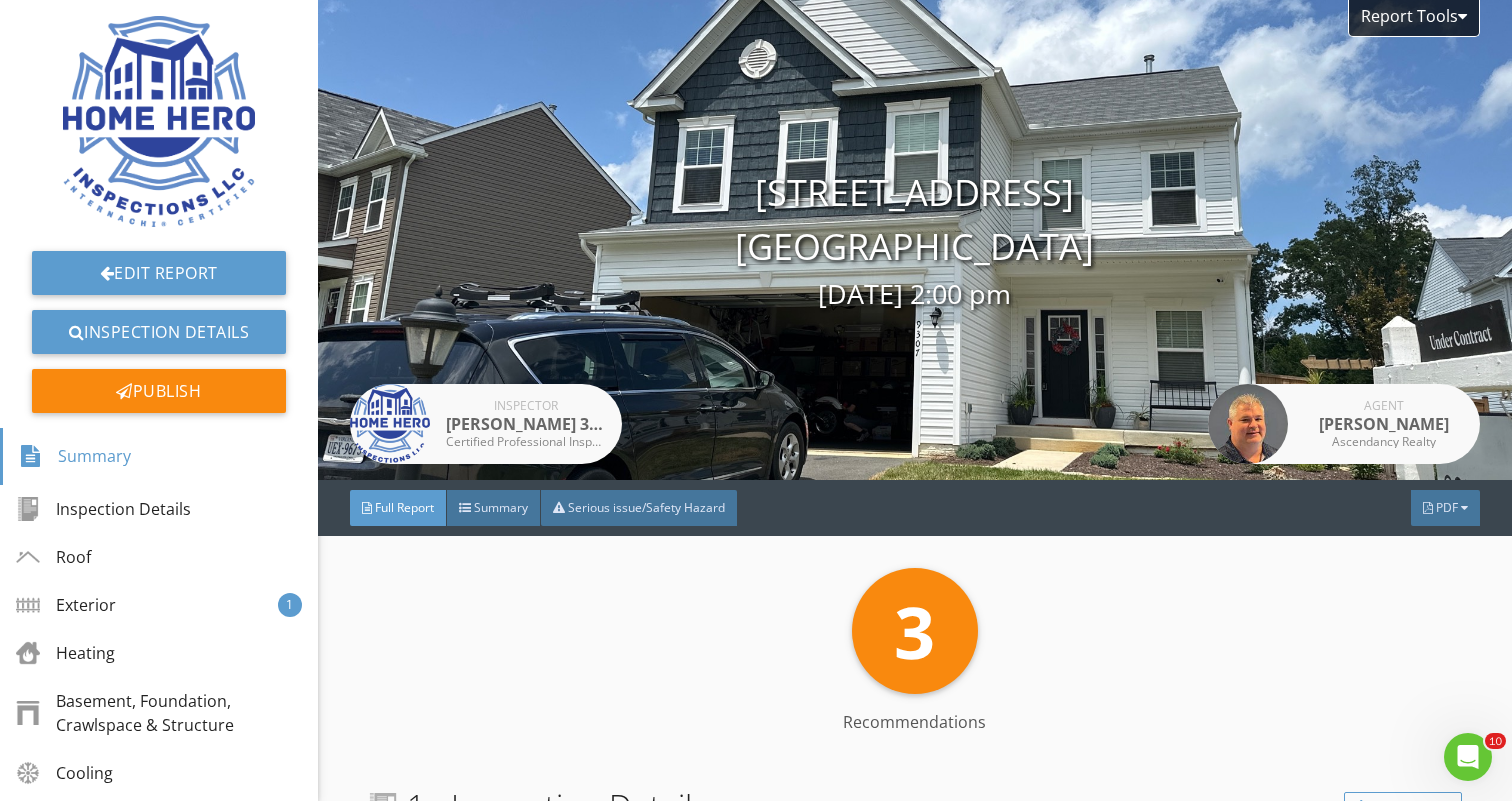 scroll, scrollTop: 0, scrollLeft: 0, axis: both 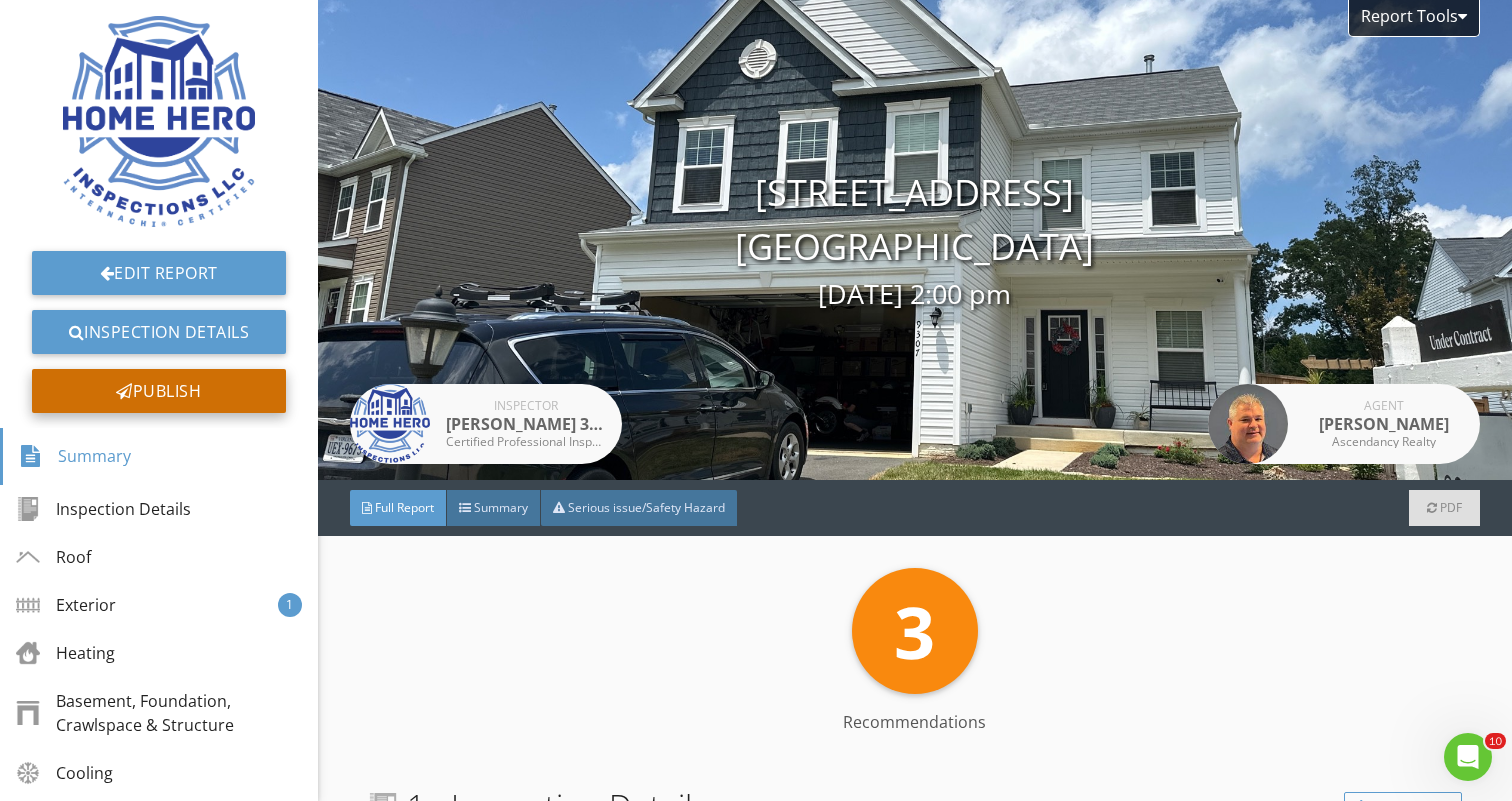 click on "Publish" at bounding box center (159, 391) 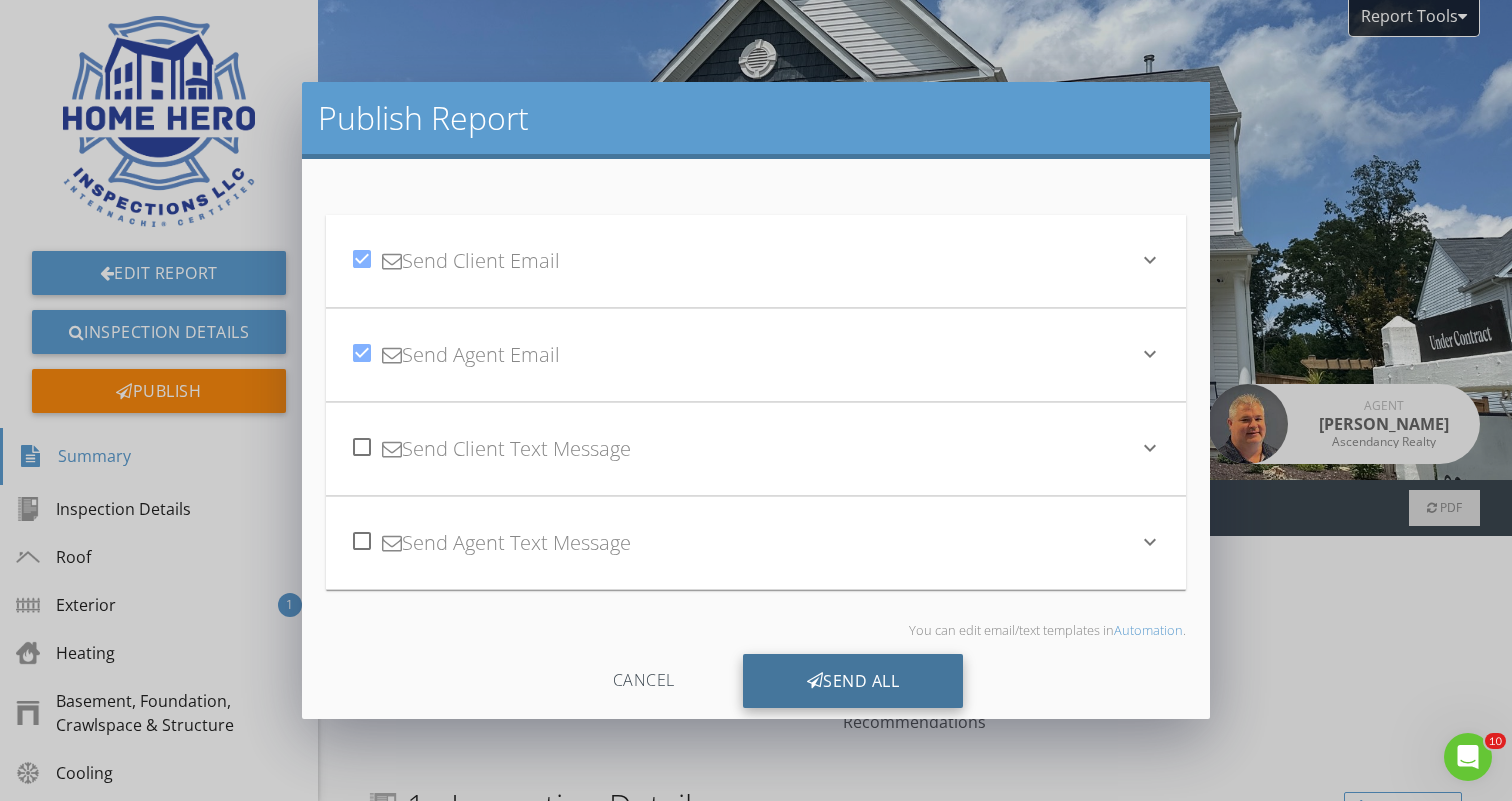 click on "Send All" at bounding box center [853, 681] 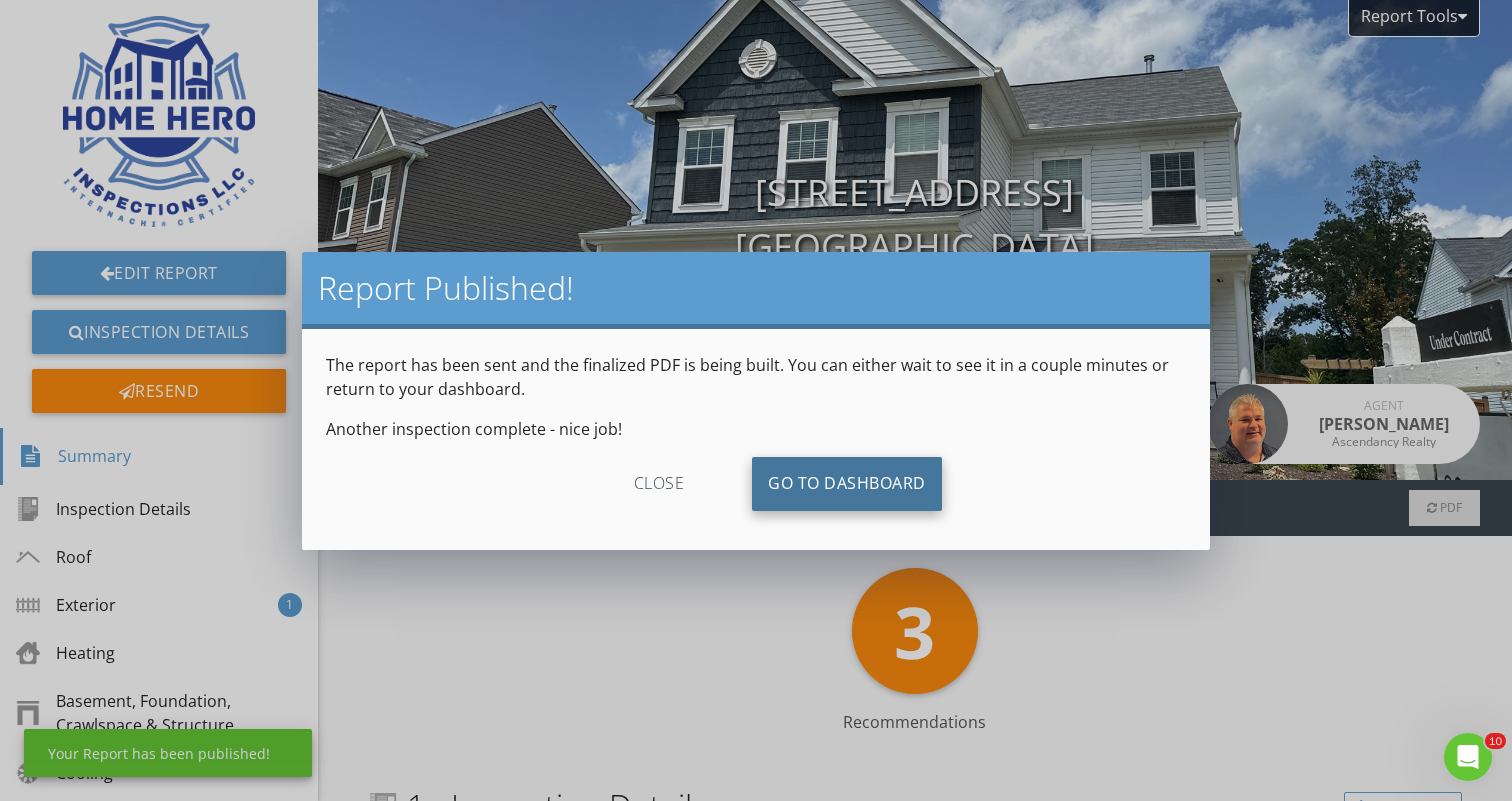 click on "Go To Dashboard" at bounding box center [847, 484] 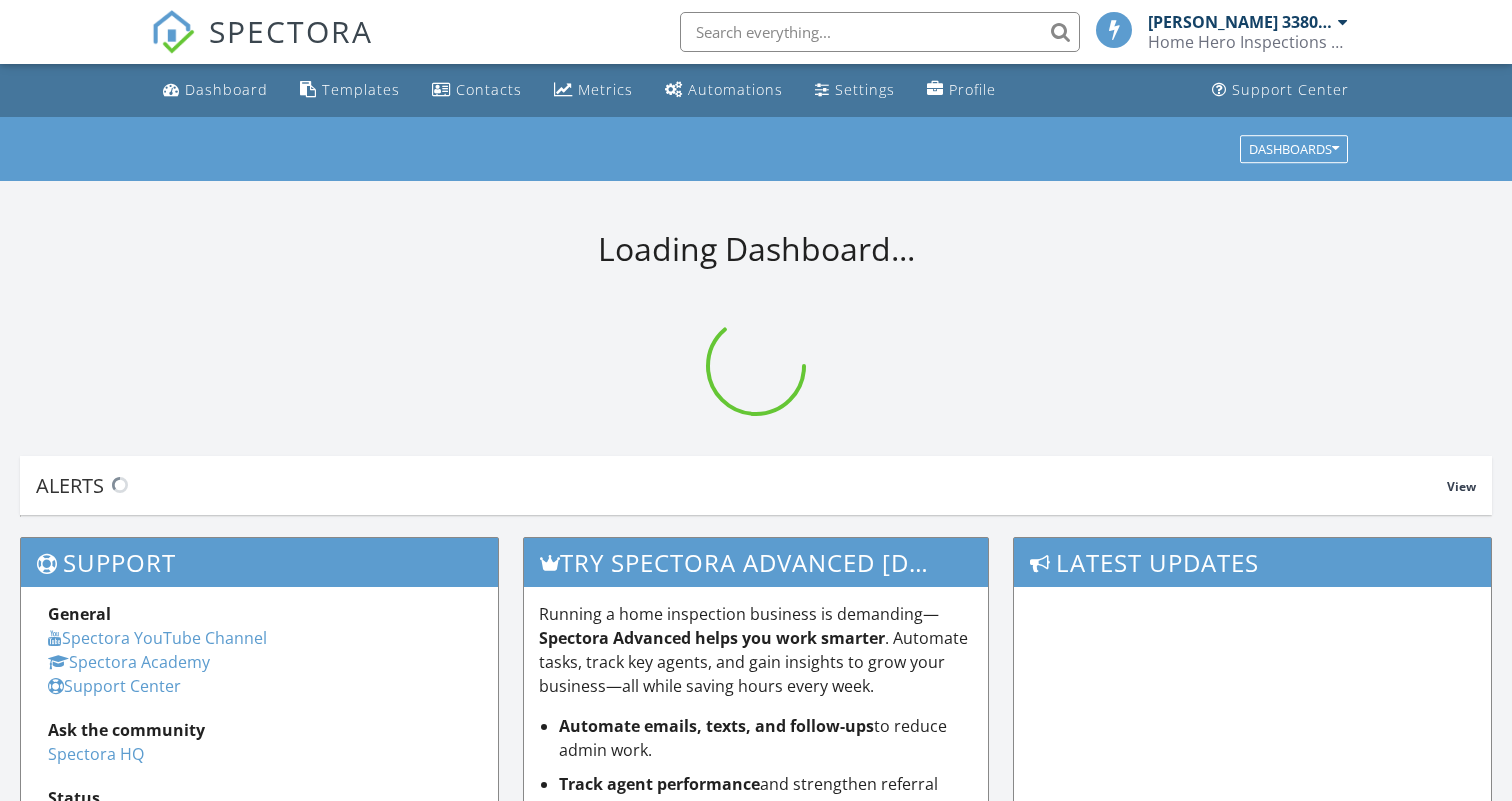 scroll, scrollTop: 0, scrollLeft: 0, axis: both 